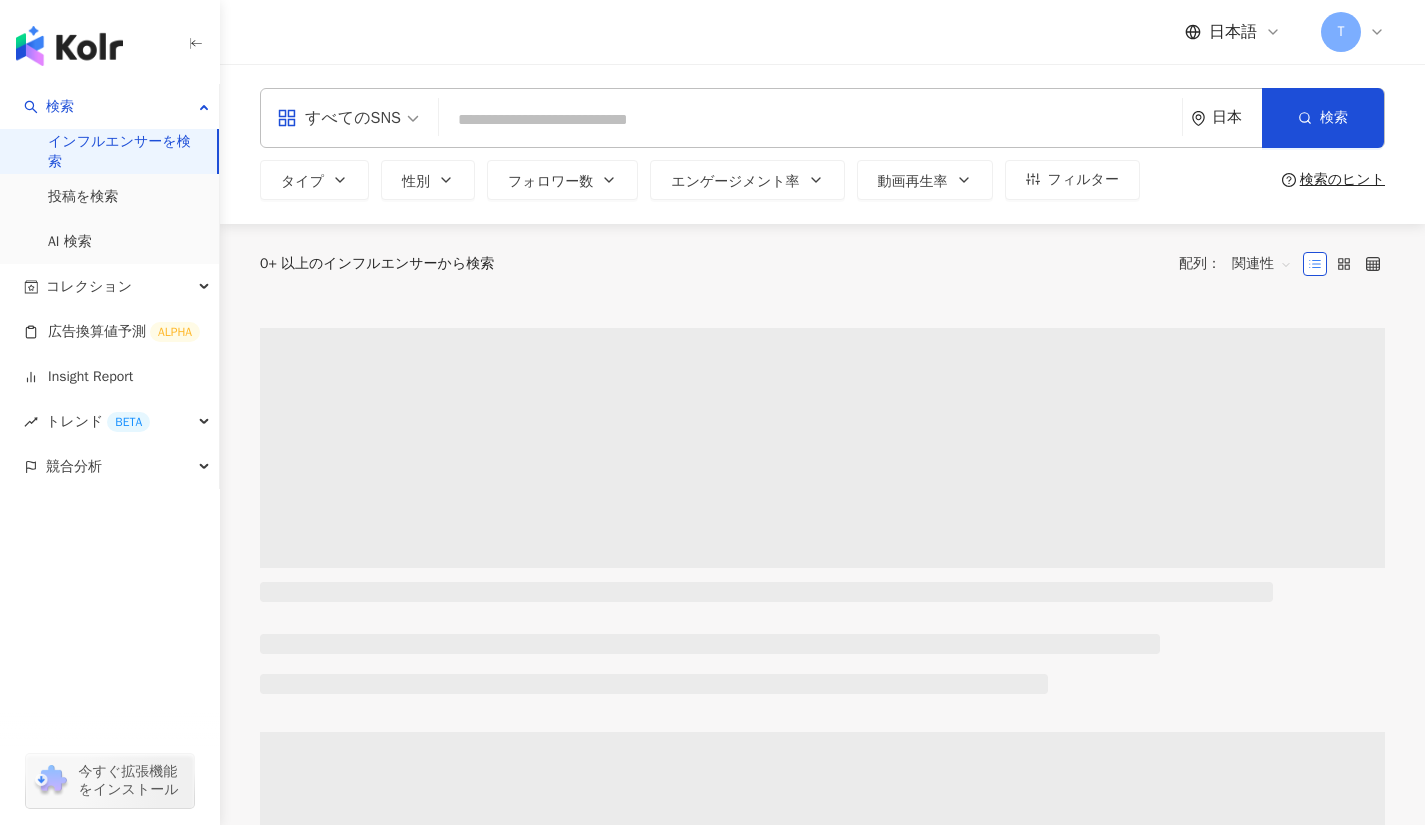 scroll, scrollTop: 0, scrollLeft: 0, axis: both 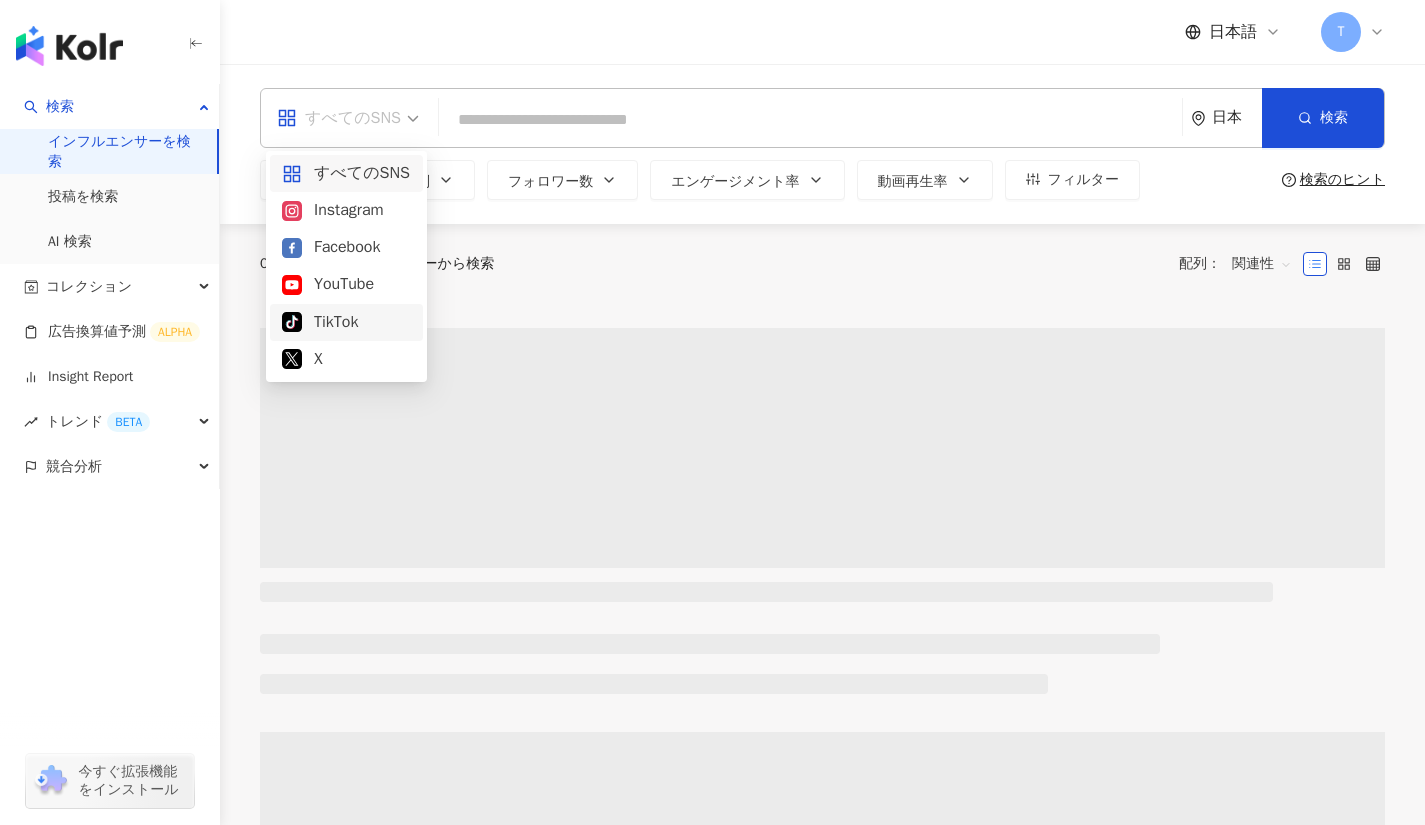 click on "X" at bounding box center (346, 359) 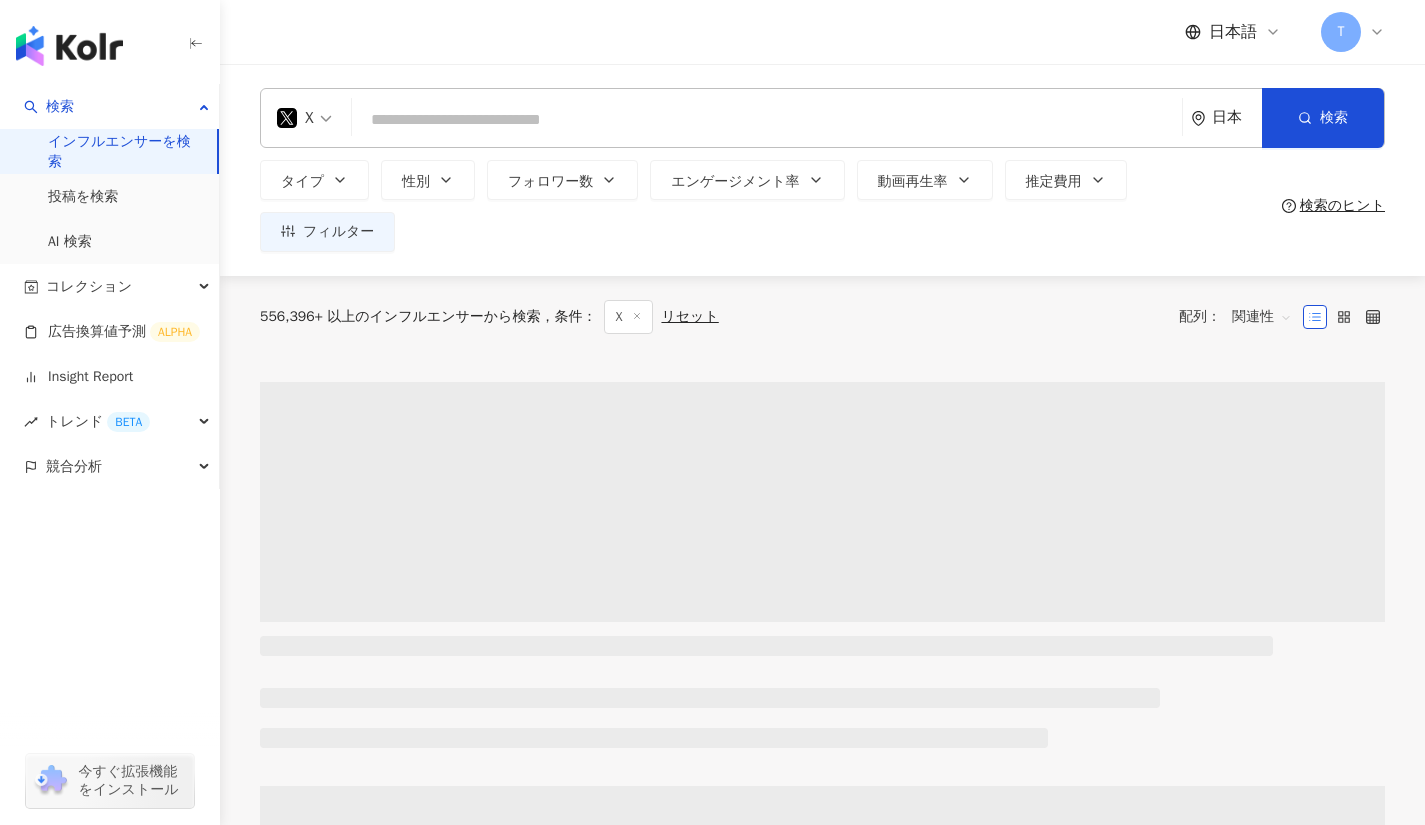 click 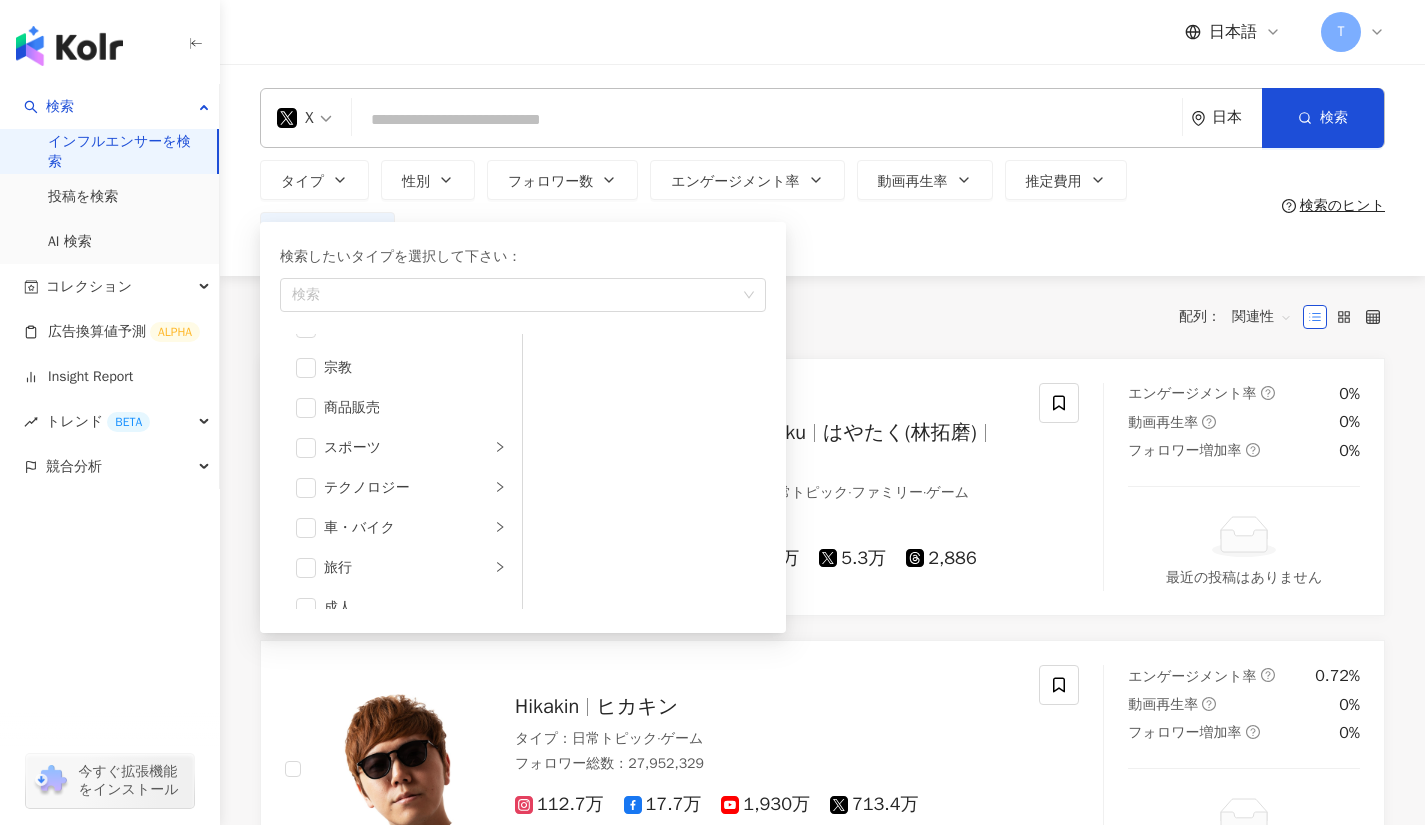 scroll, scrollTop: 693, scrollLeft: 0, axis: vertical 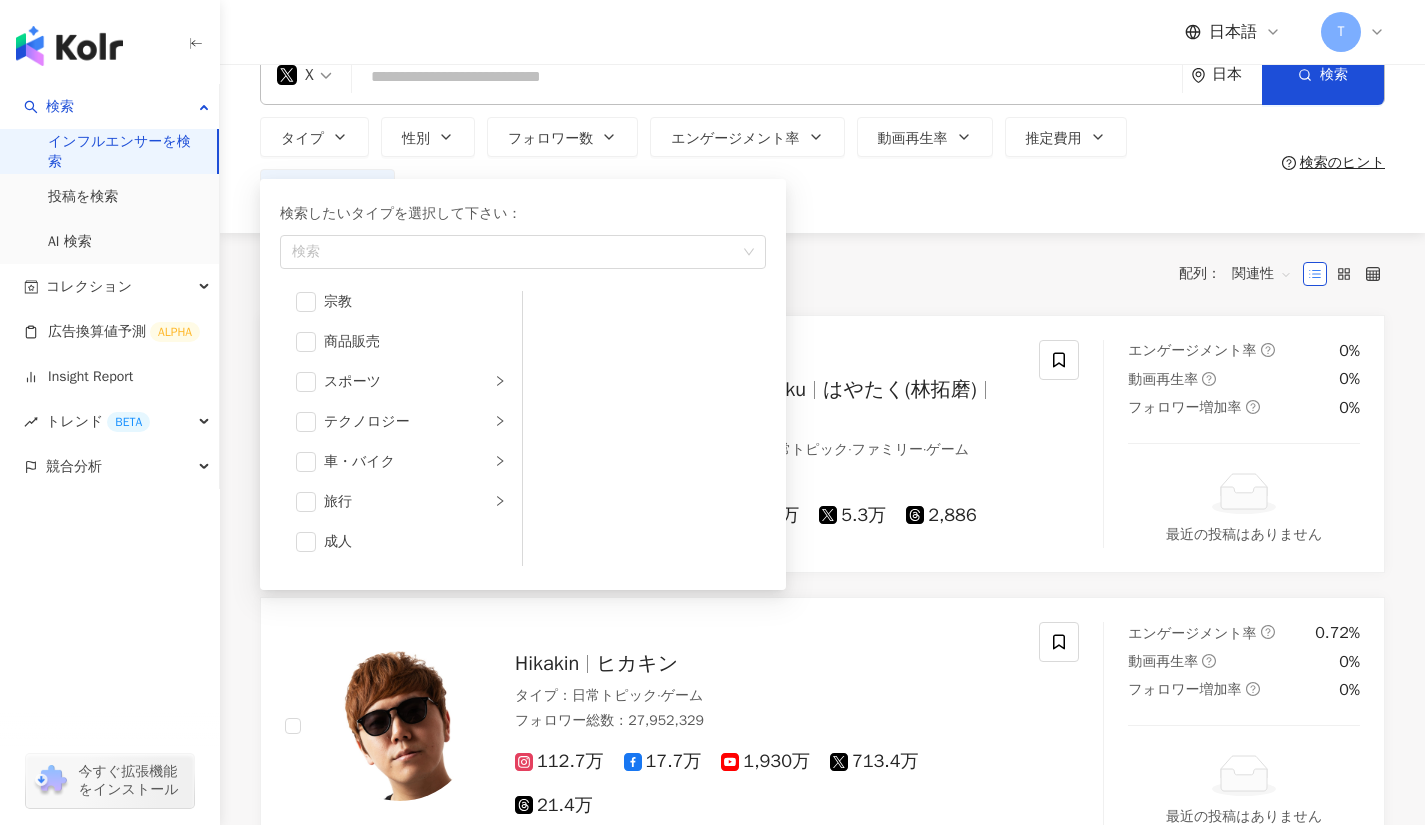click on "旅行" at bounding box center [401, 502] 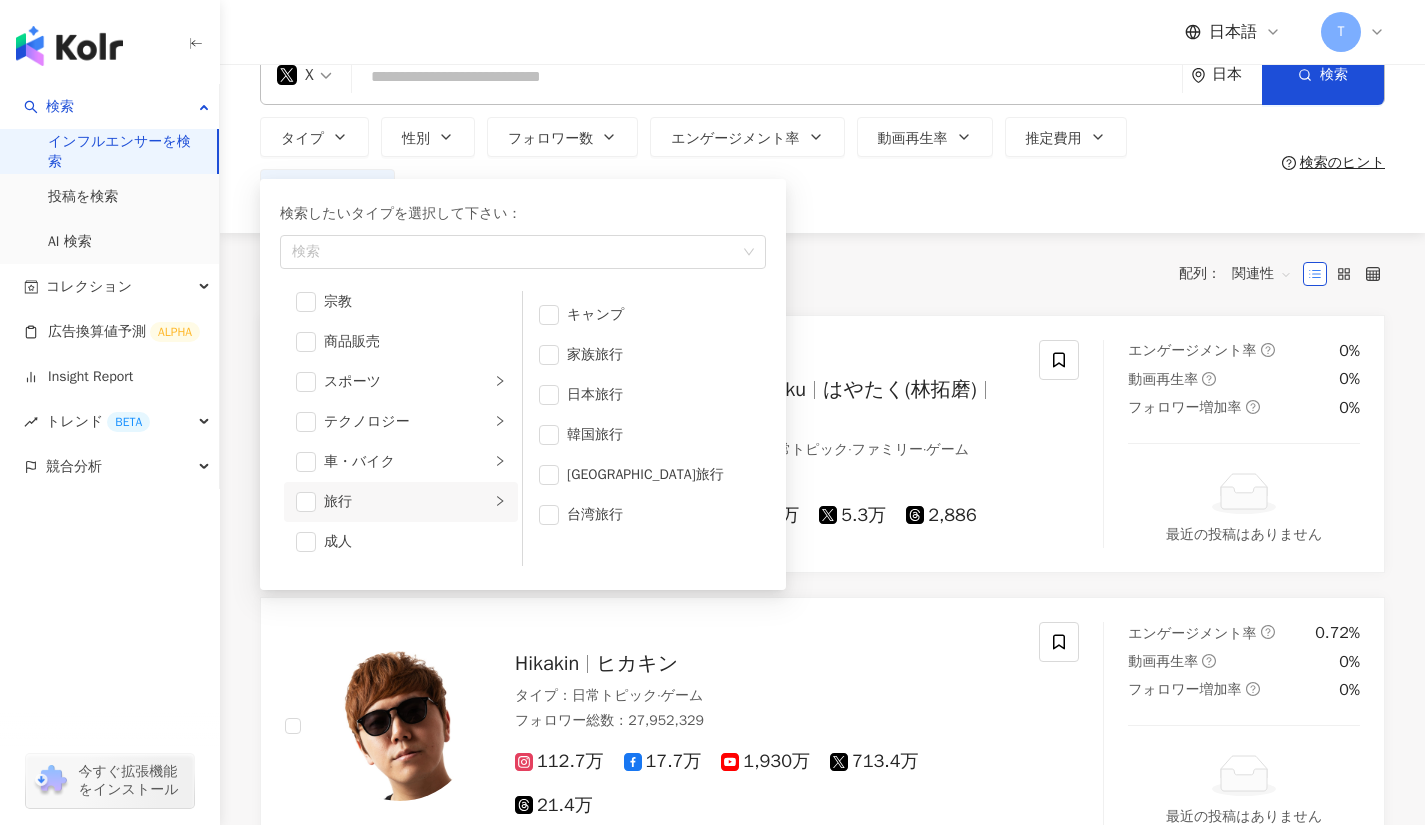 click on "キャンプ" at bounding box center (644, 315) 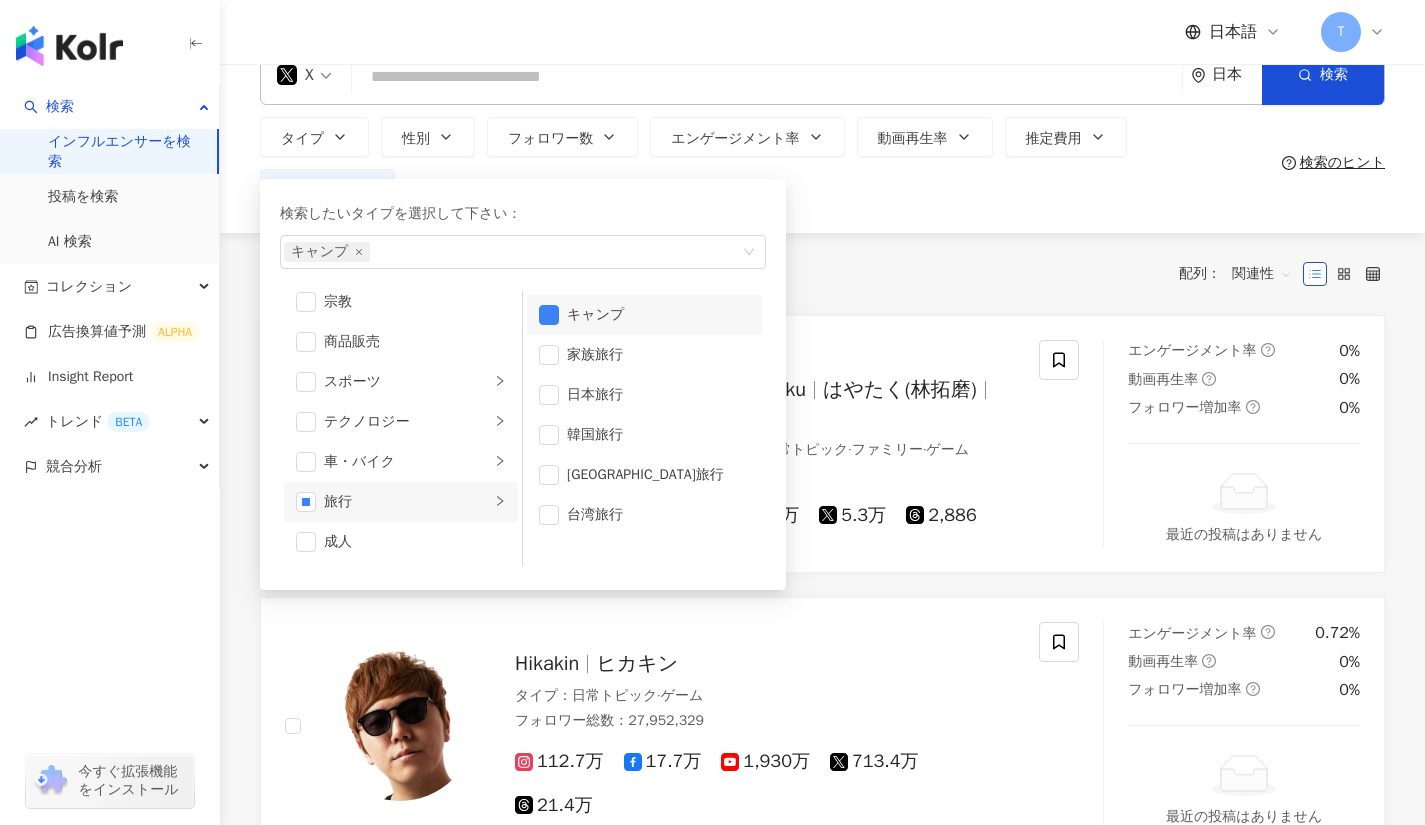 click on "全  7,117  件 条件 ： X リセット 配列： 関連性" at bounding box center [822, 274] 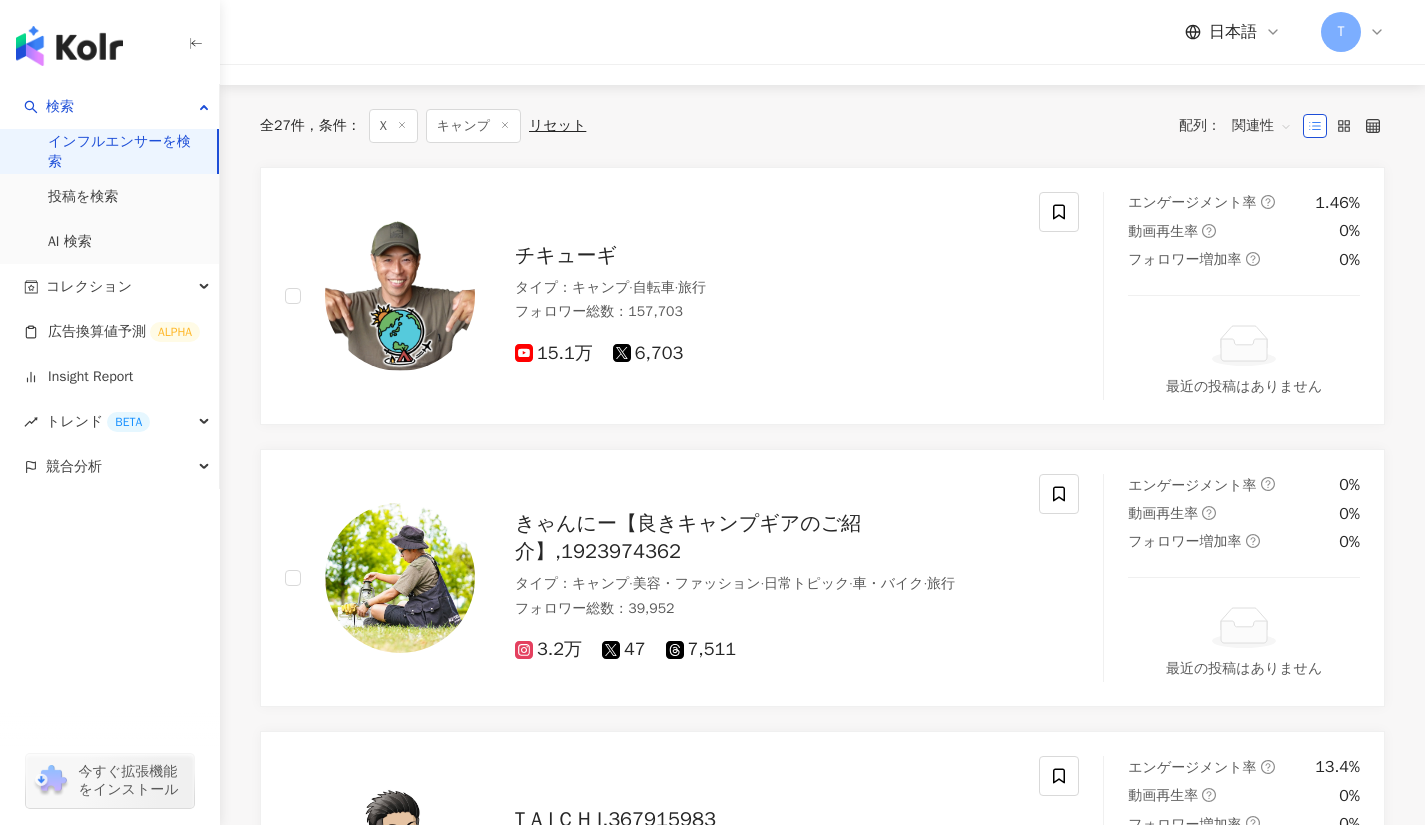 scroll, scrollTop: 0, scrollLeft: 0, axis: both 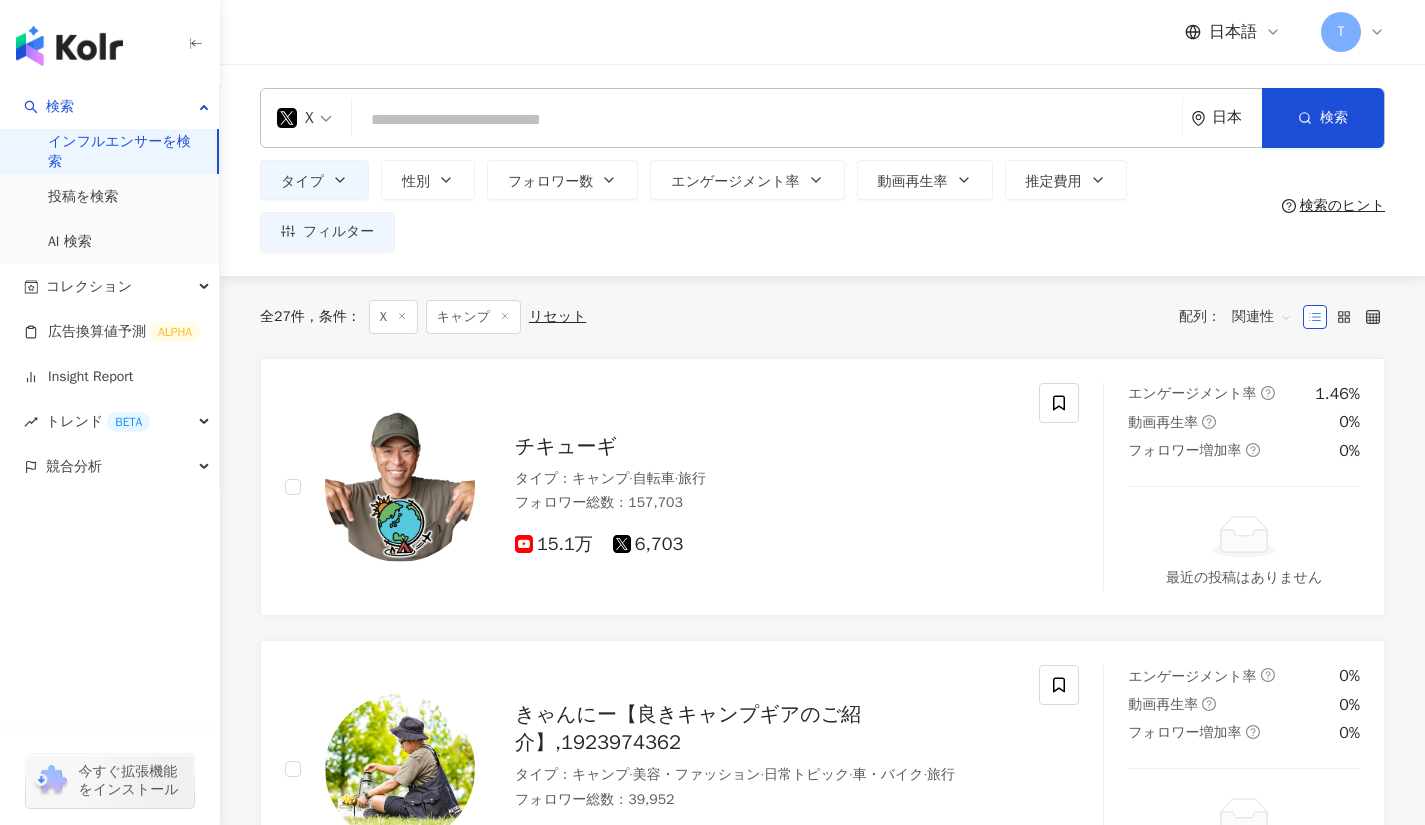 click on "フィルター" at bounding box center [327, 232] 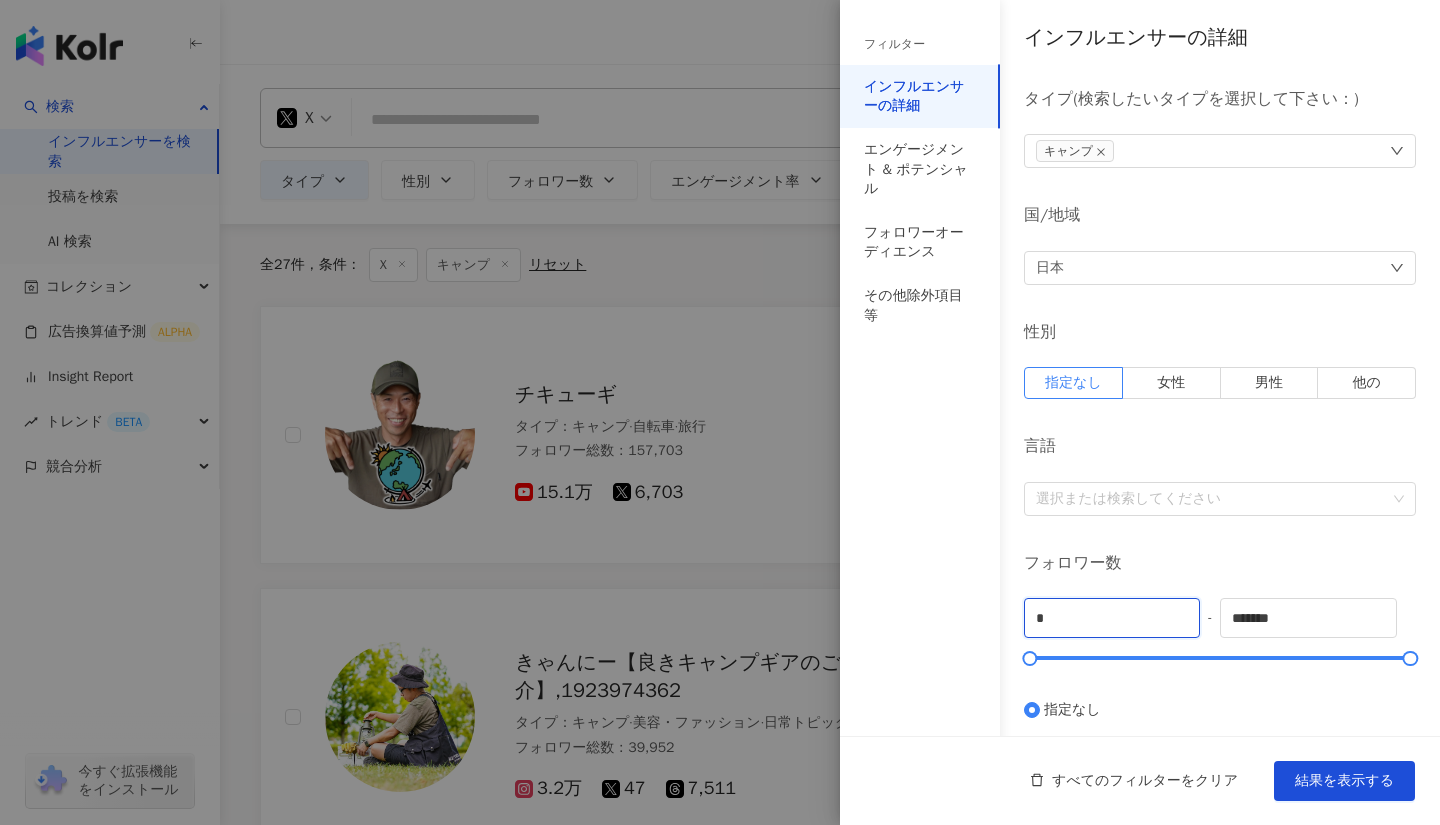 click on "*" at bounding box center (1112, 618) 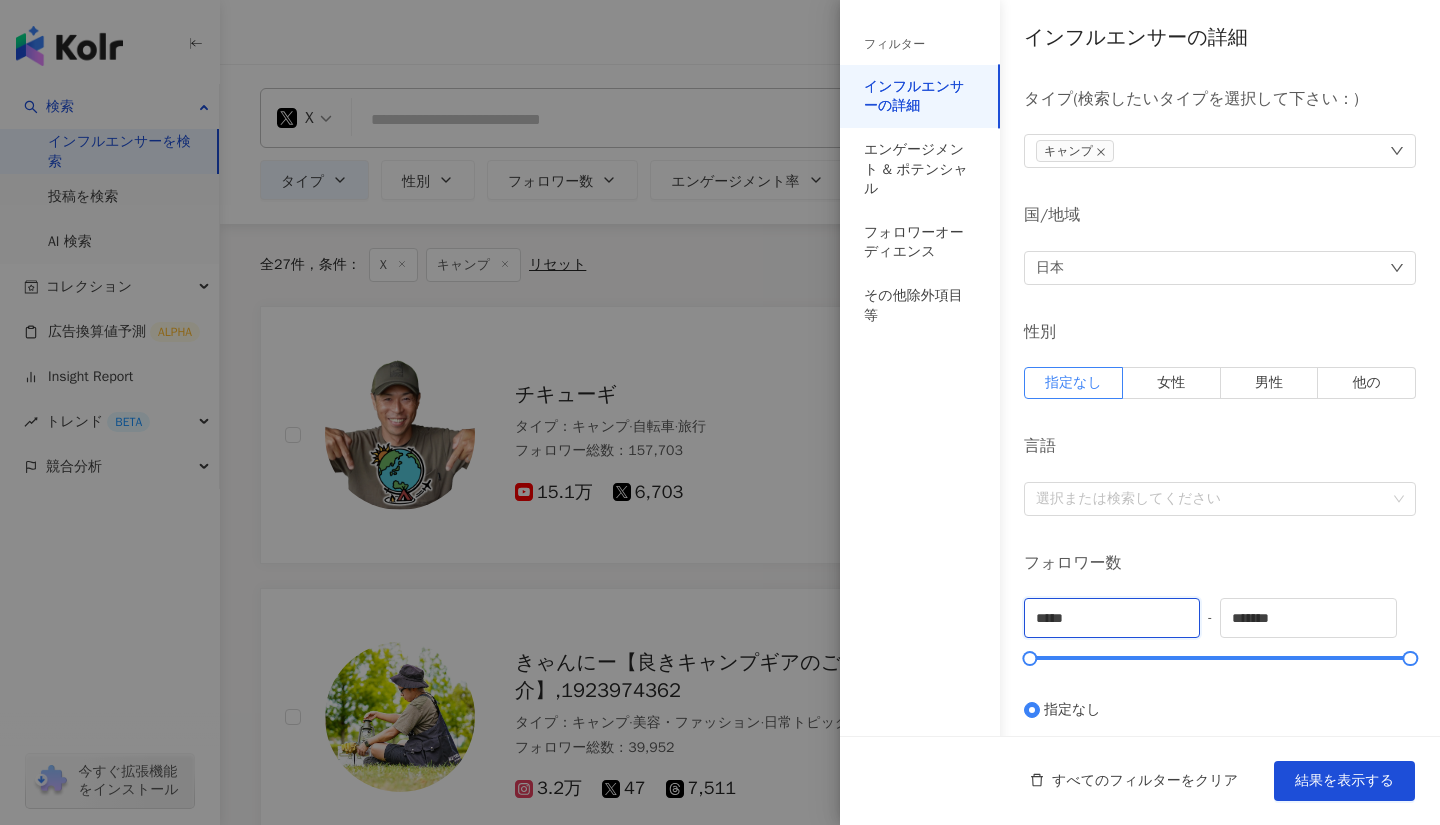 type on "*****" 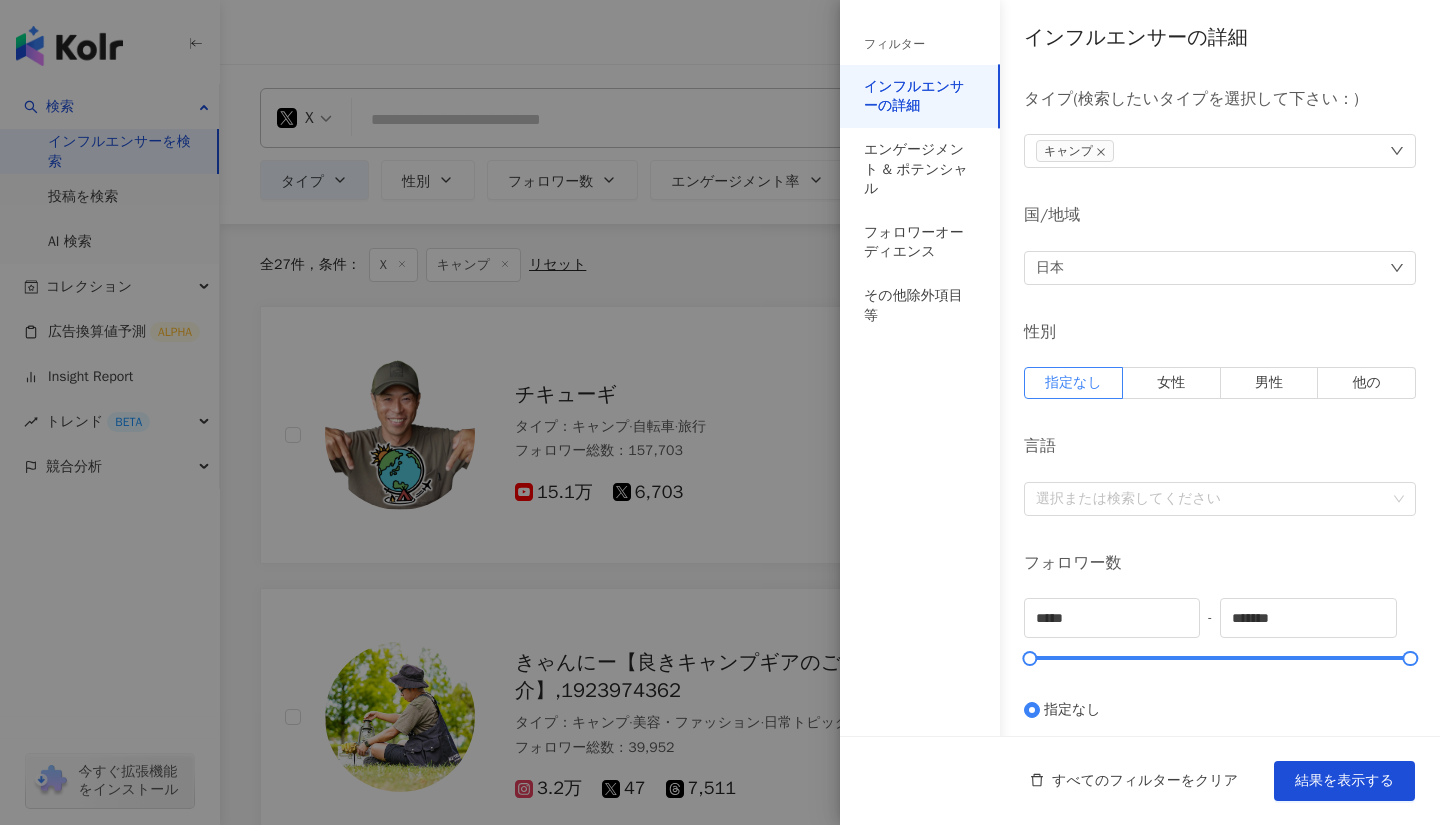 click on "結果を表示する" at bounding box center [1344, 781] 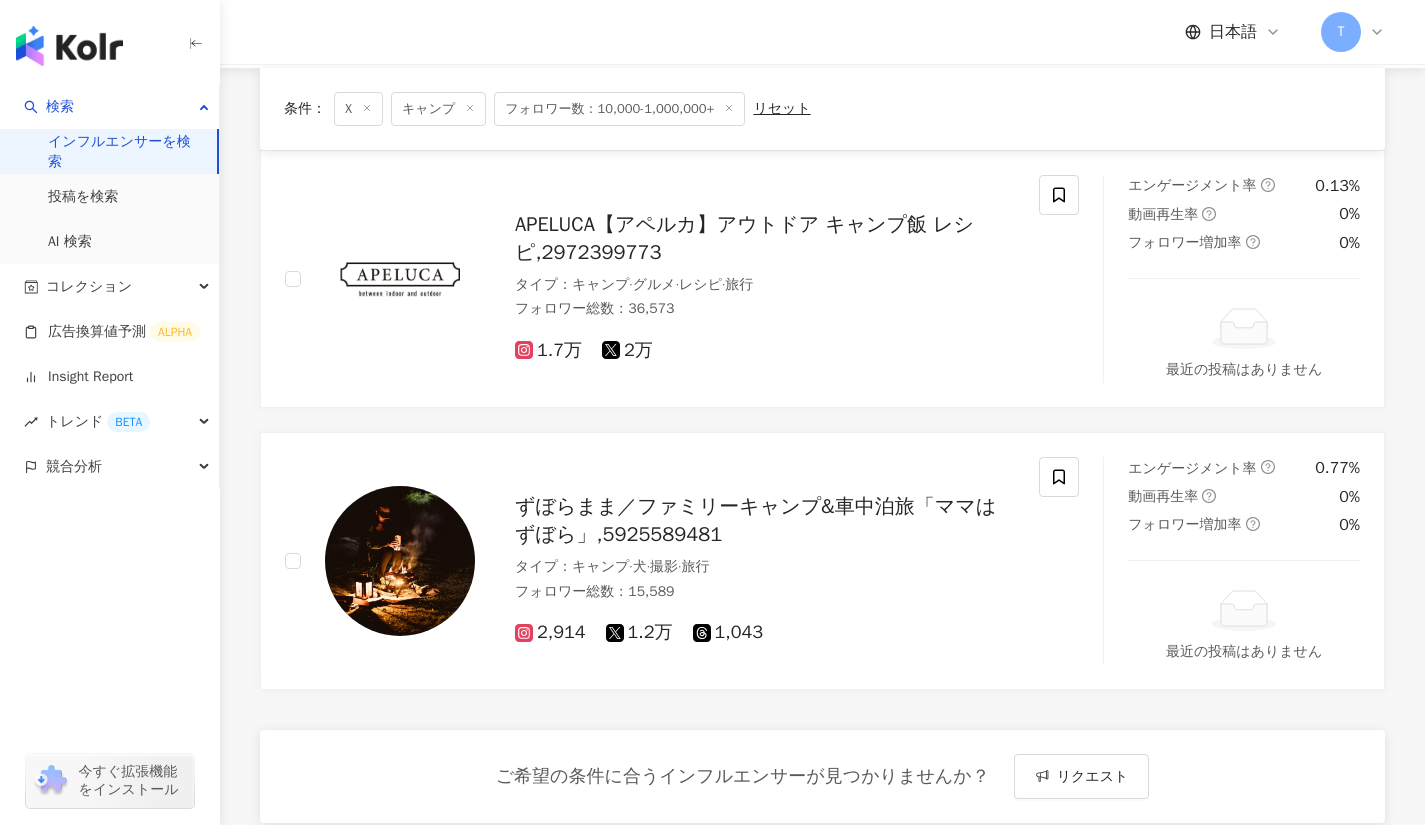 scroll, scrollTop: 0, scrollLeft: 0, axis: both 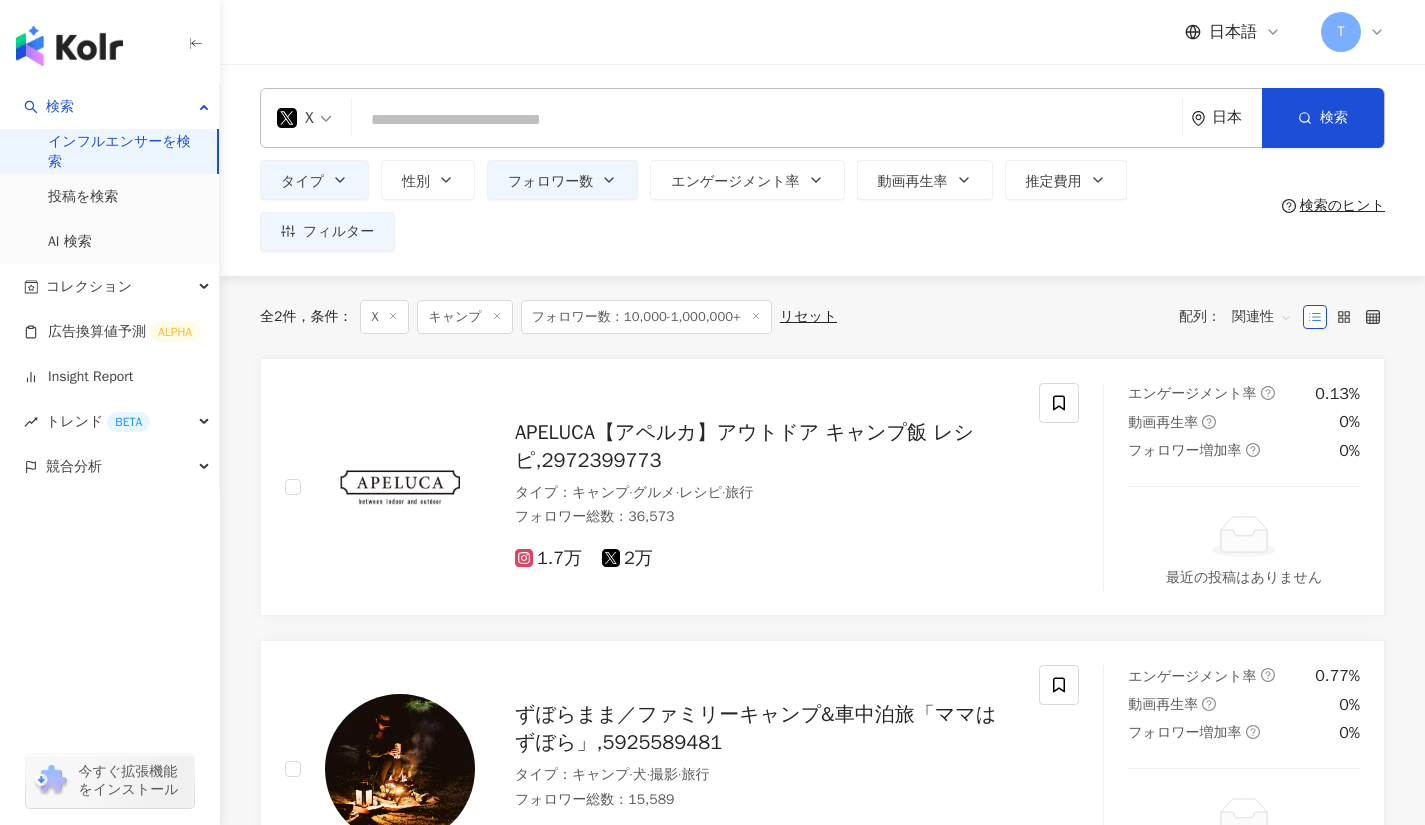 click on "タイプ" at bounding box center (314, 180) 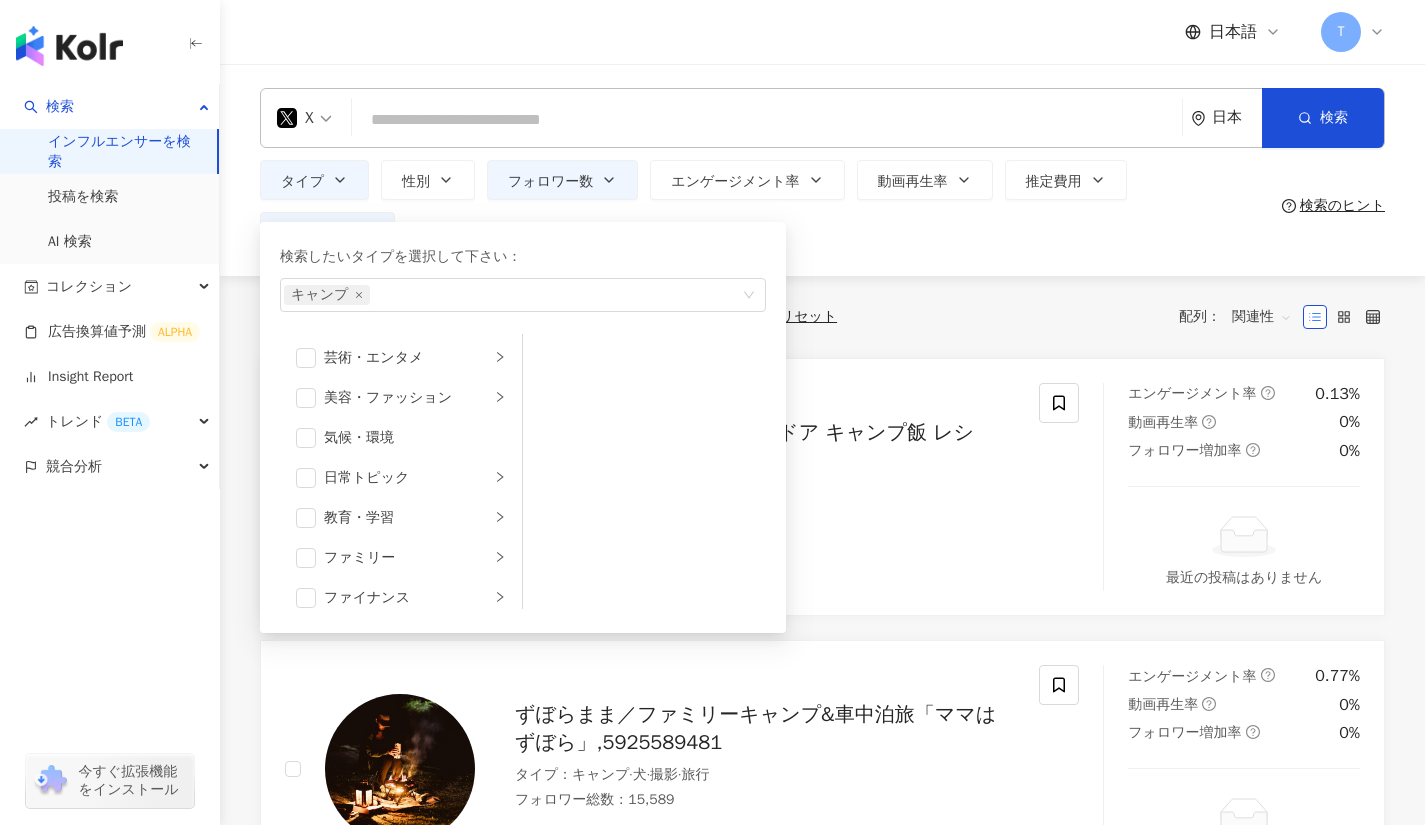 click on "キャンプ" at bounding box center [327, 295] 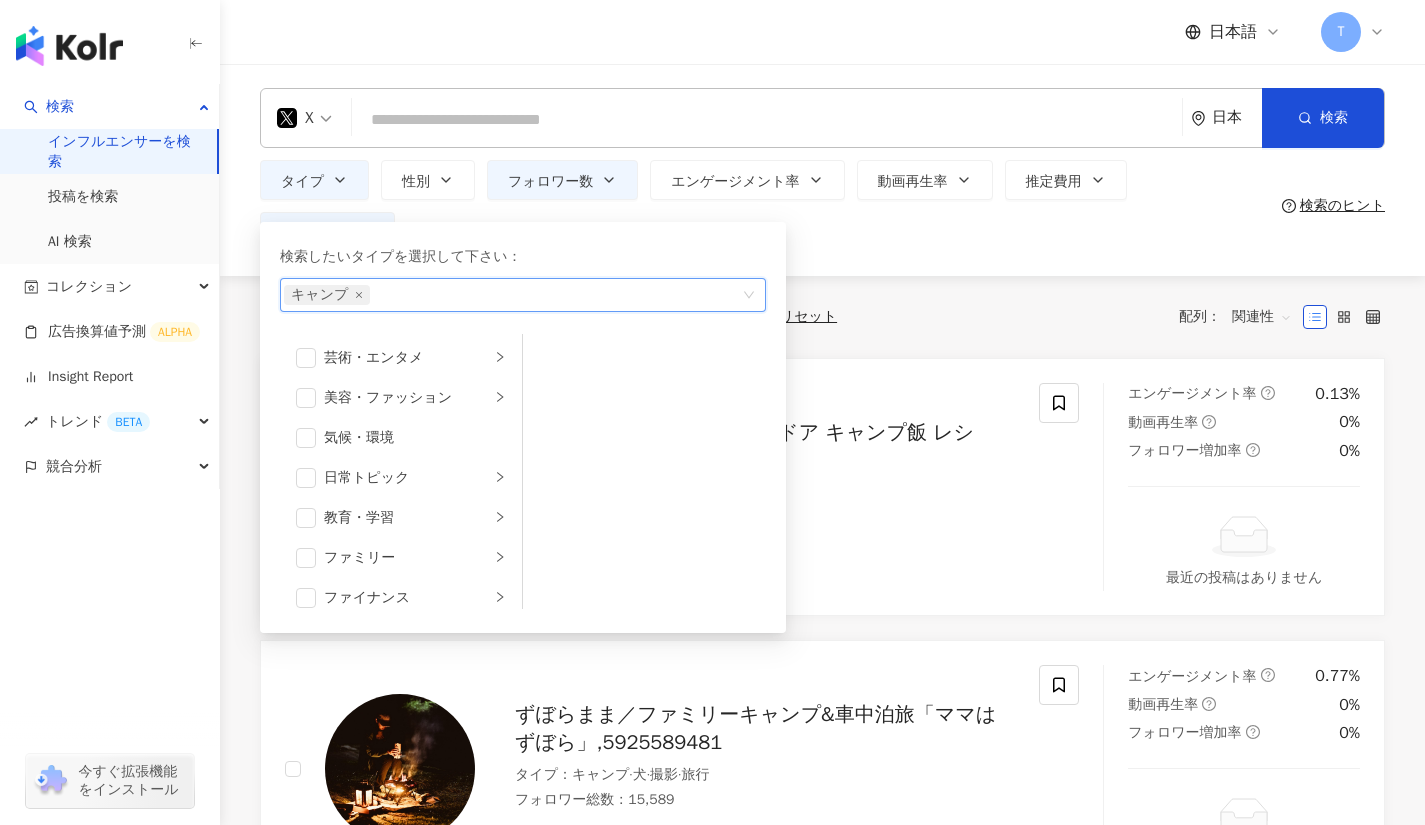 click on "キャンプ" at bounding box center [327, 295] 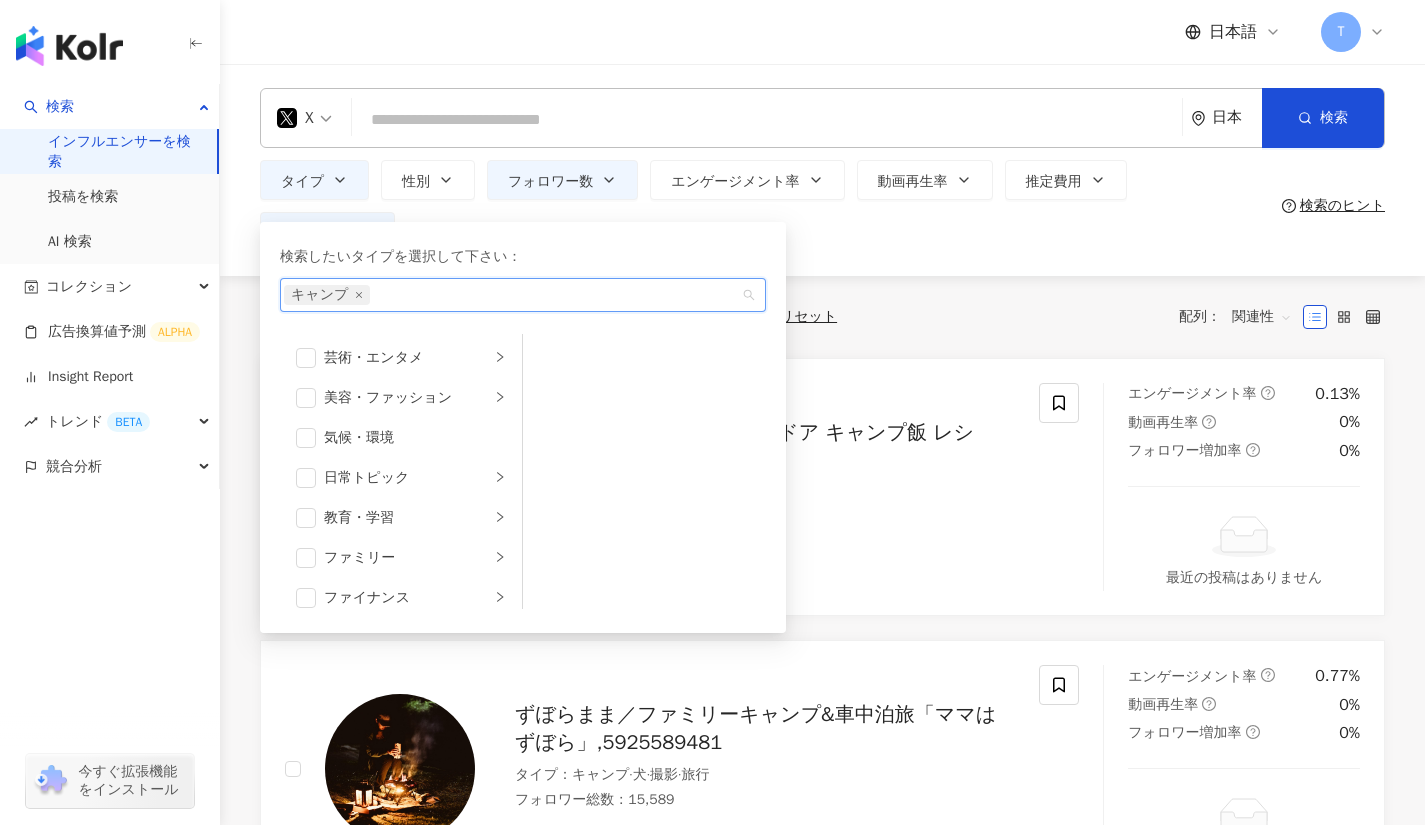 click 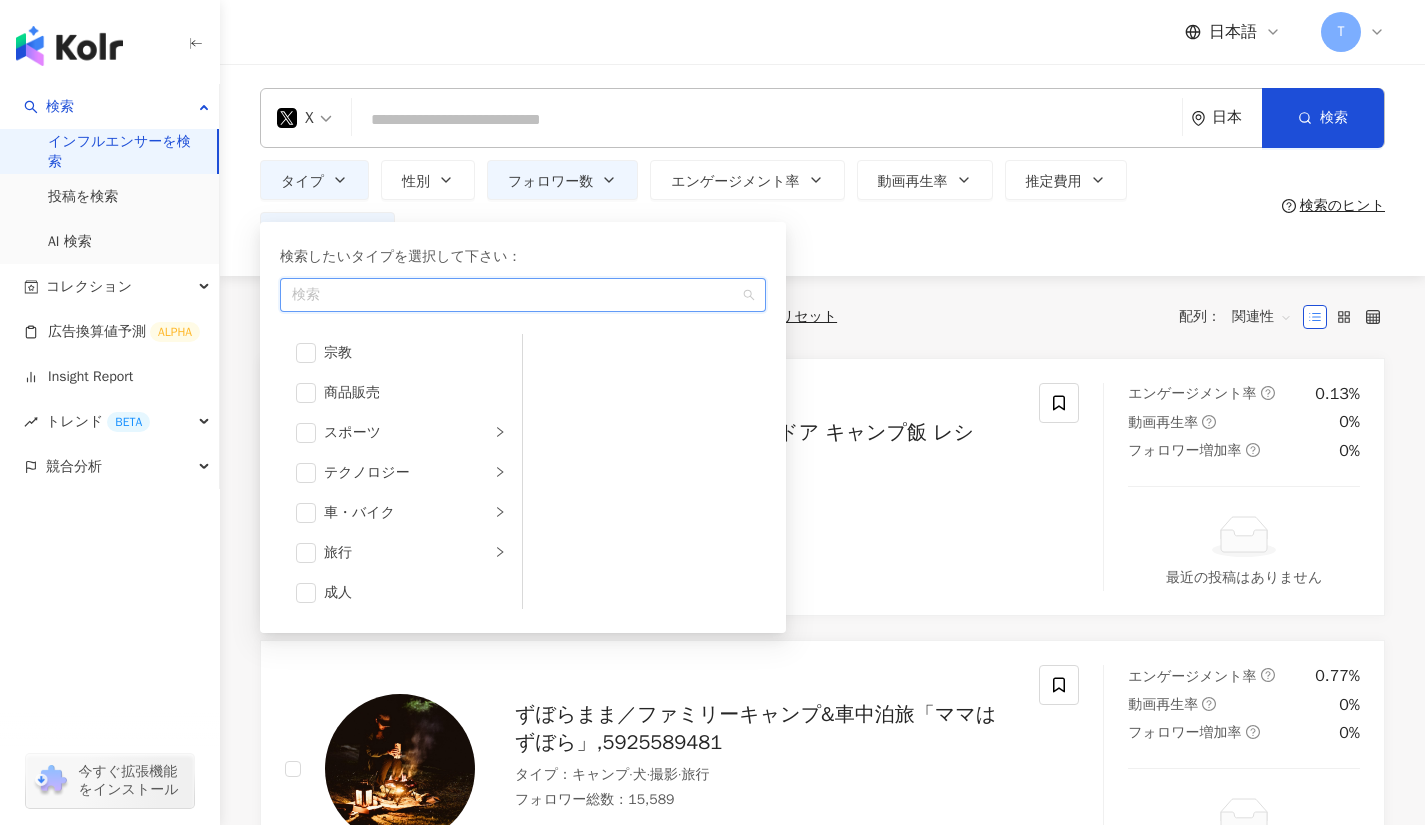 scroll, scrollTop: 693, scrollLeft: 0, axis: vertical 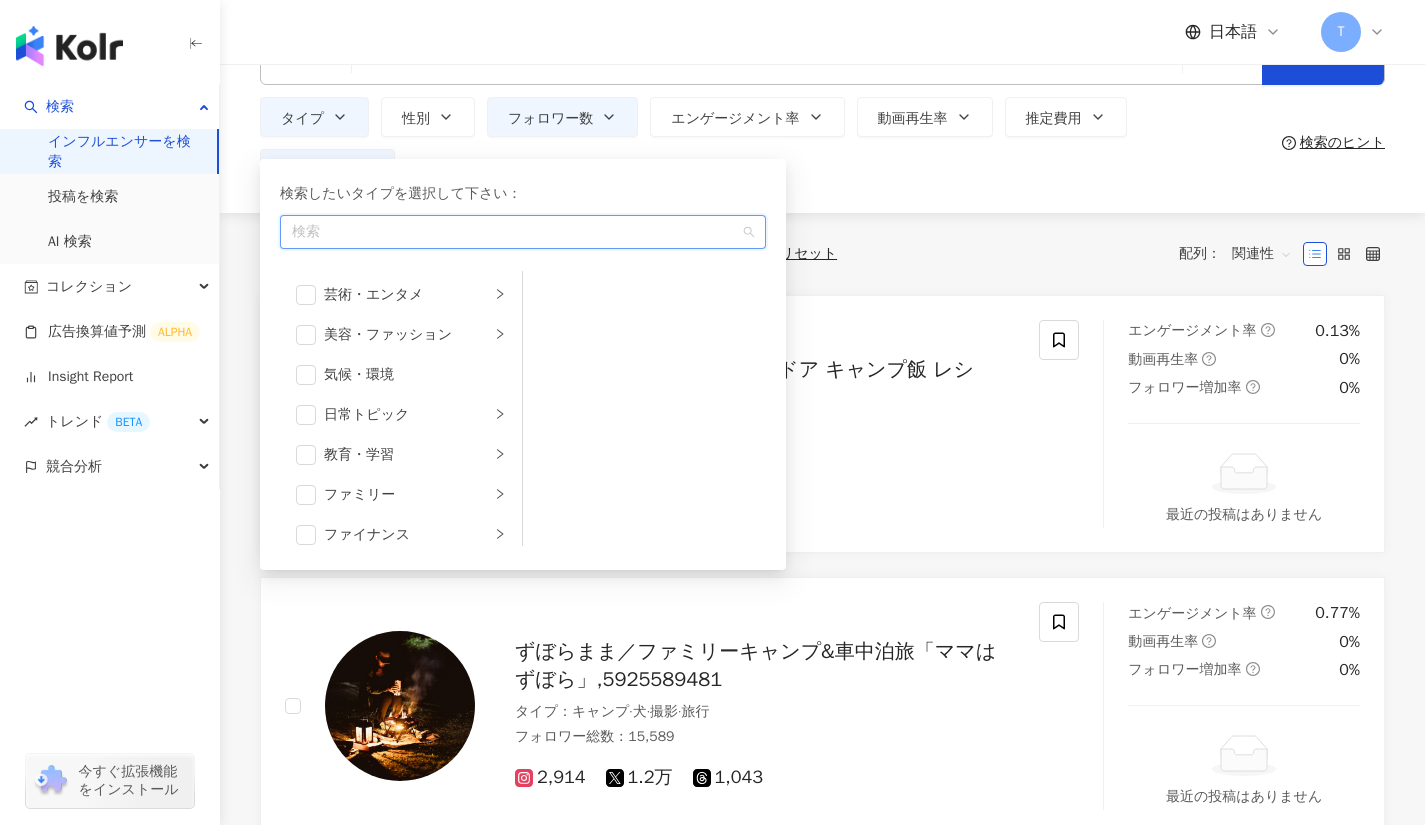 click on "芸術・エンタメ" at bounding box center [401, 295] 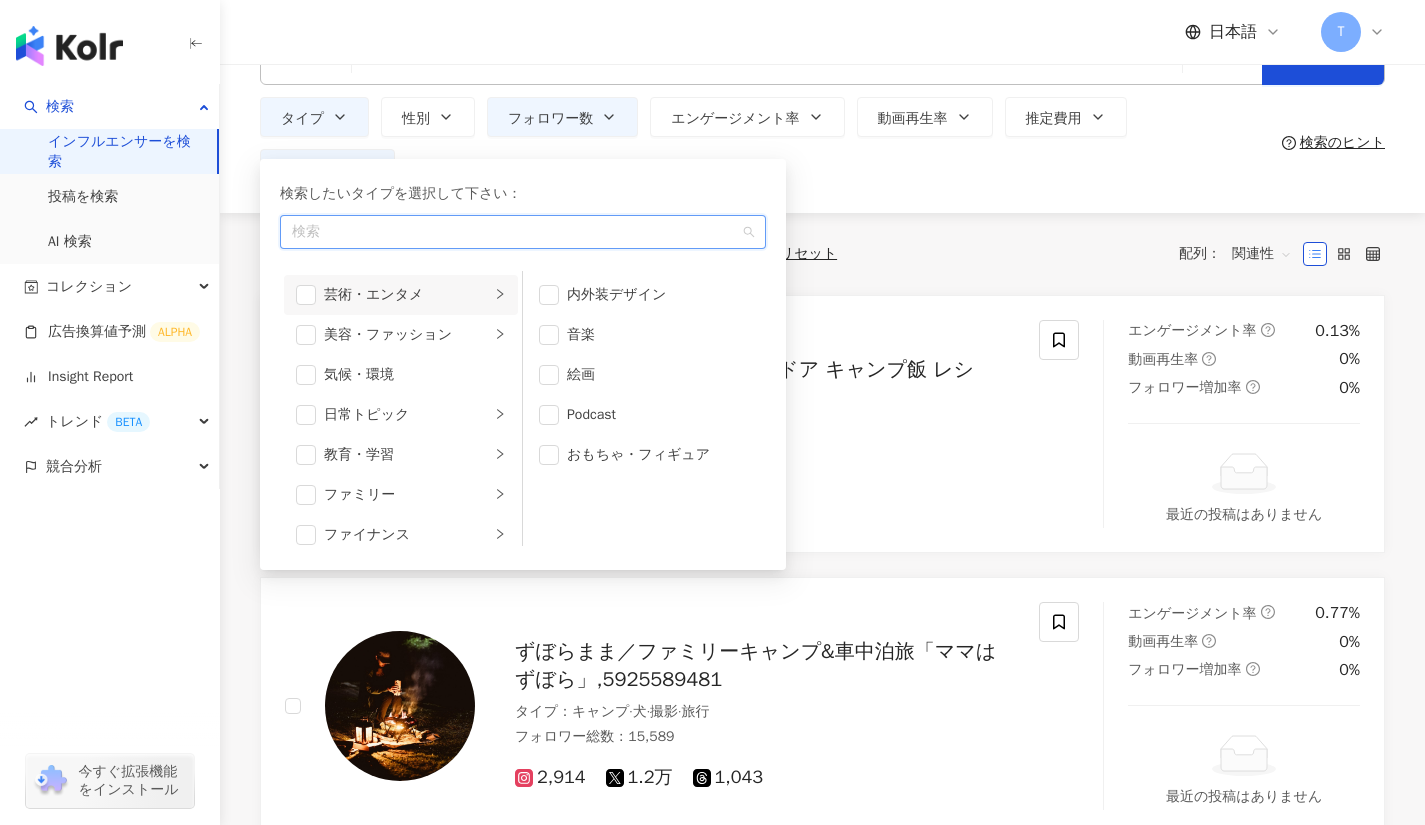 click 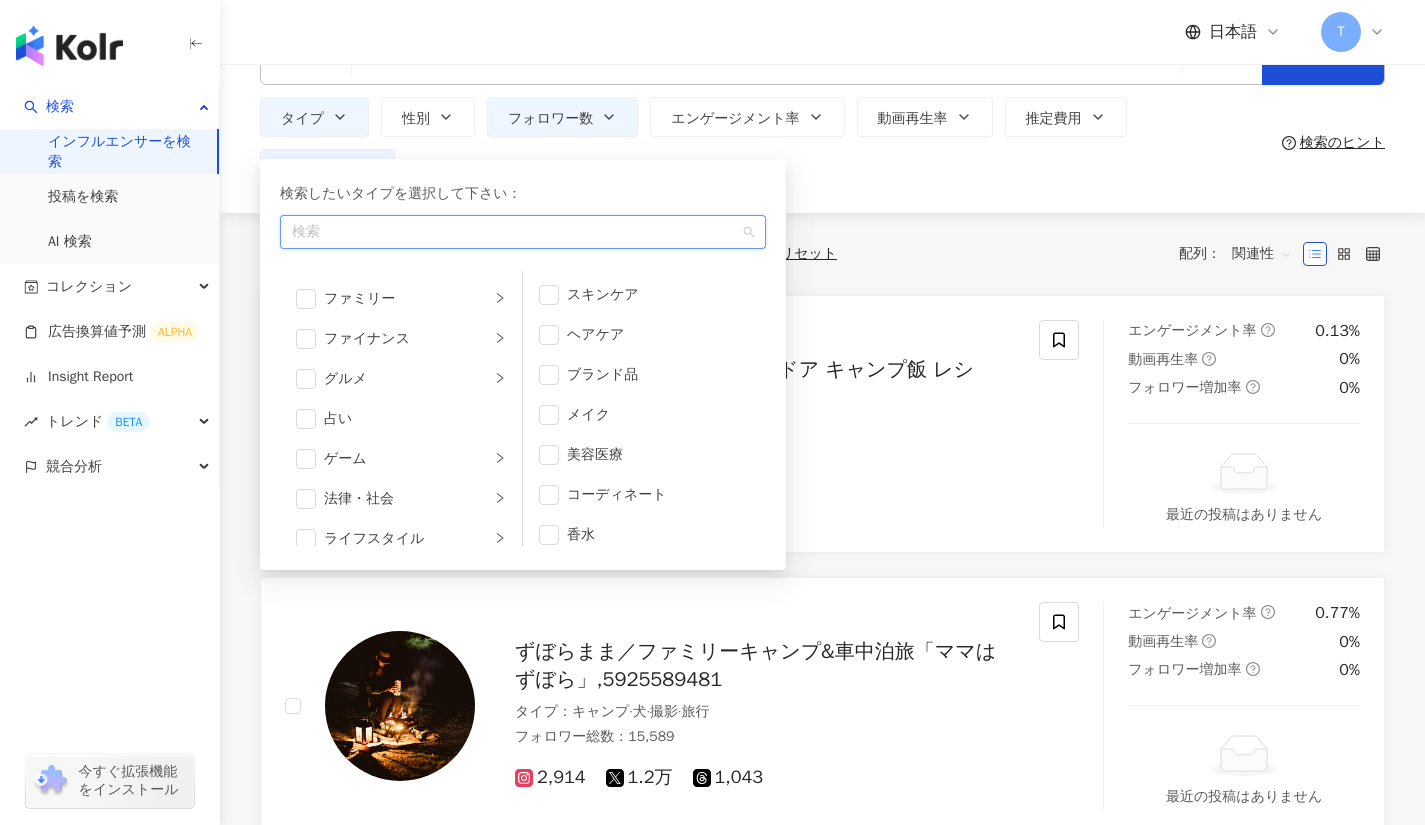 scroll, scrollTop: 225, scrollLeft: 0, axis: vertical 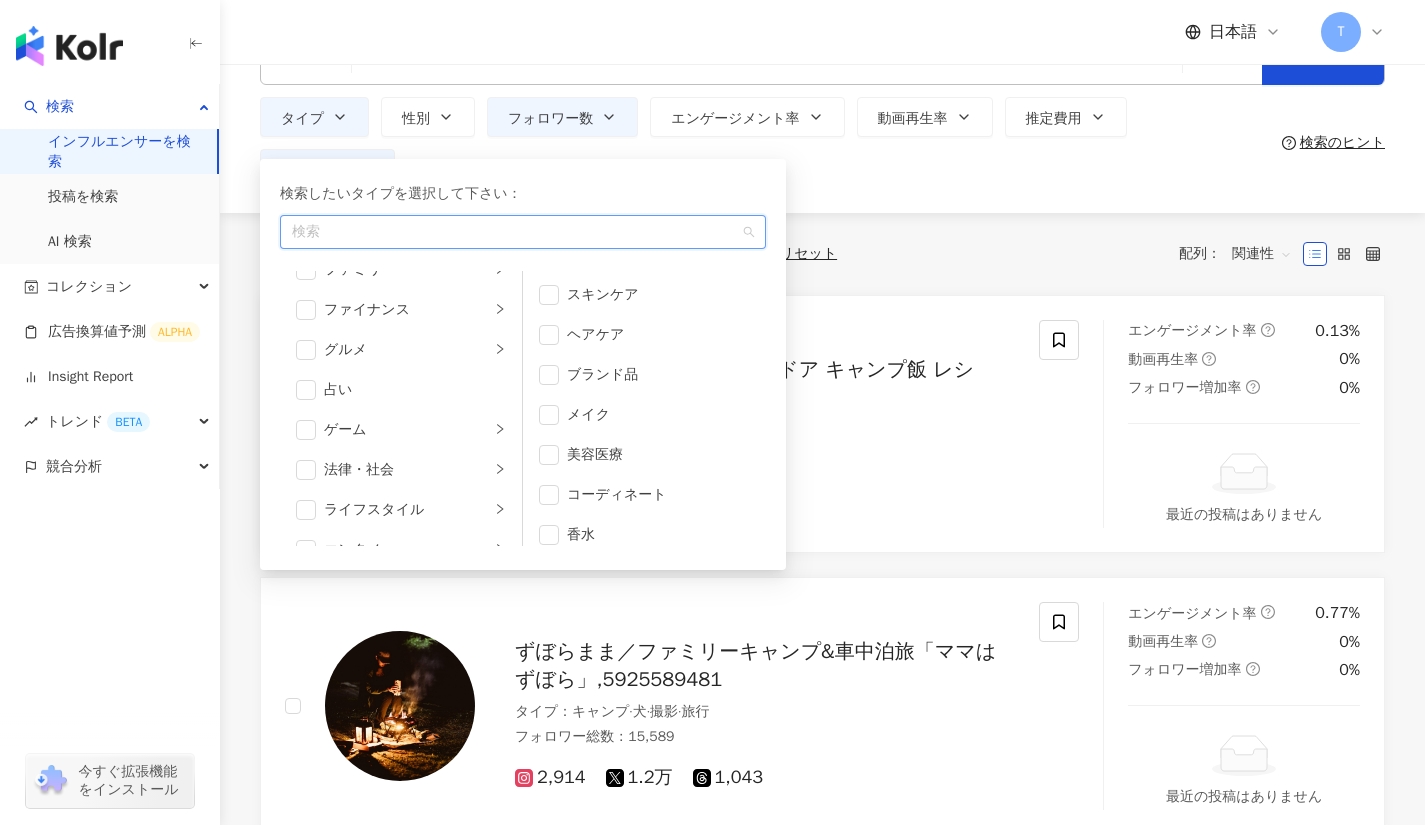 click on "ゲーム" at bounding box center (407, 430) 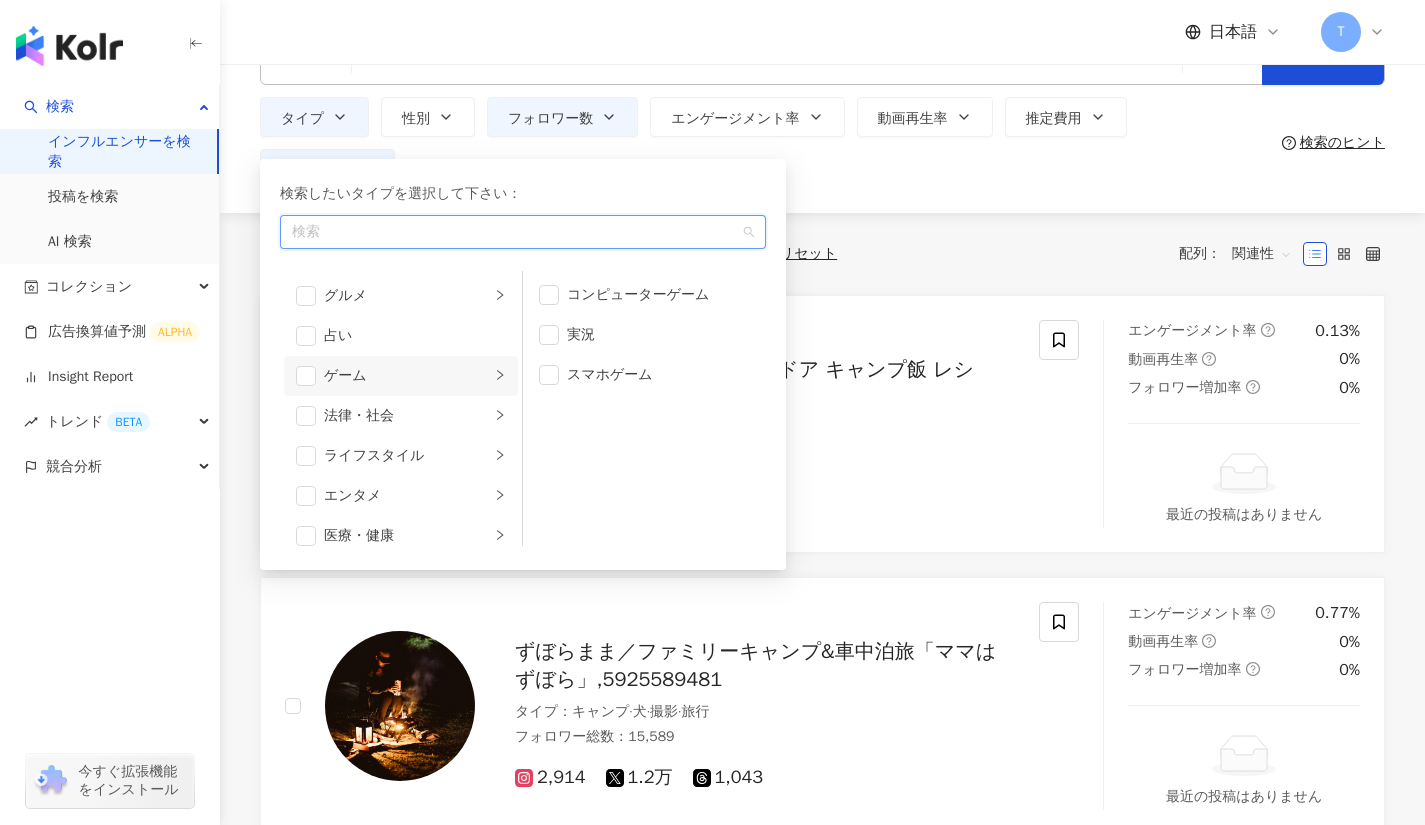 scroll, scrollTop: 318, scrollLeft: 0, axis: vertical 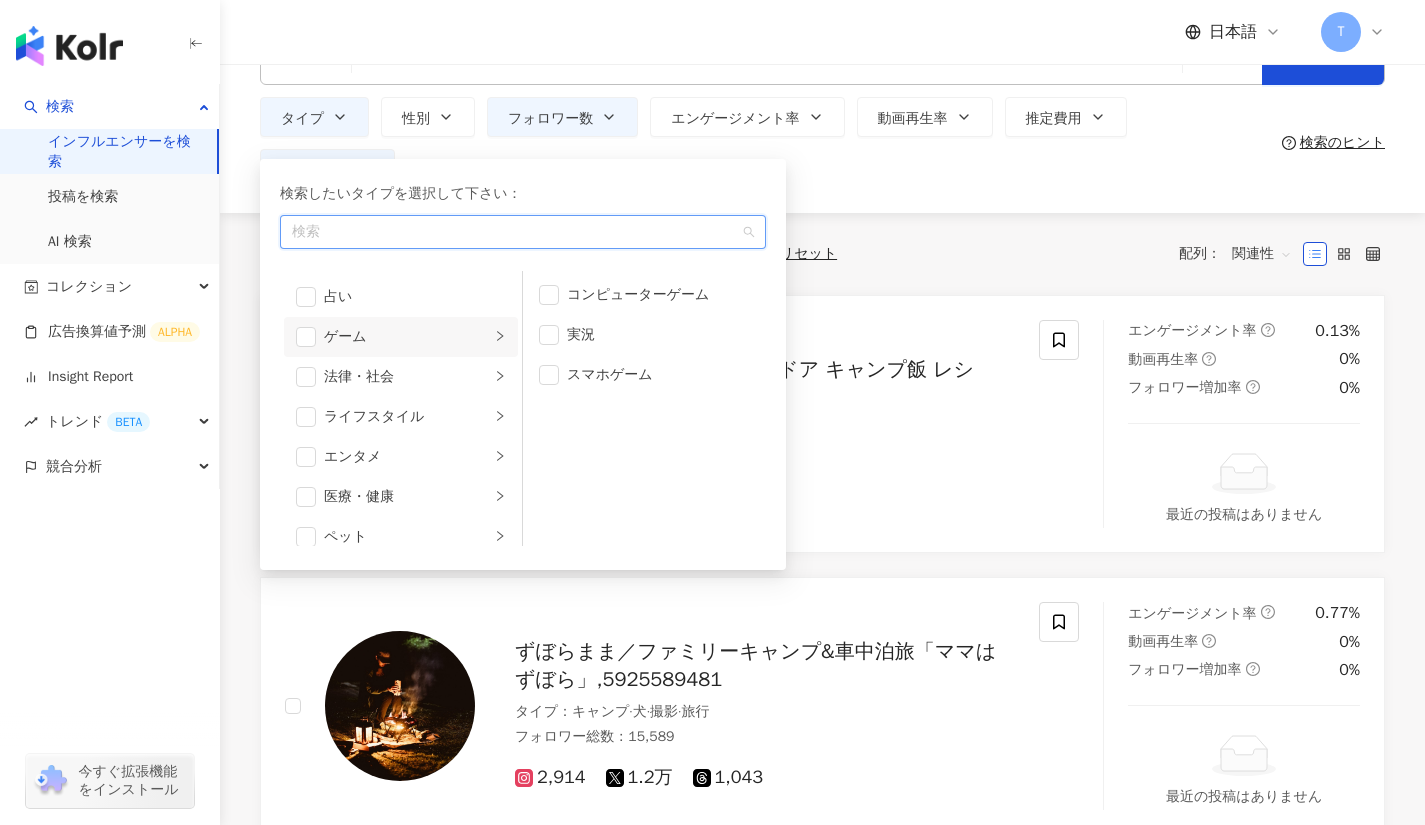 click on "ライフスタイル" at bounding box center [401, 417] 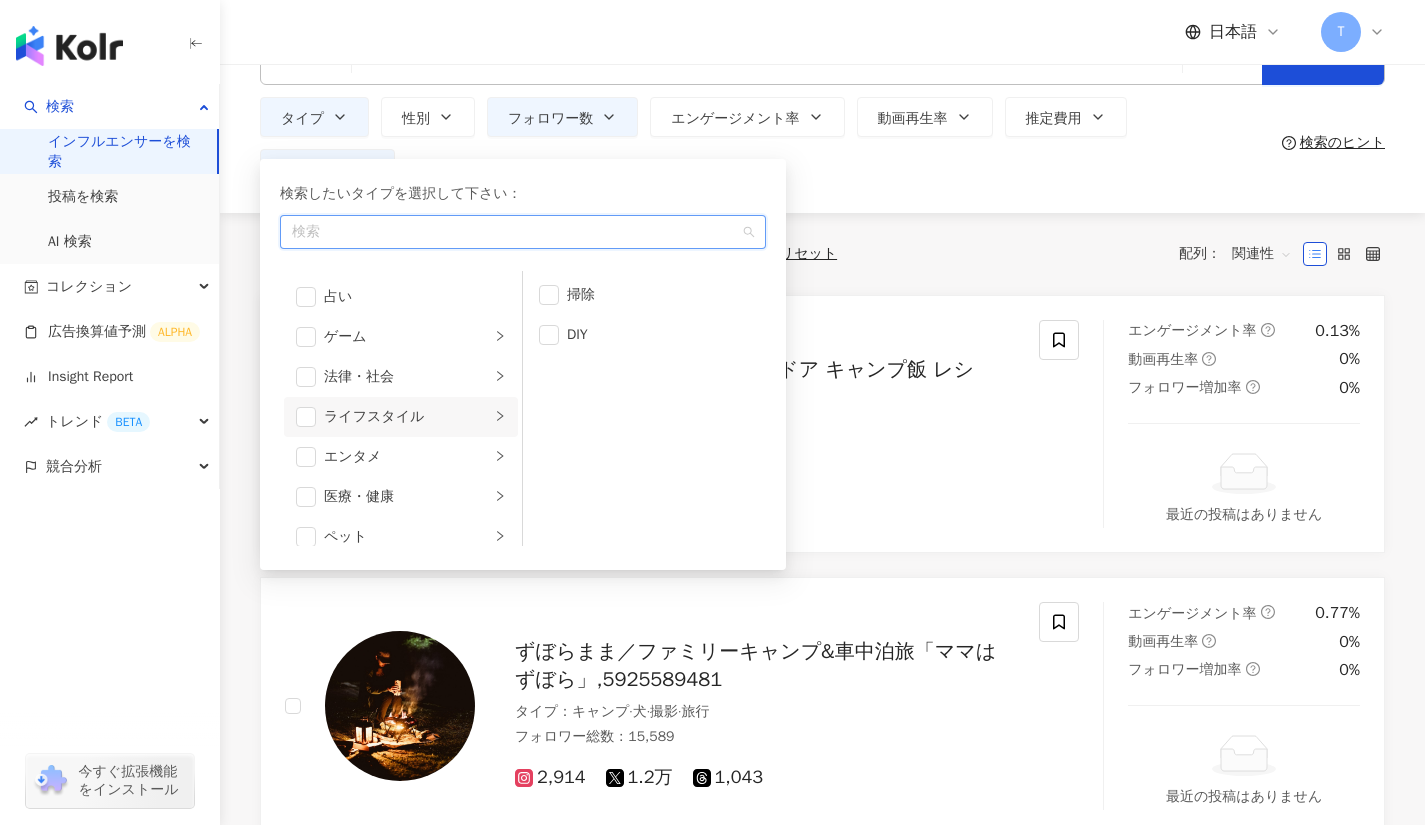 click 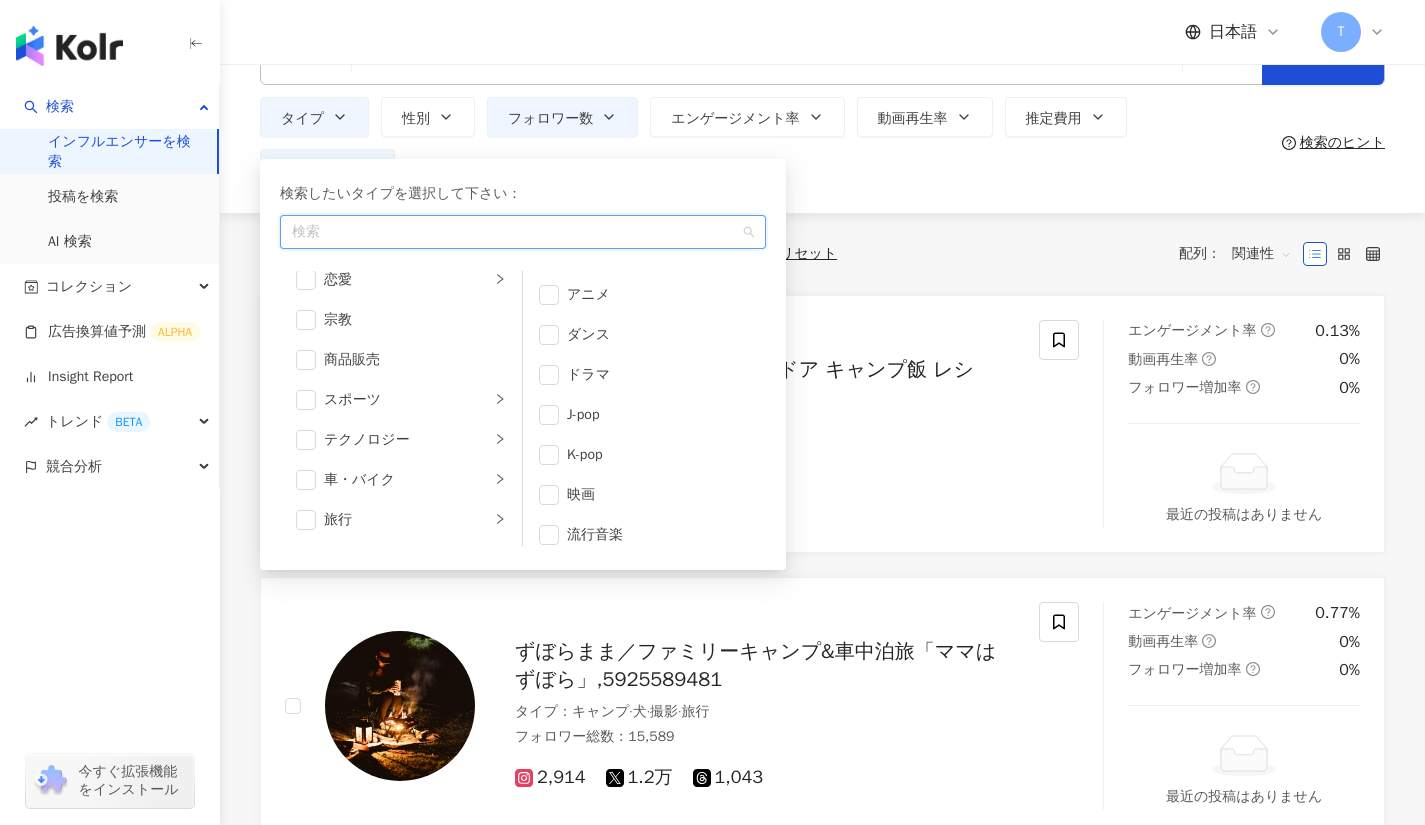 scroll, scrollTop: 693, scrollLeft: 0, axis: vertical 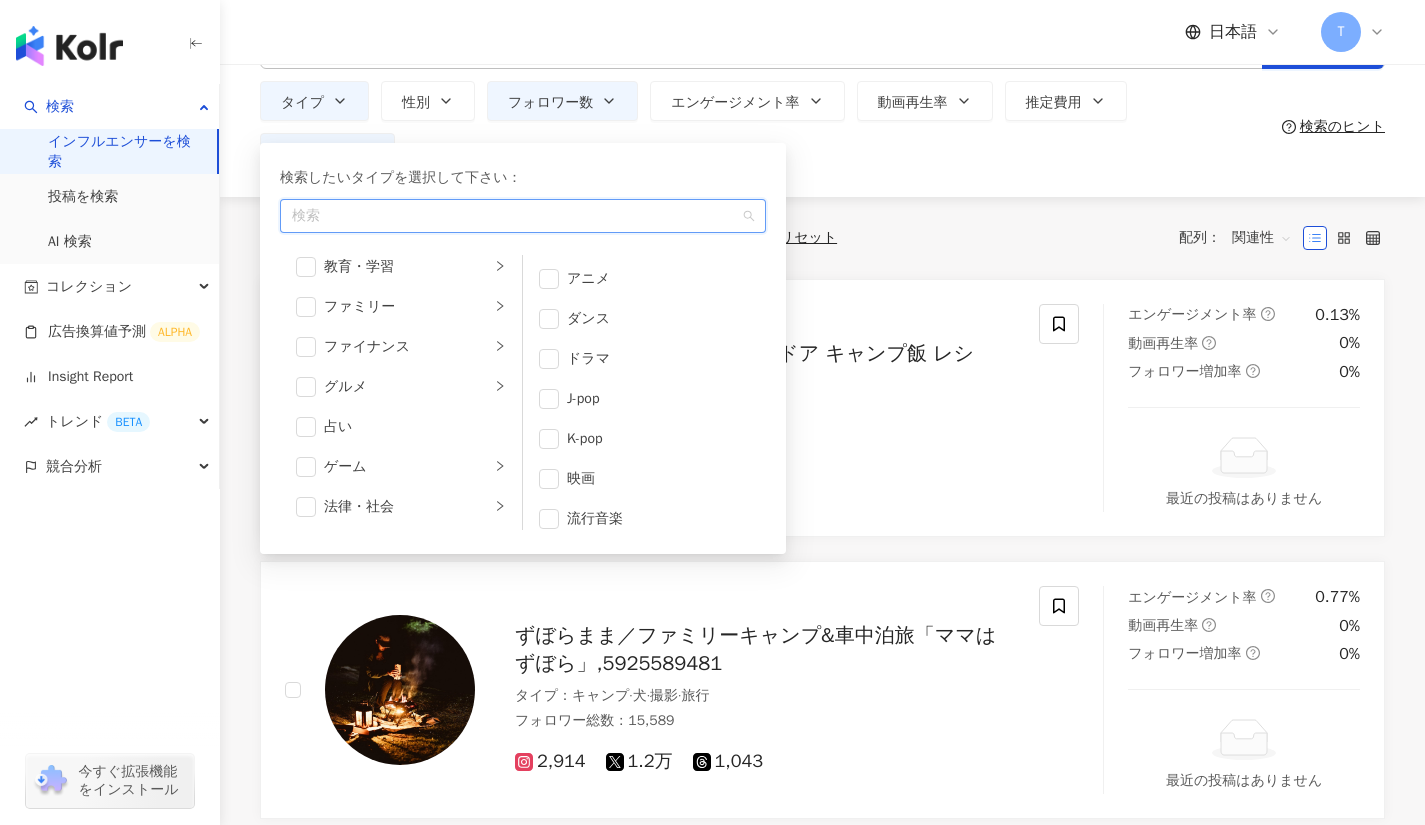 click on "グルメ" at bounding box center [407, 387] 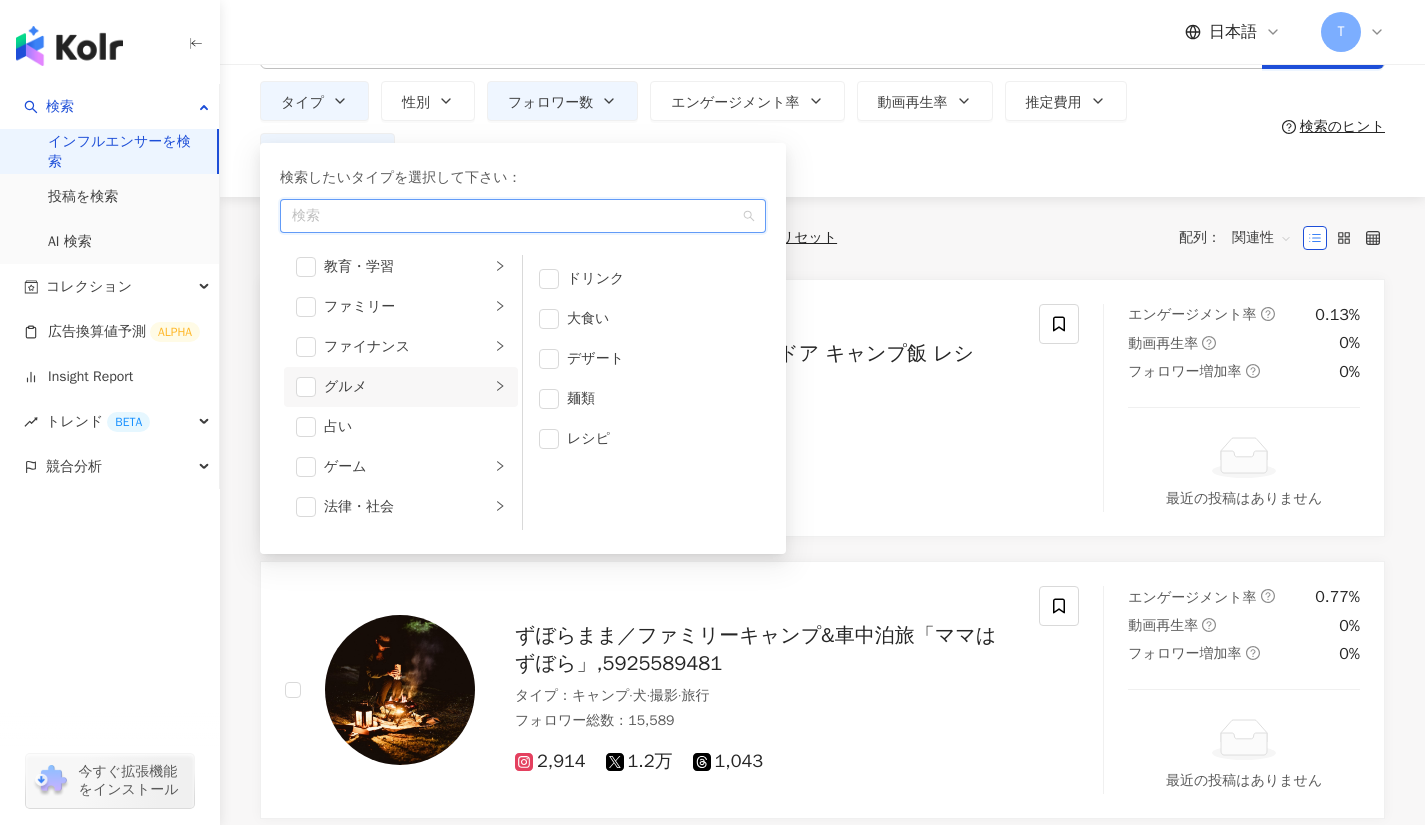 click at bounding box center [549, 359] 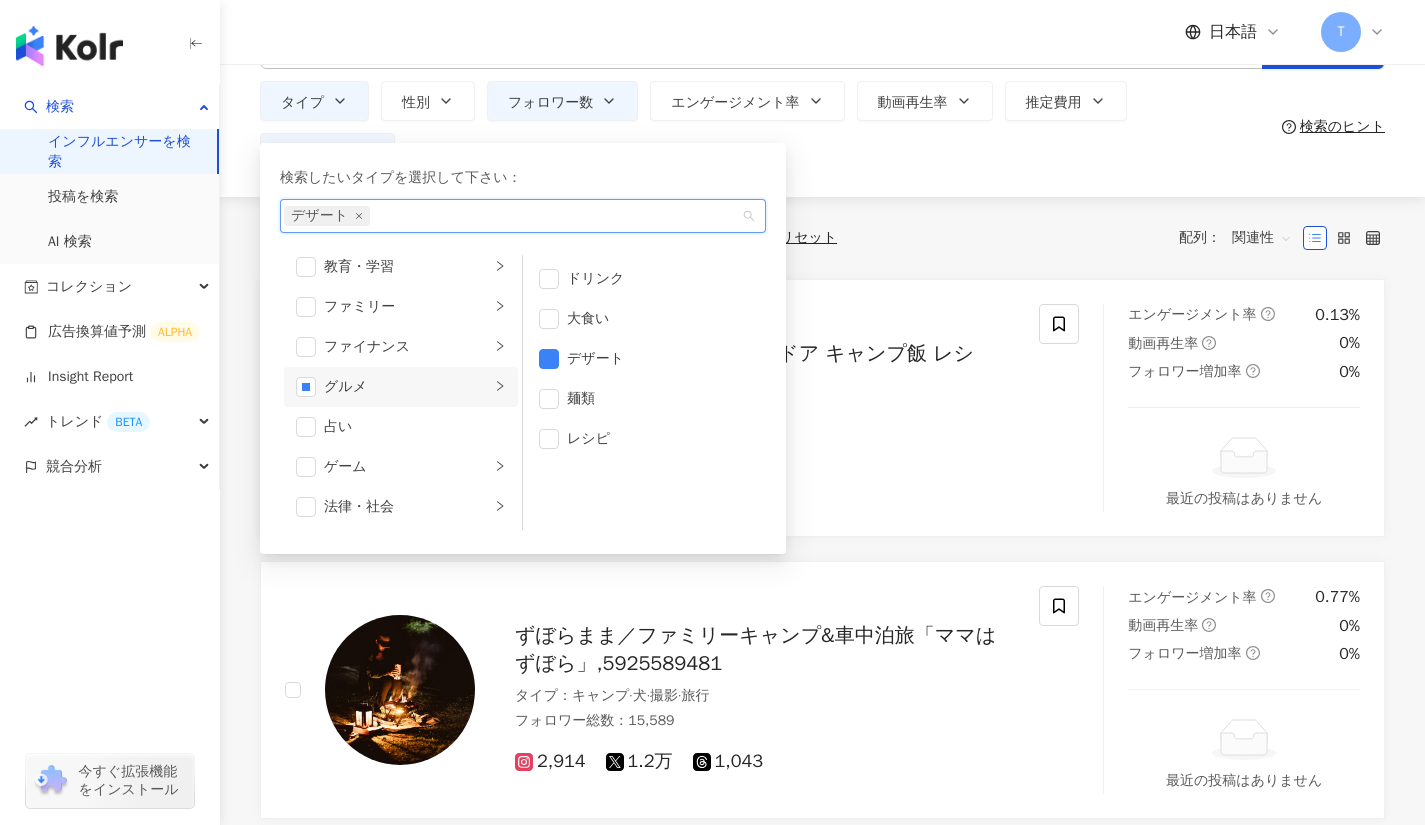 click on "全  2  件 条件 ： X キャンプ フォロワー数：10,000-1,000,000+ リセット 配列： 関連性" at bounding box center [822, 238] 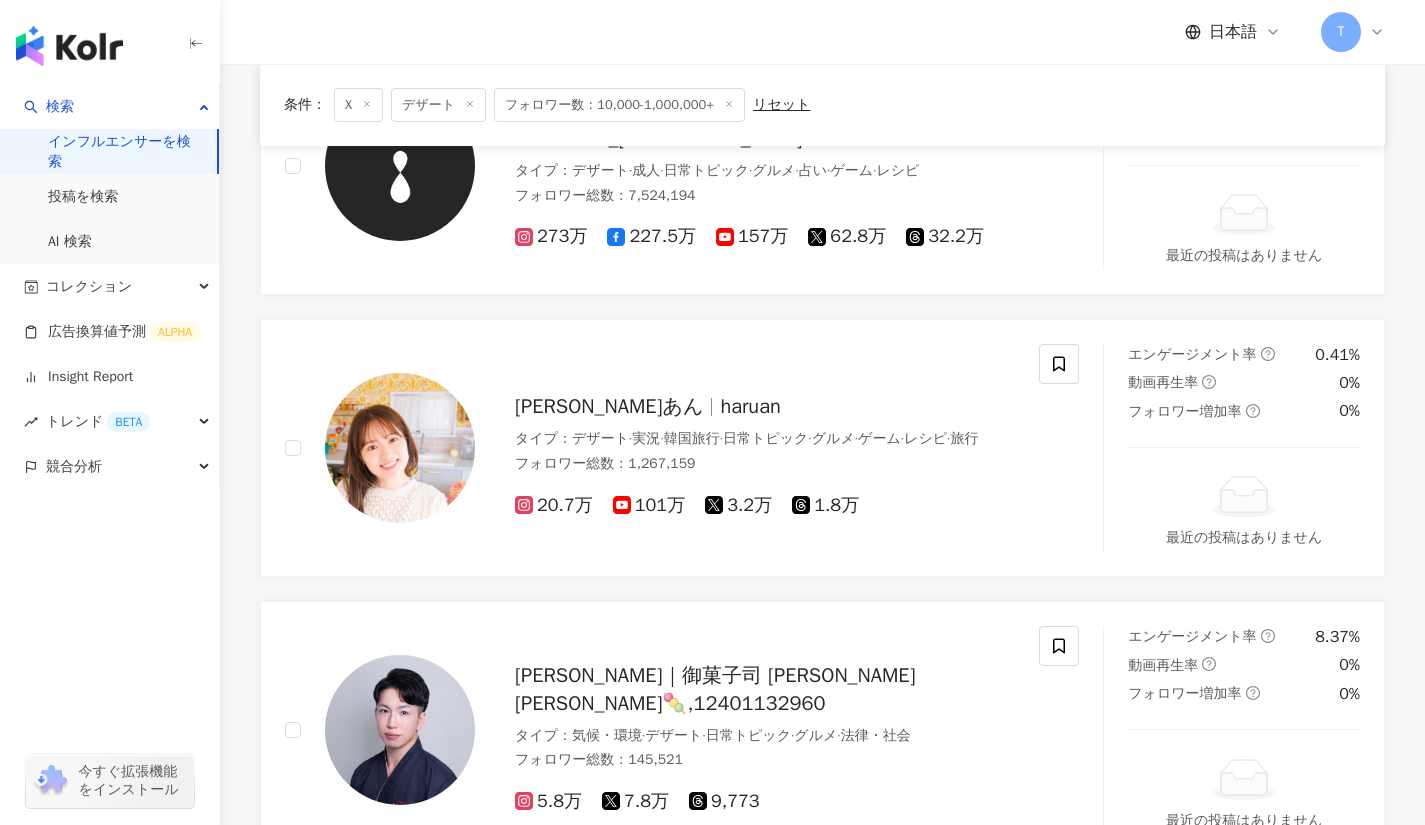scroll, scrollTop: 887, scrollLeft: 0, axis: vertical 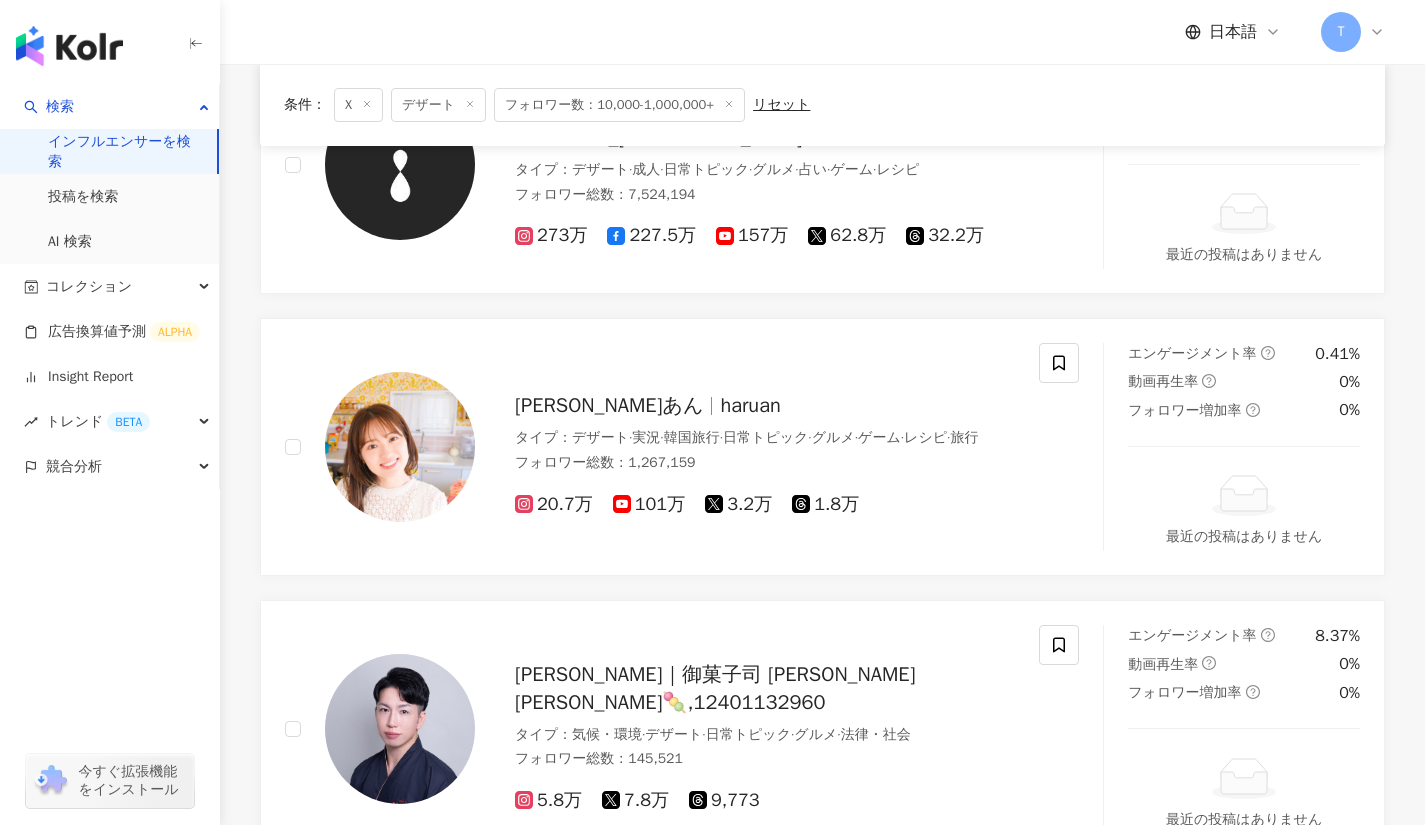 click on "haruan" at bounding box center (750, 405) 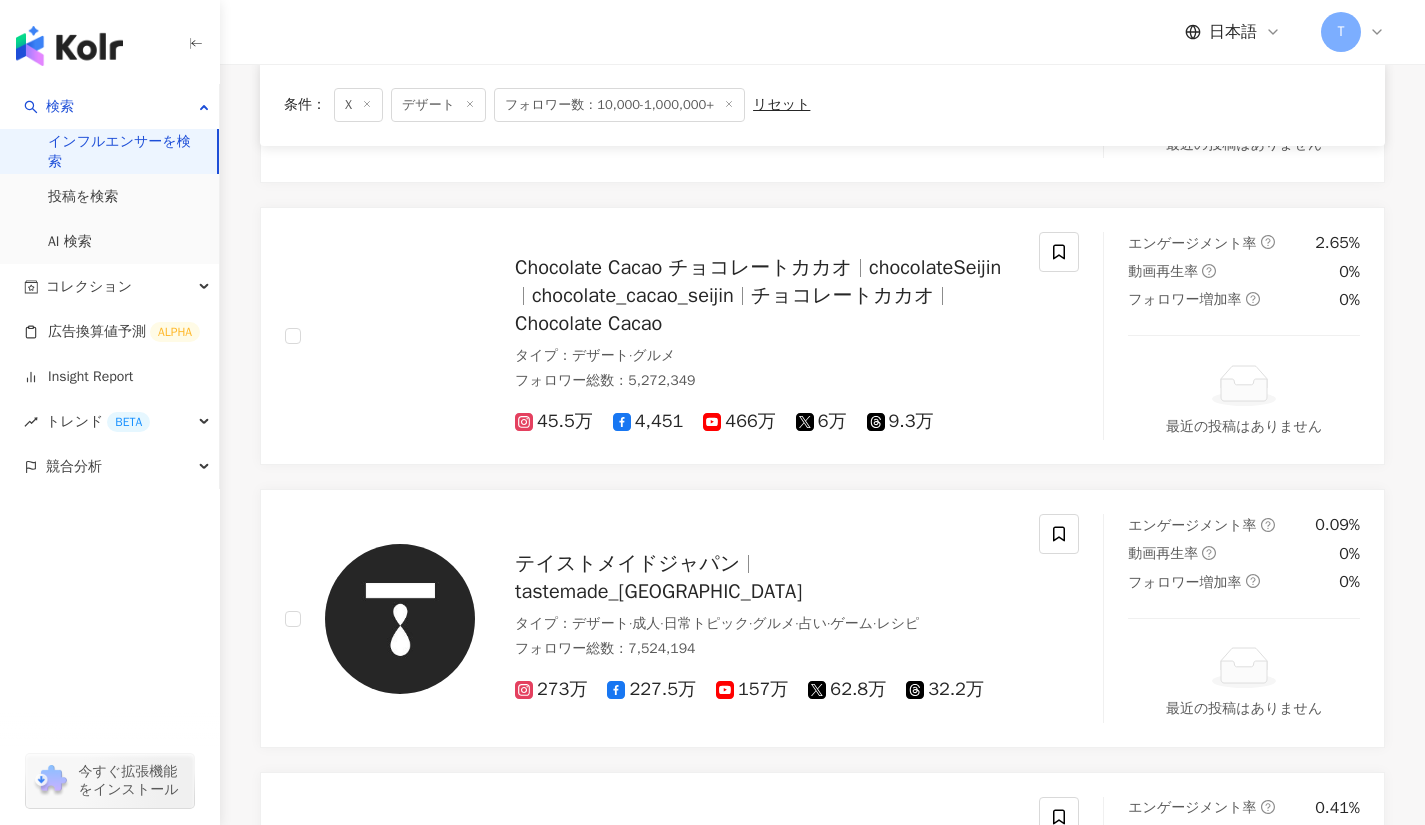 scroll, scrollTop: 429, scrollLeft: 0, axis: vertical 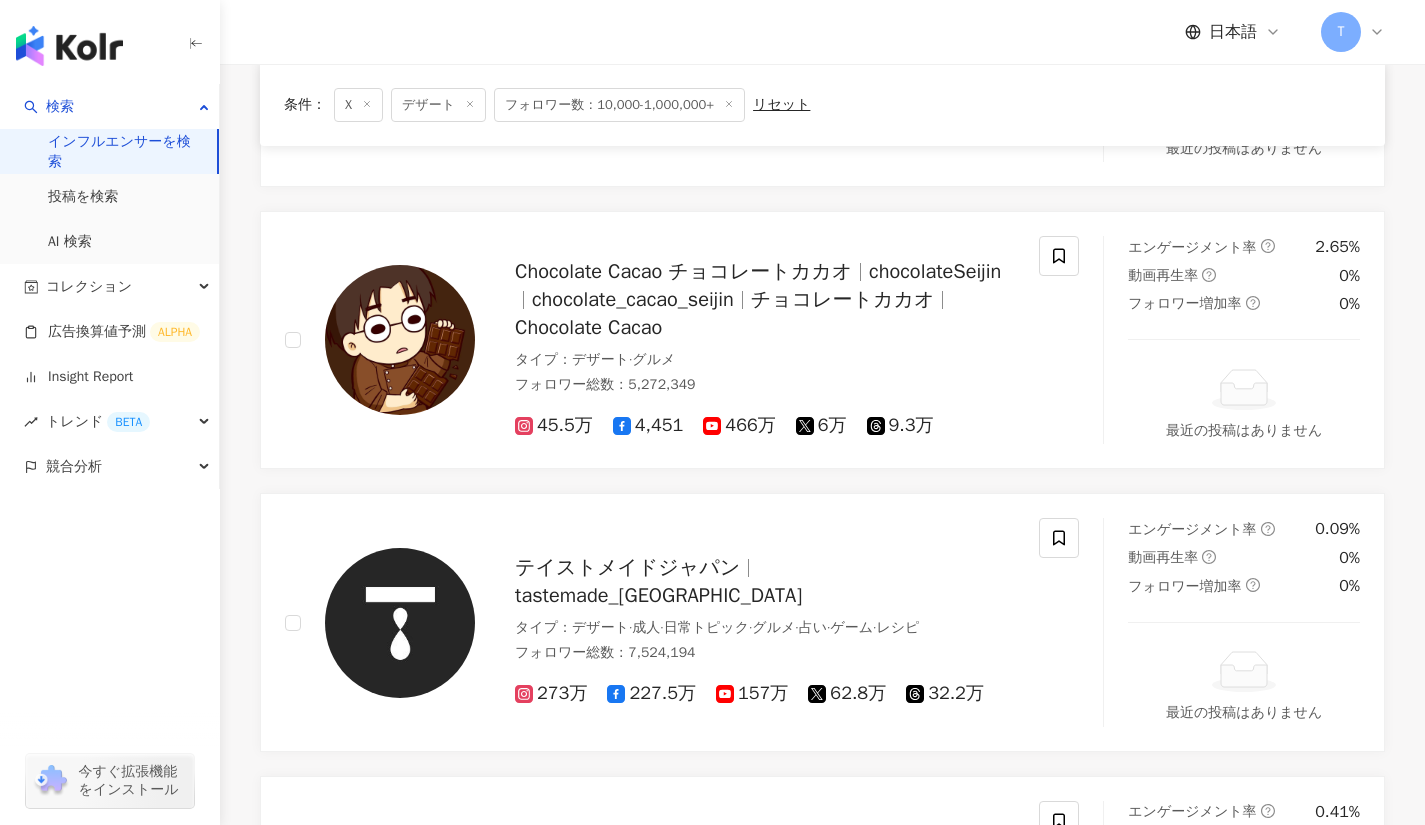 click on "tastemade_japan" at bounding box center [658, 595] 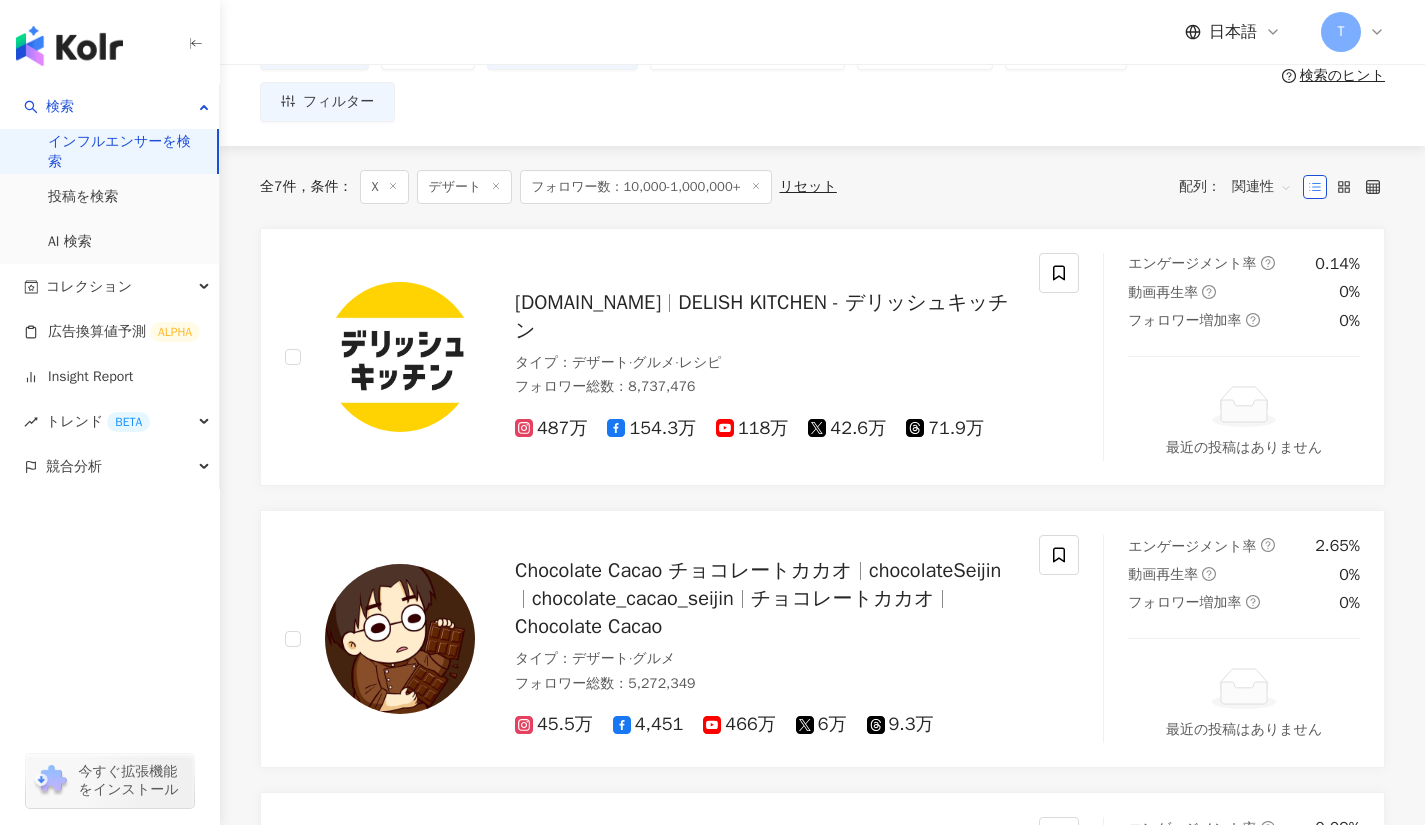 scroll, scrollTop: 0, scrollLeft: 0, axis: both 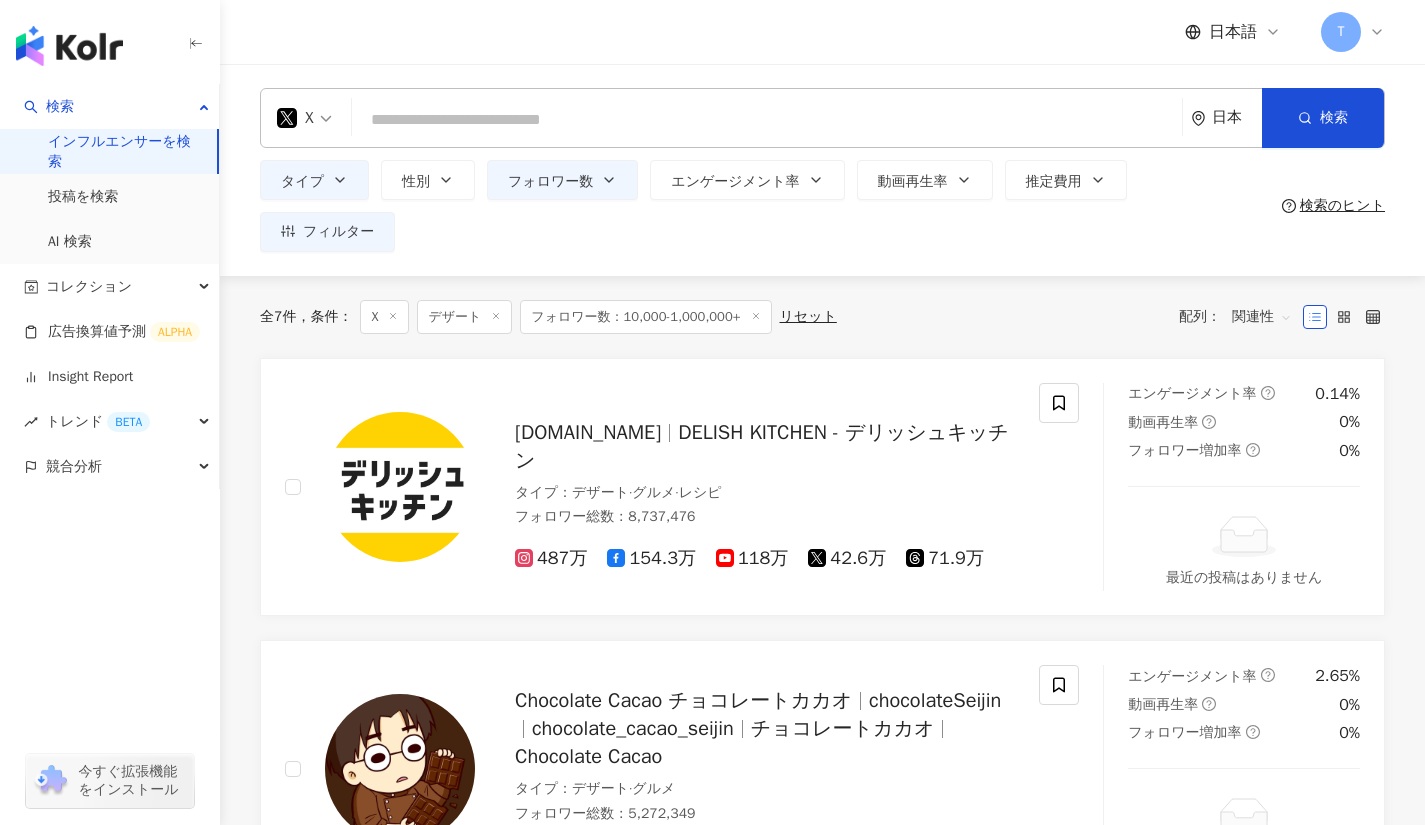 click 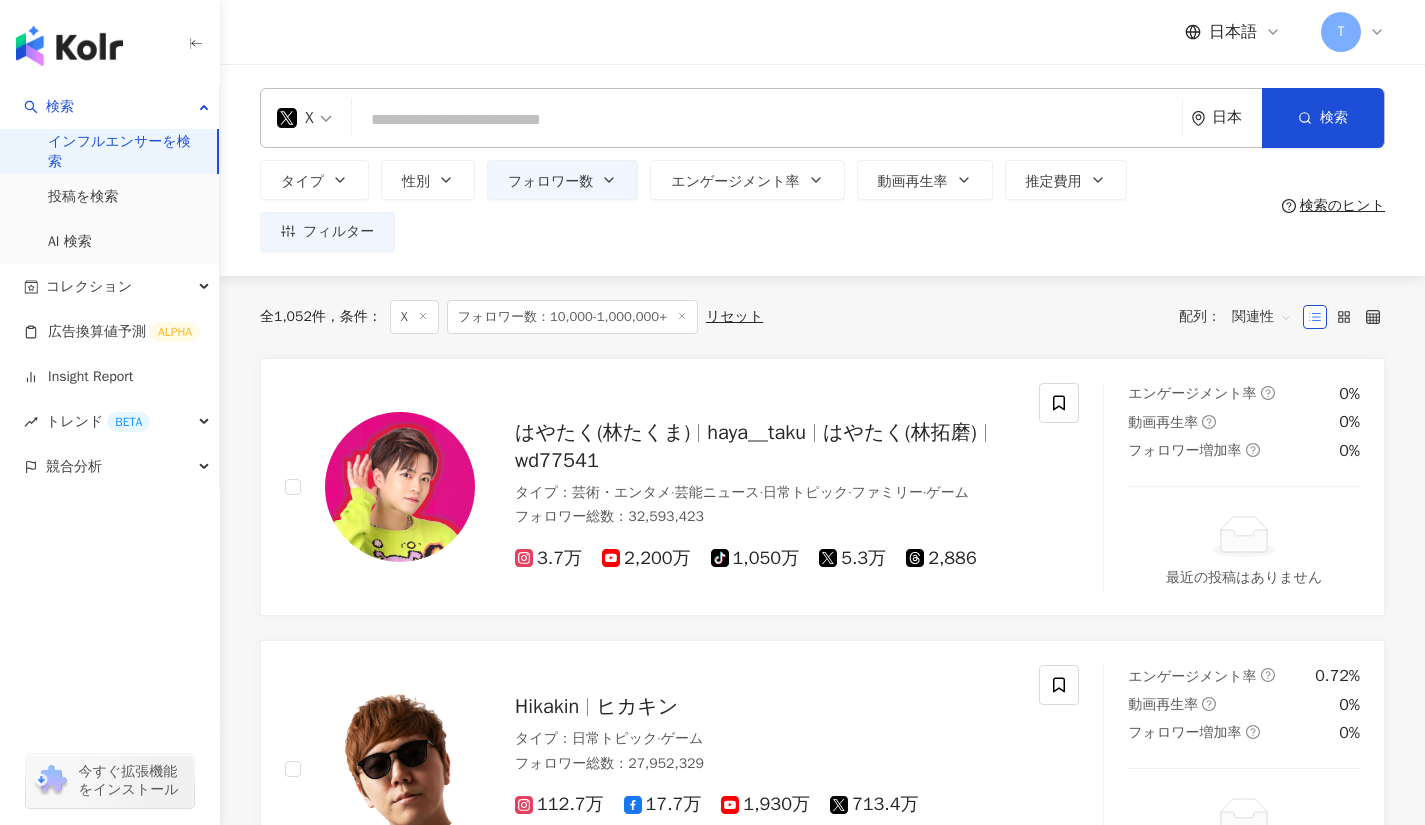 click on "全  1,052  件 条件 ： X フォロワー数：10,000-1,000,000+ リセット 配列： 関連性" at bounding box center (822, 317) 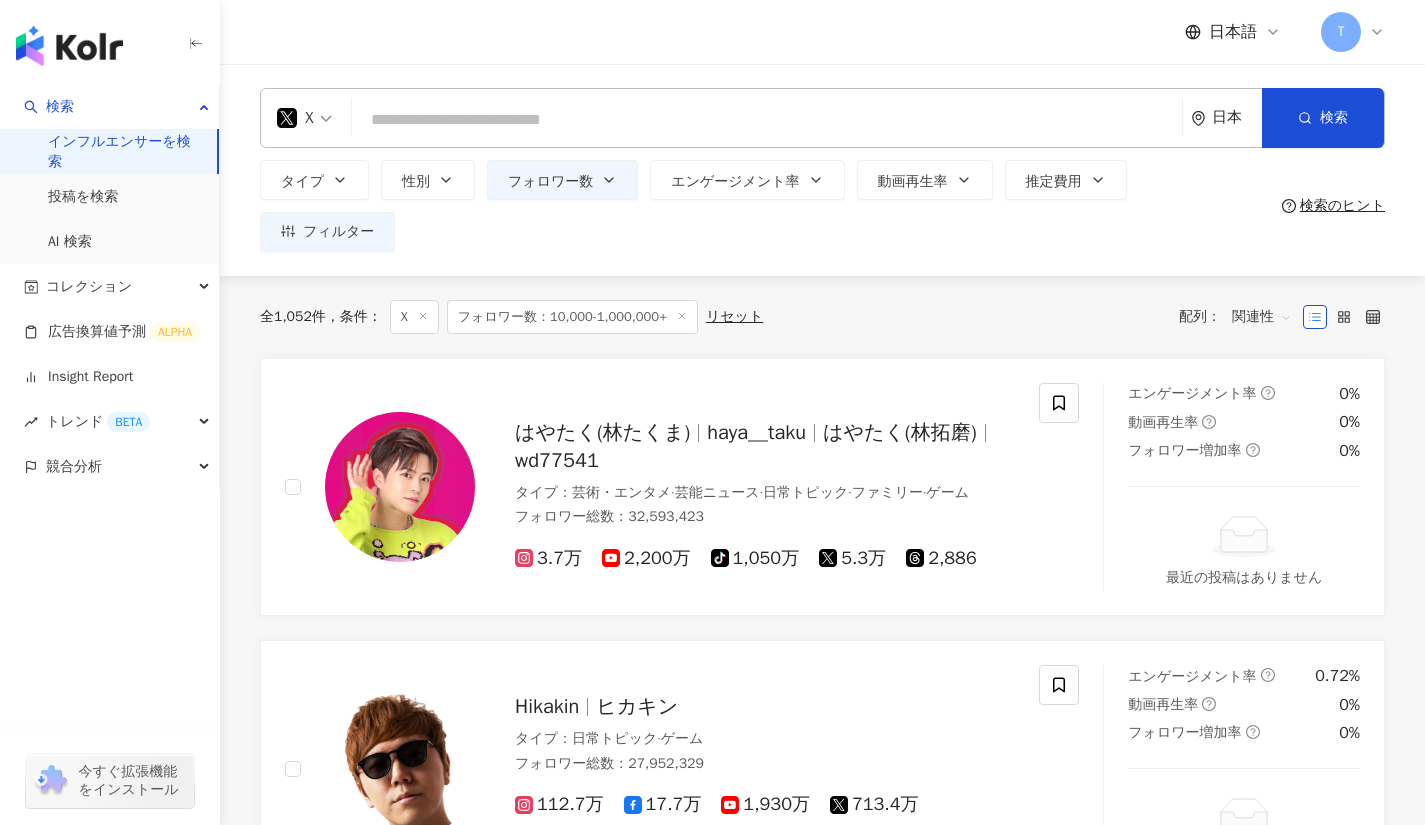click on "X 日本 検索 タイプ 性別 フォロワー数 エンゲージメント率 動画再生率 推定費用  フィルター フィルター インフルエンサーの詳細 エンゲージメント & ポテンシャル フォロワーオーディエンス その他除外項目等 インフルエンサーの詳細 タイプ  ( 検索したいタイプを選択して下さい： ) お選びください 国/地域 日本 性別 指定なし 女性 男性 他の 言語     選択または検索してください フォロワー数 *****  -  ******* 指定なし マイクロ フォロワー数：1万人以下 フォロワー数：1万人-3万人 フォロワー数：3万人-5万人 ミドル フォロワー数：5万人-10万人 フォロワー数：10万人-30万人 フォロワー数：30万人-50万人 トップ フォロワー数：50万人-100万人 フォロワー数：100万人以上 推定費用 無制限 制限額 ¥ *  -  ¥ ******* 通貨 : 日本円 JPY すべてのフィルターをクリア" at bounding box center [822, 170] 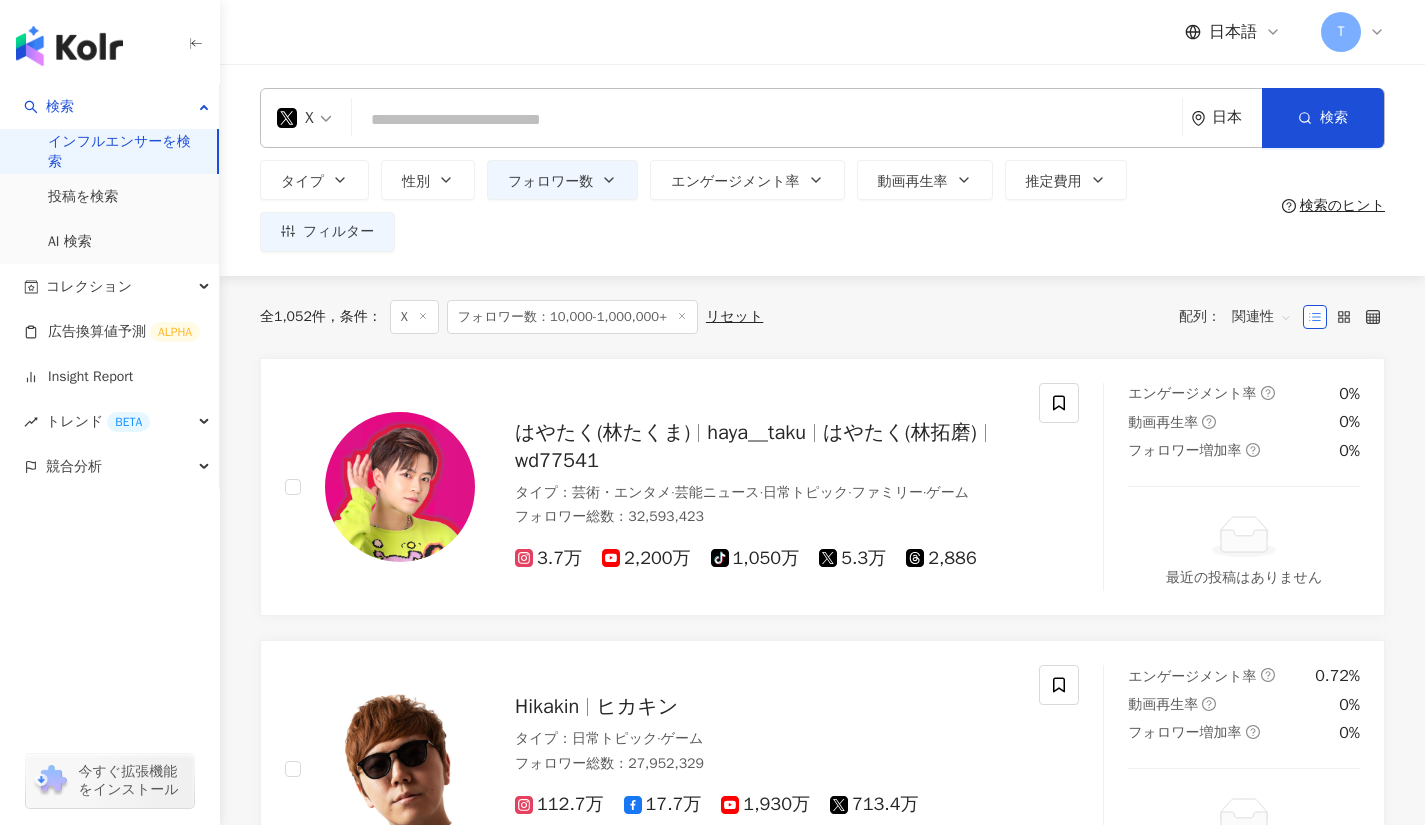 click at bounding box center [767, 120] 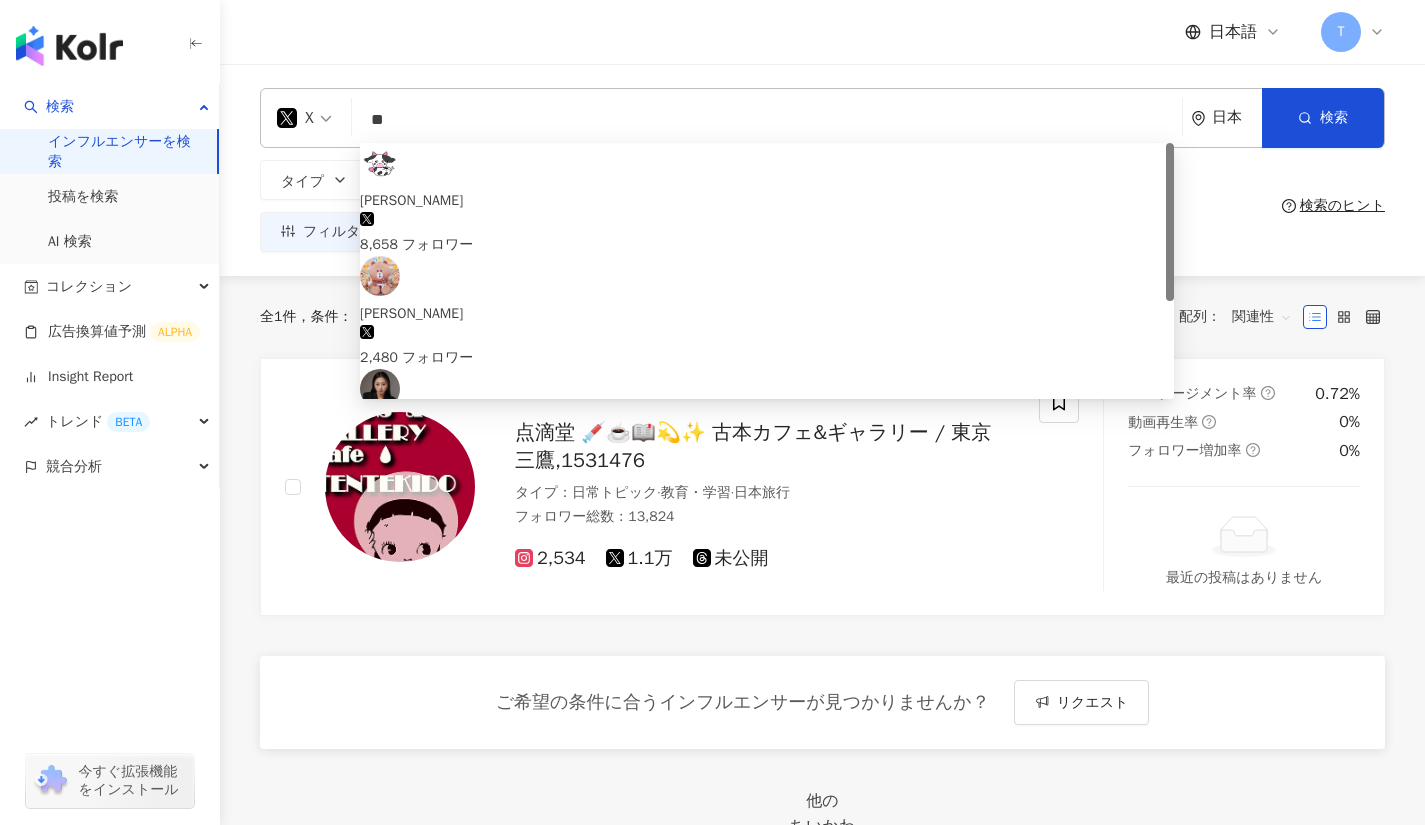 type on "*" 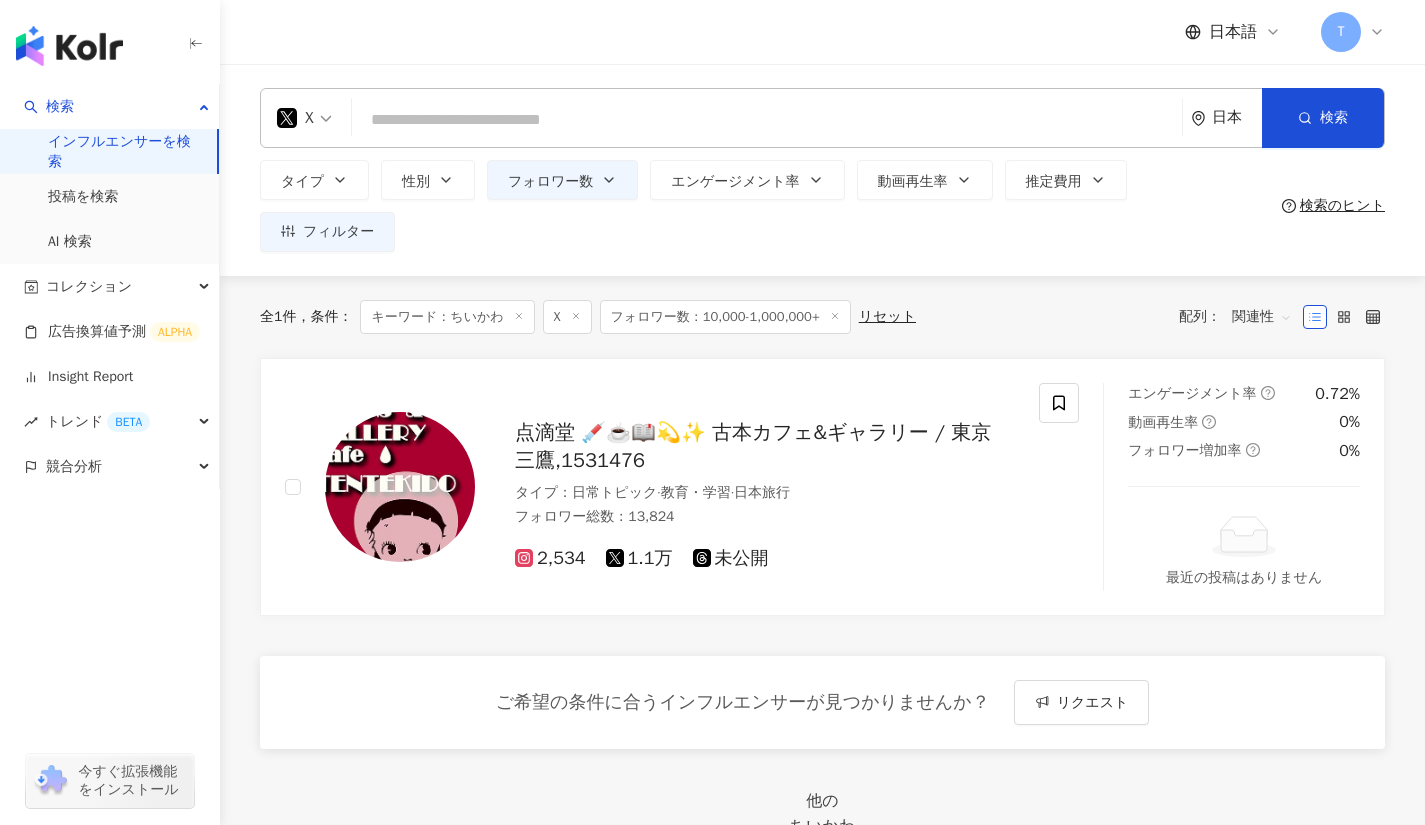 paste on "**********" 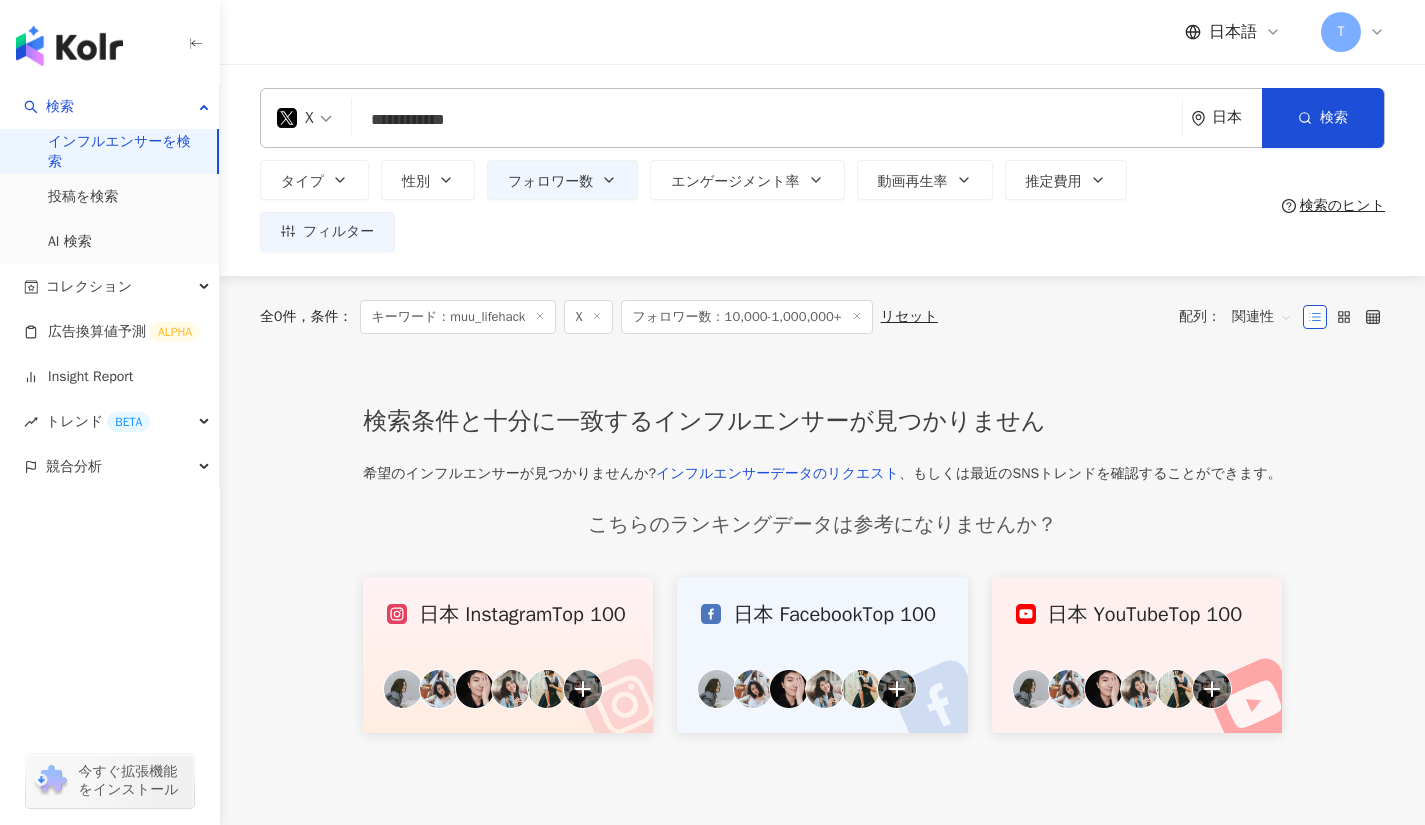 click on "X" at bounding box center (588, 317) 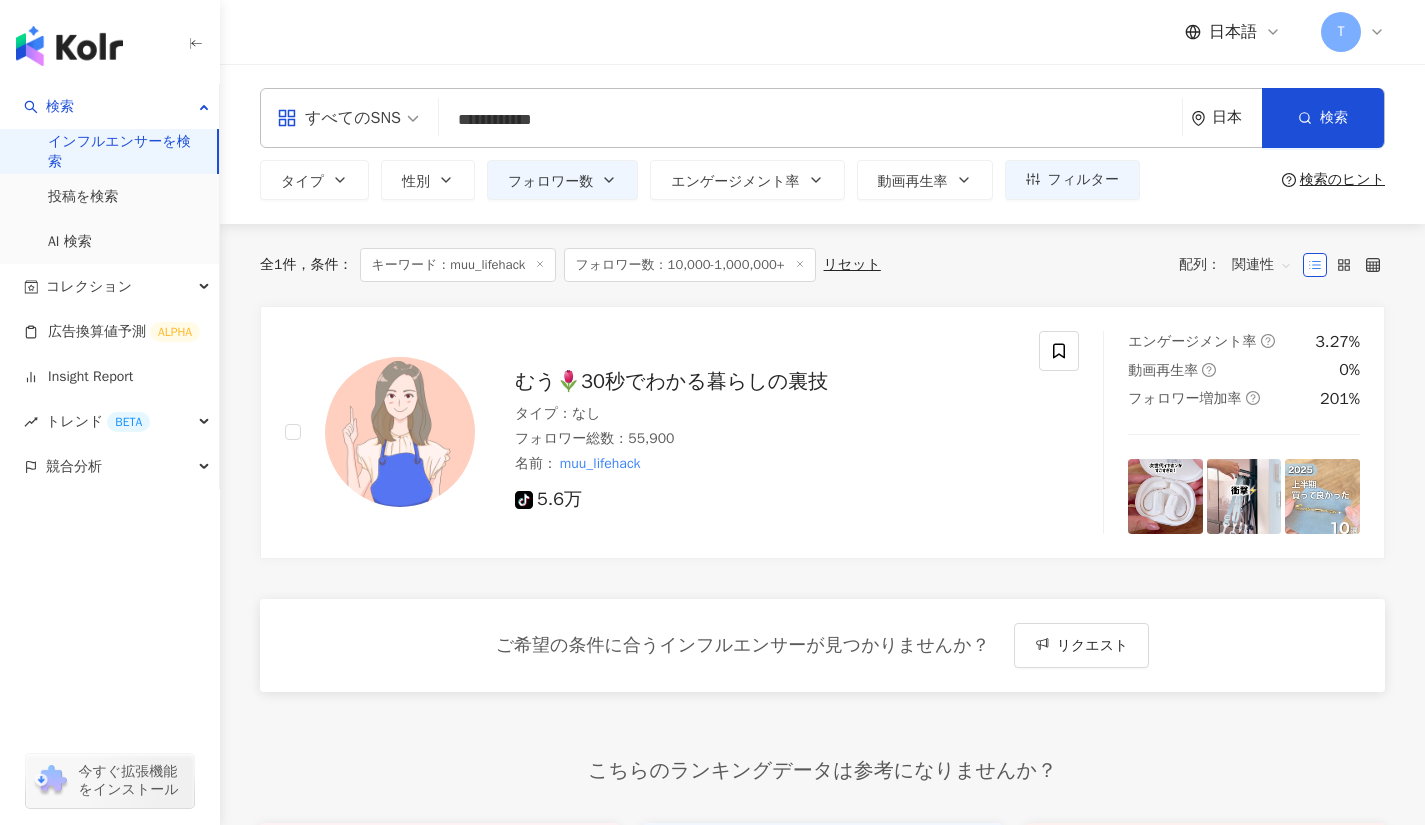 click on "**********" at bounding box center (810, 120) 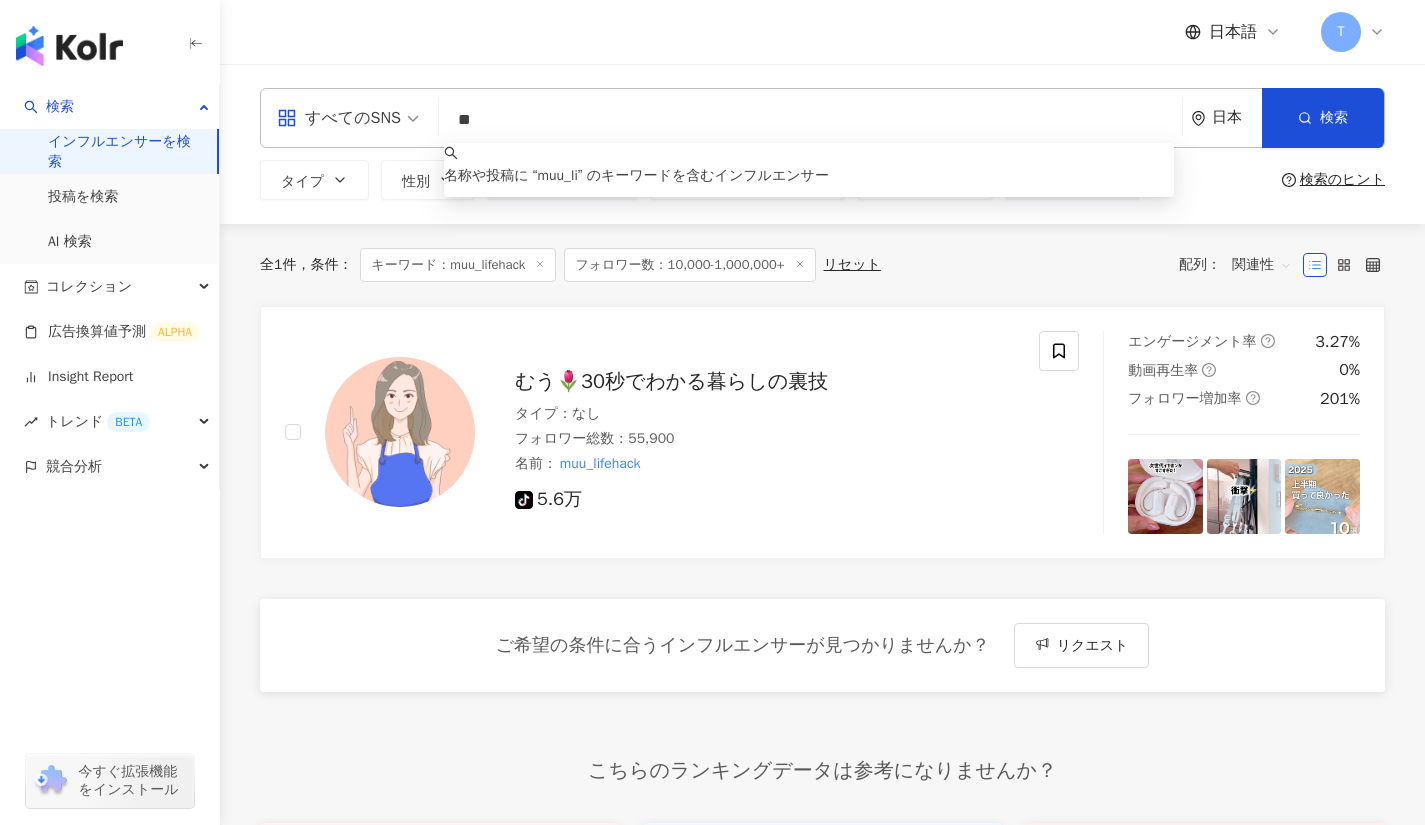 type on "*" 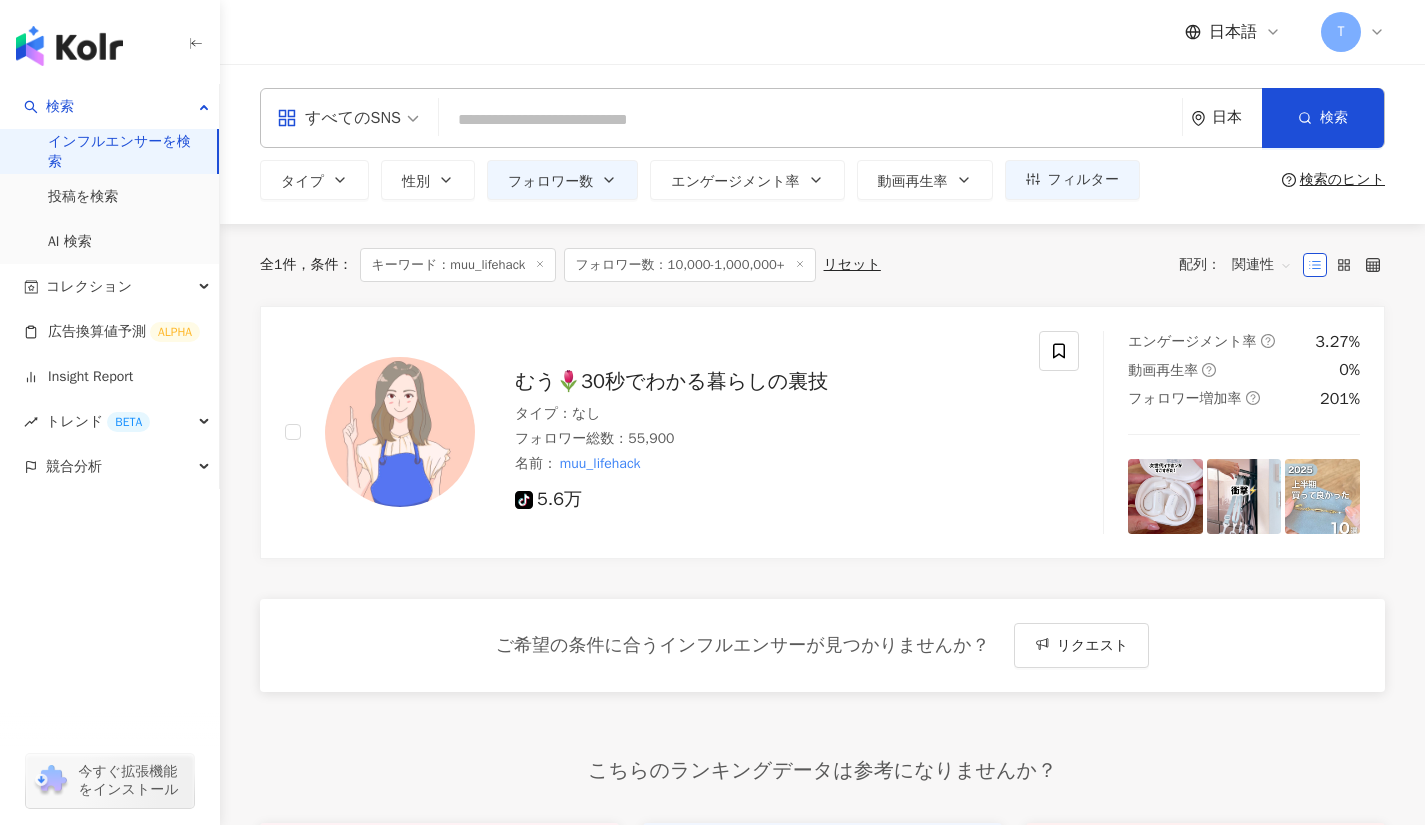 type 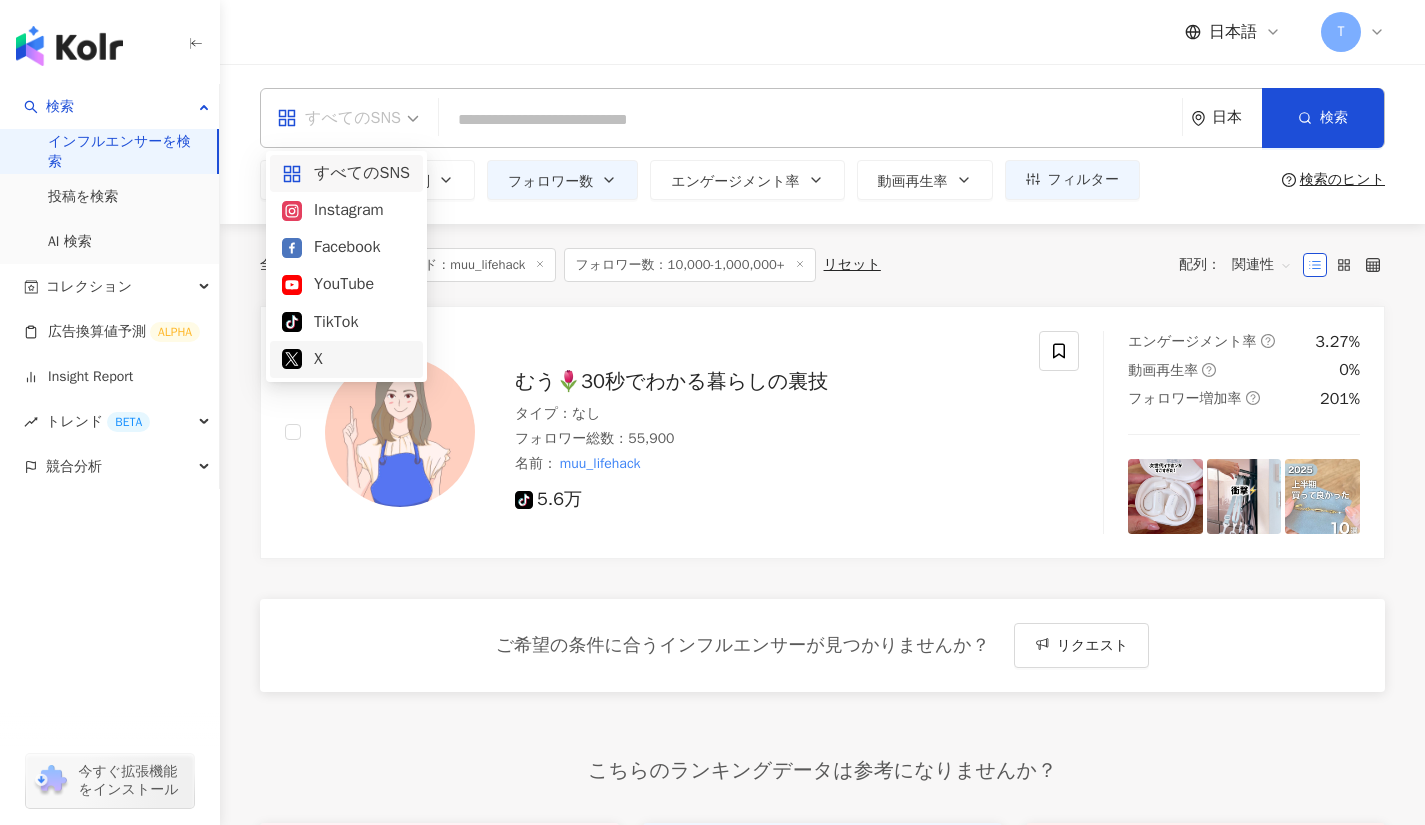 click on "X" at bounding box center [346, 359] 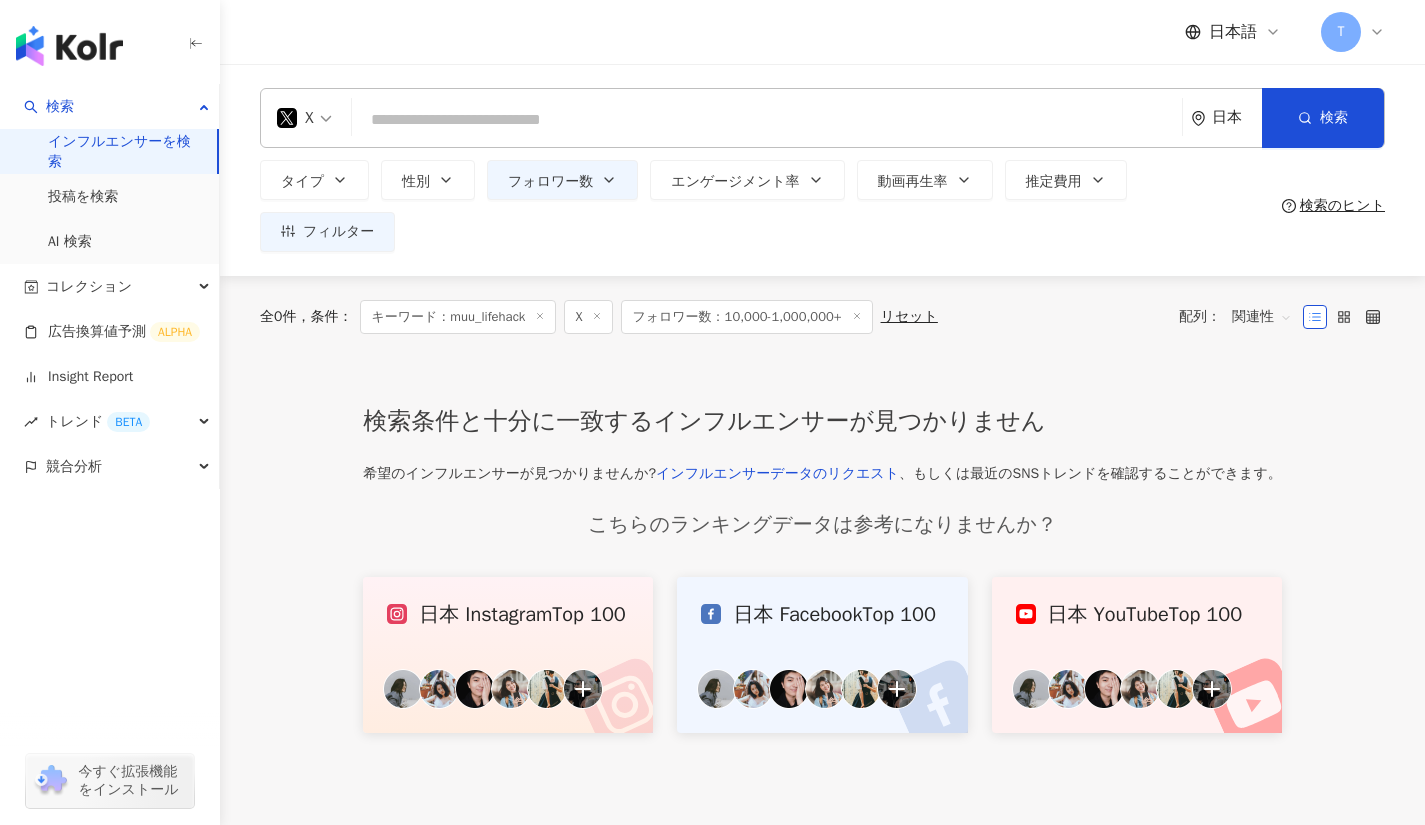 click 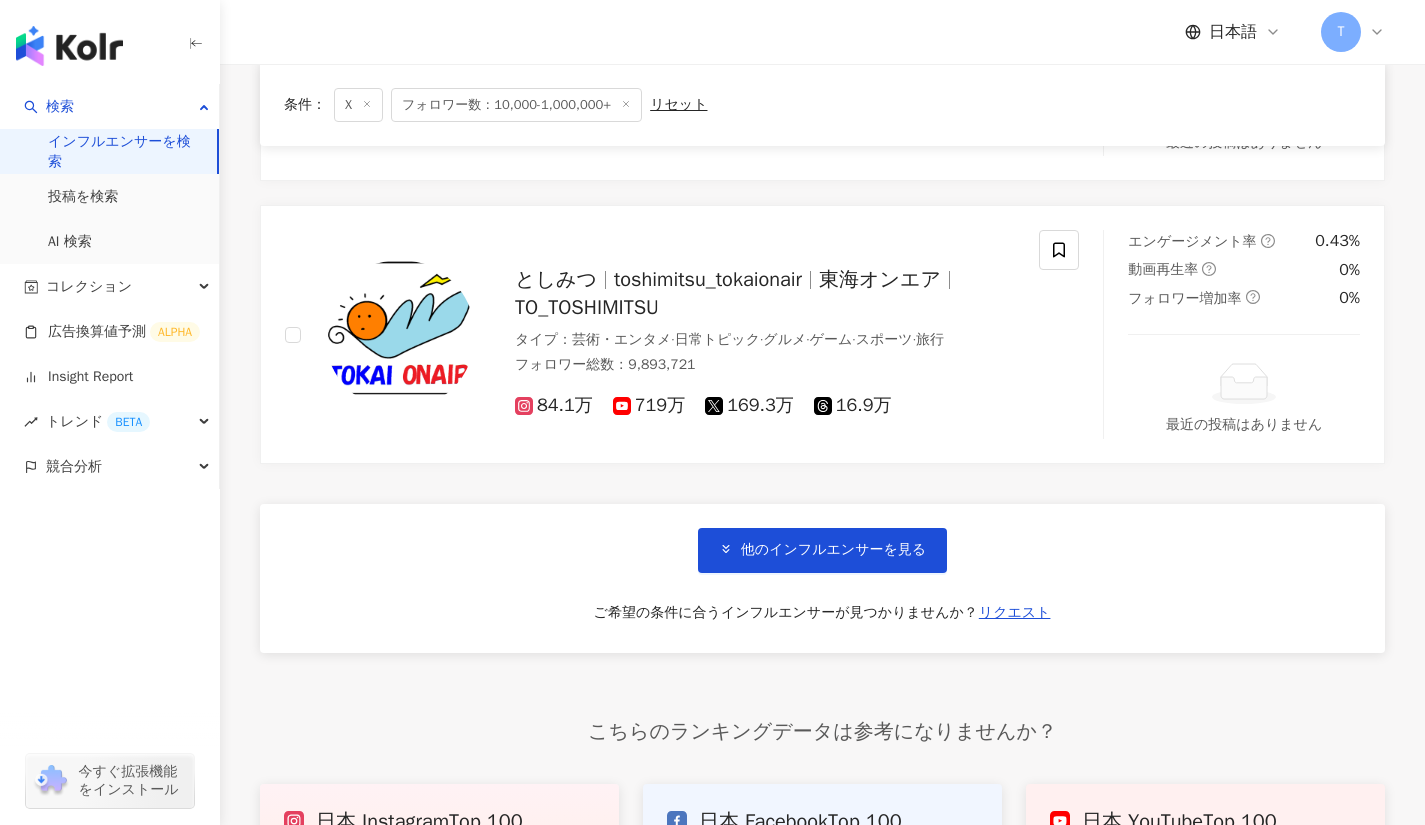 scroll, scrollTop: 3264, scrollLeft: 0, axis: vertical 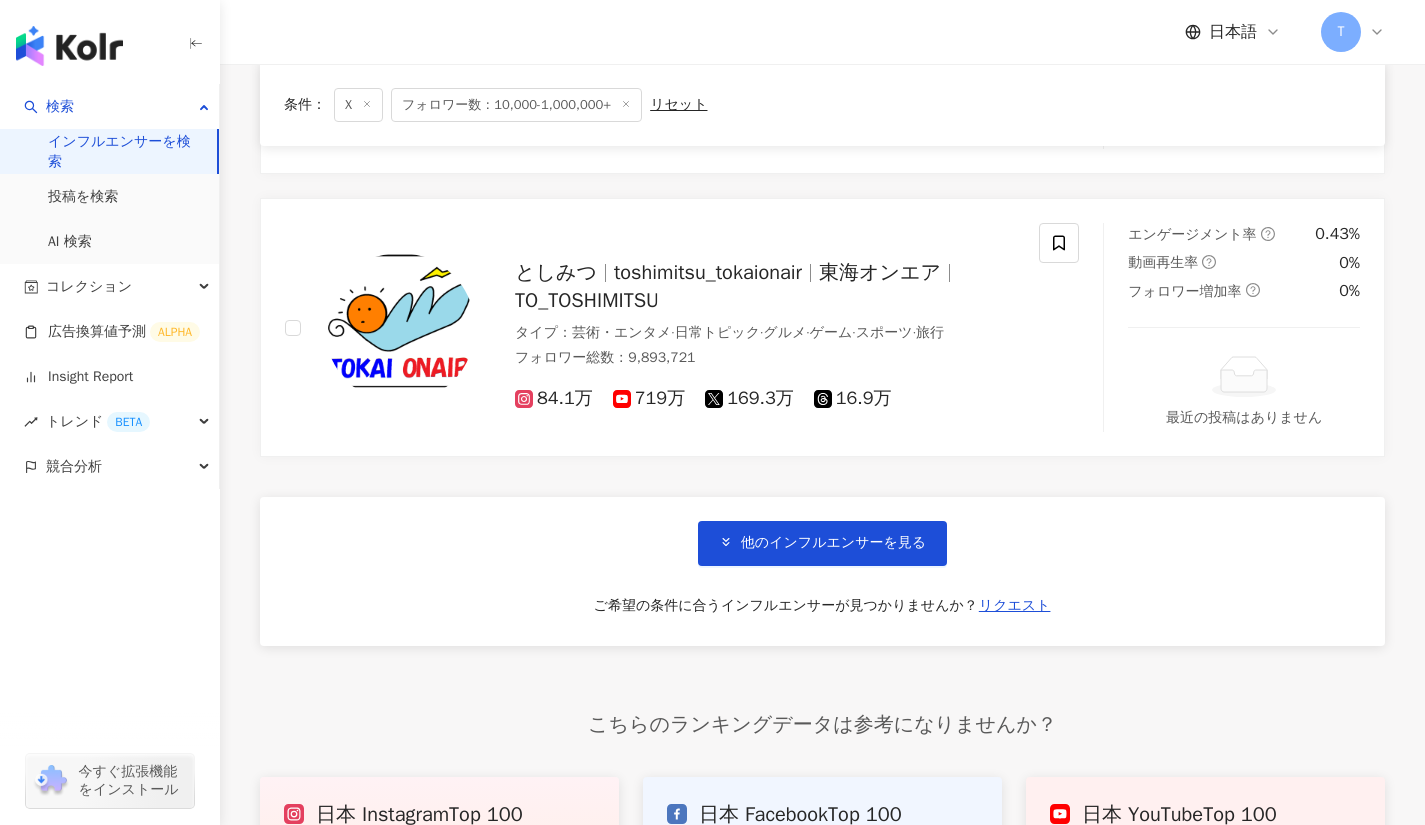click on "他のインフルエンサーを見る" at bounding box center (822, 543) 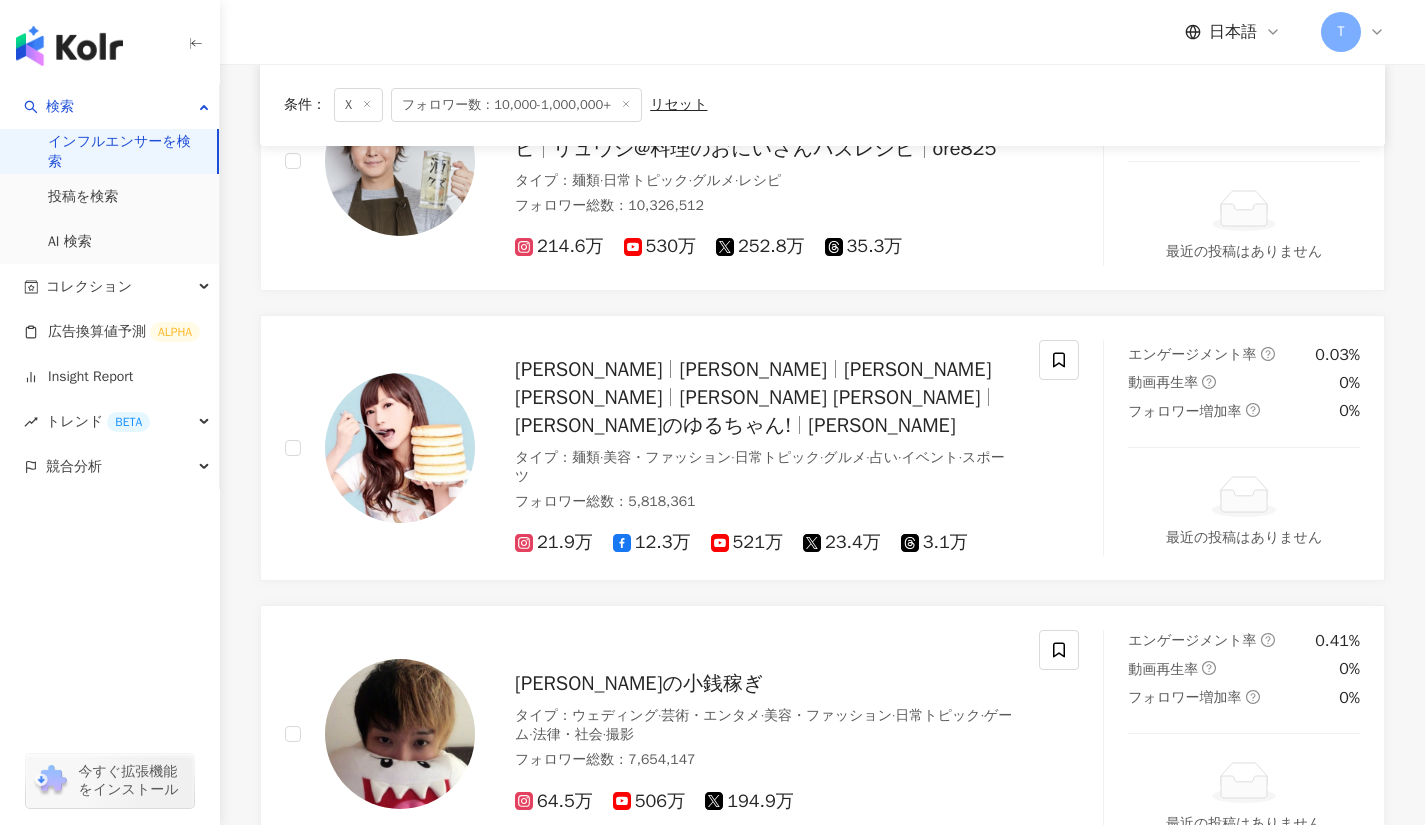 scroll, scrollTop: 4558, scrollLeft: 0, axis: vertical 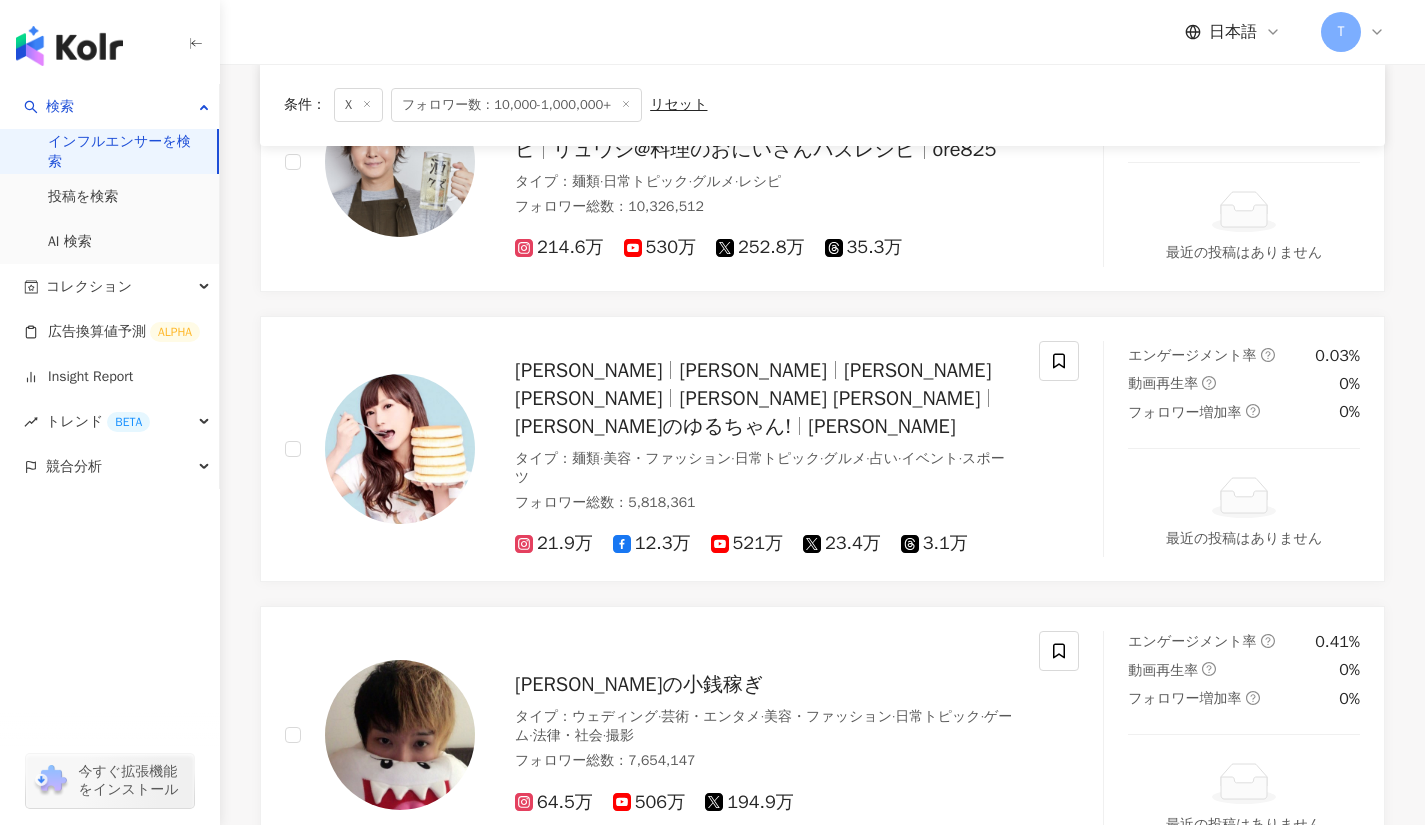 click on "木下ゆうか Yuka Kinoshita" at bounding box center (829, 398) 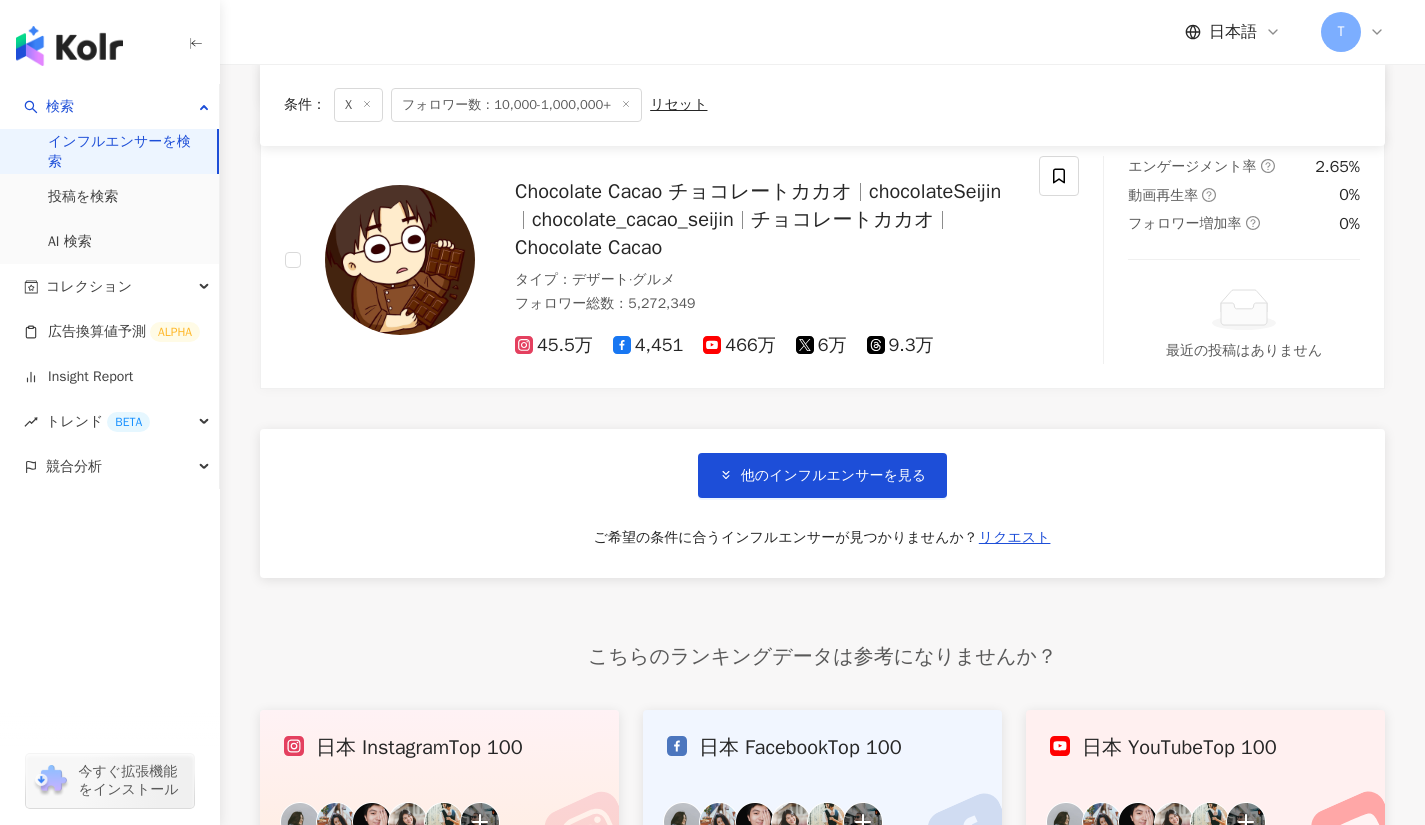 scroll, scrollTop: 6727, scrollLeft: 0, axis: vertical 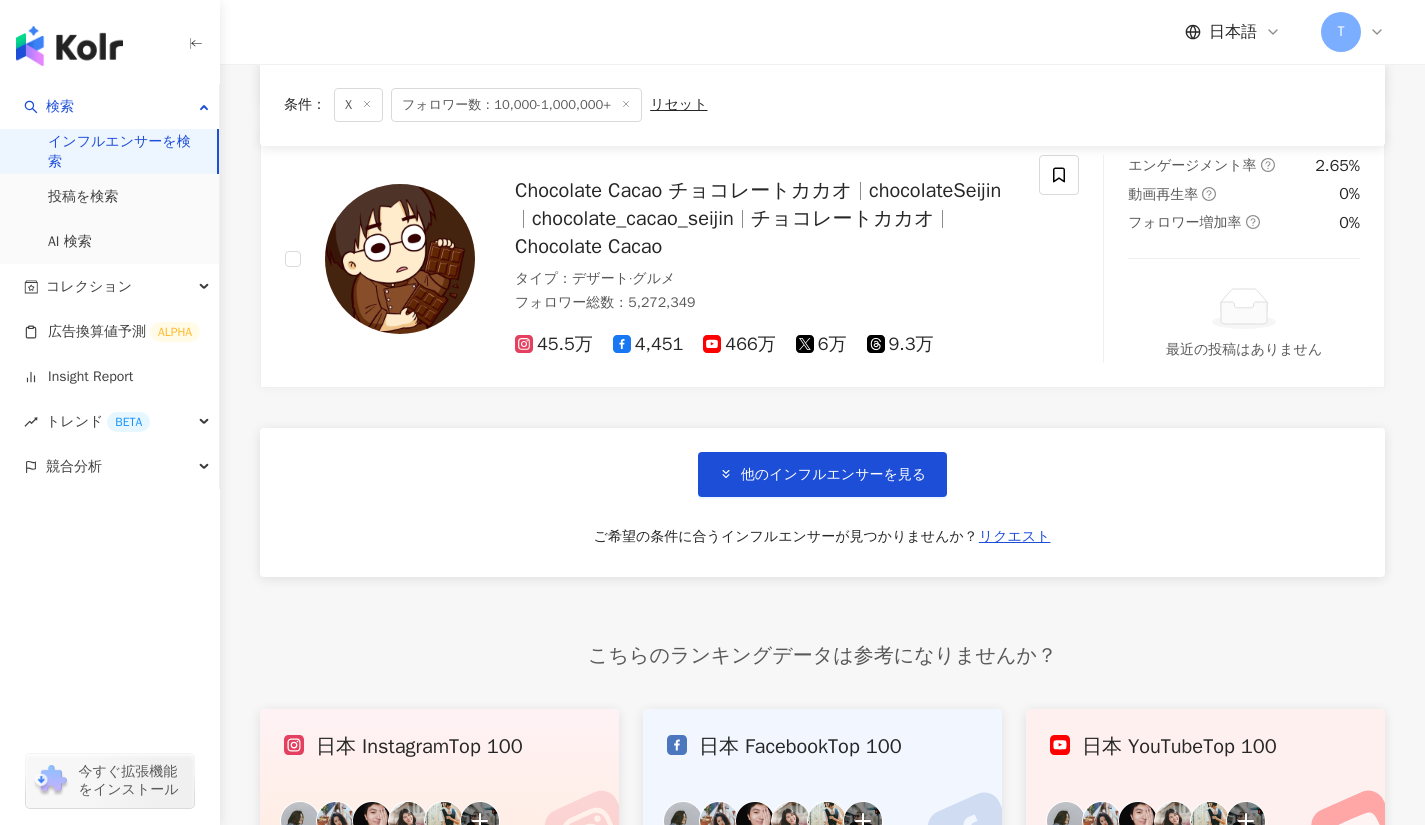 click on "他のインフルエンサーを見る" at bounding box center (822, 474) 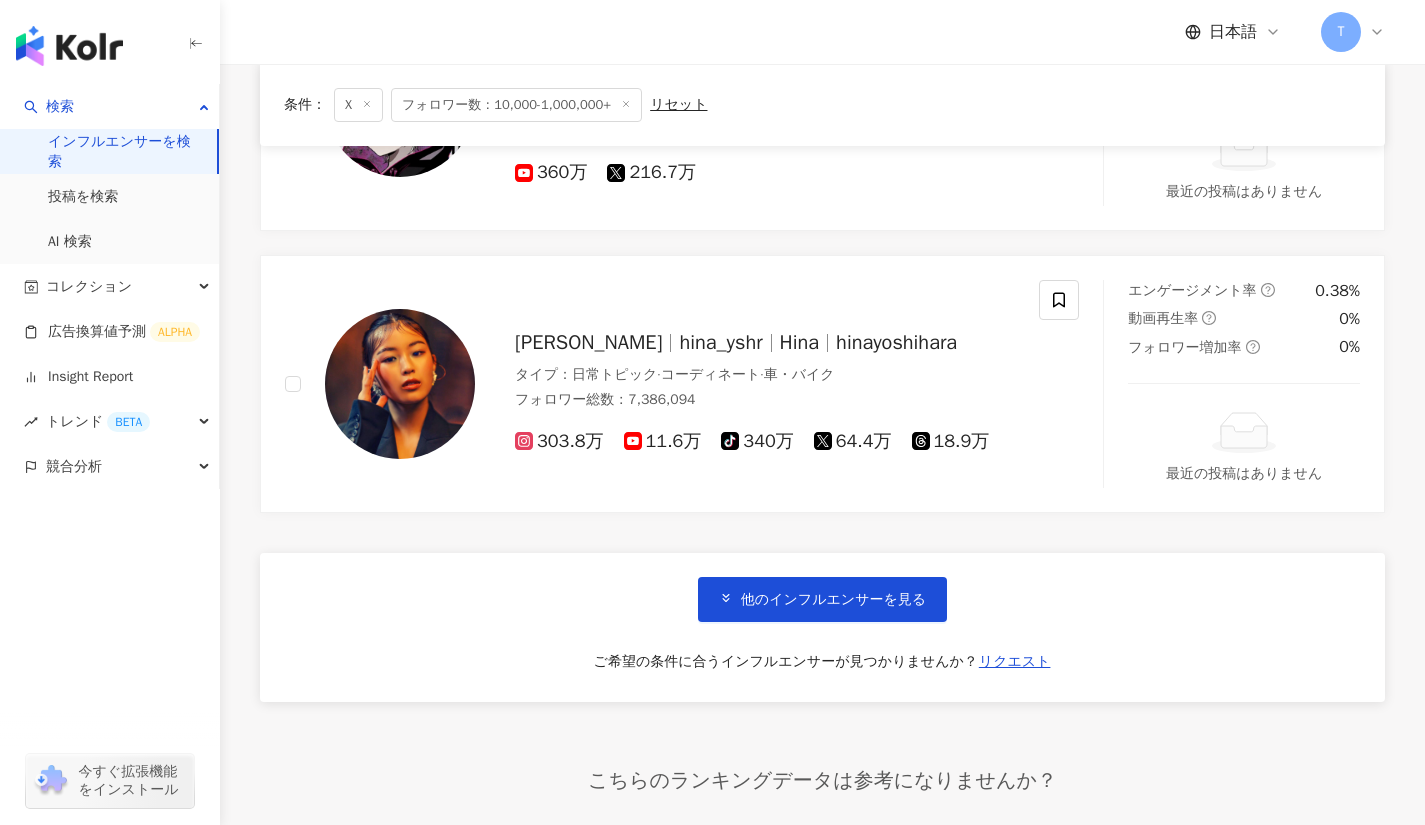 scroll, scrollTop: 10092, scrollLeft: 0, axis: vertical 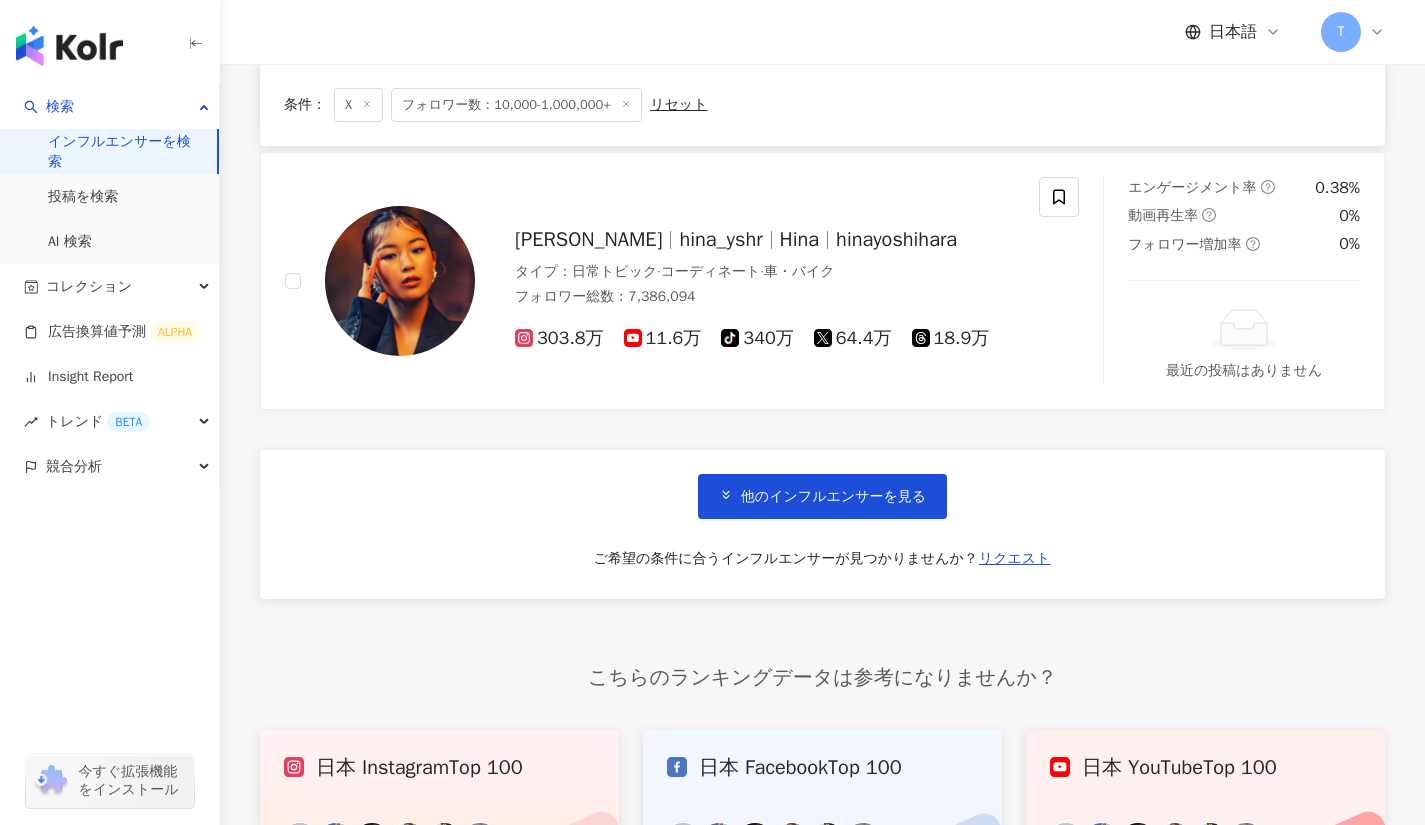 click on "他のインフルエンサーを見る" at bounding box center (833, 497) 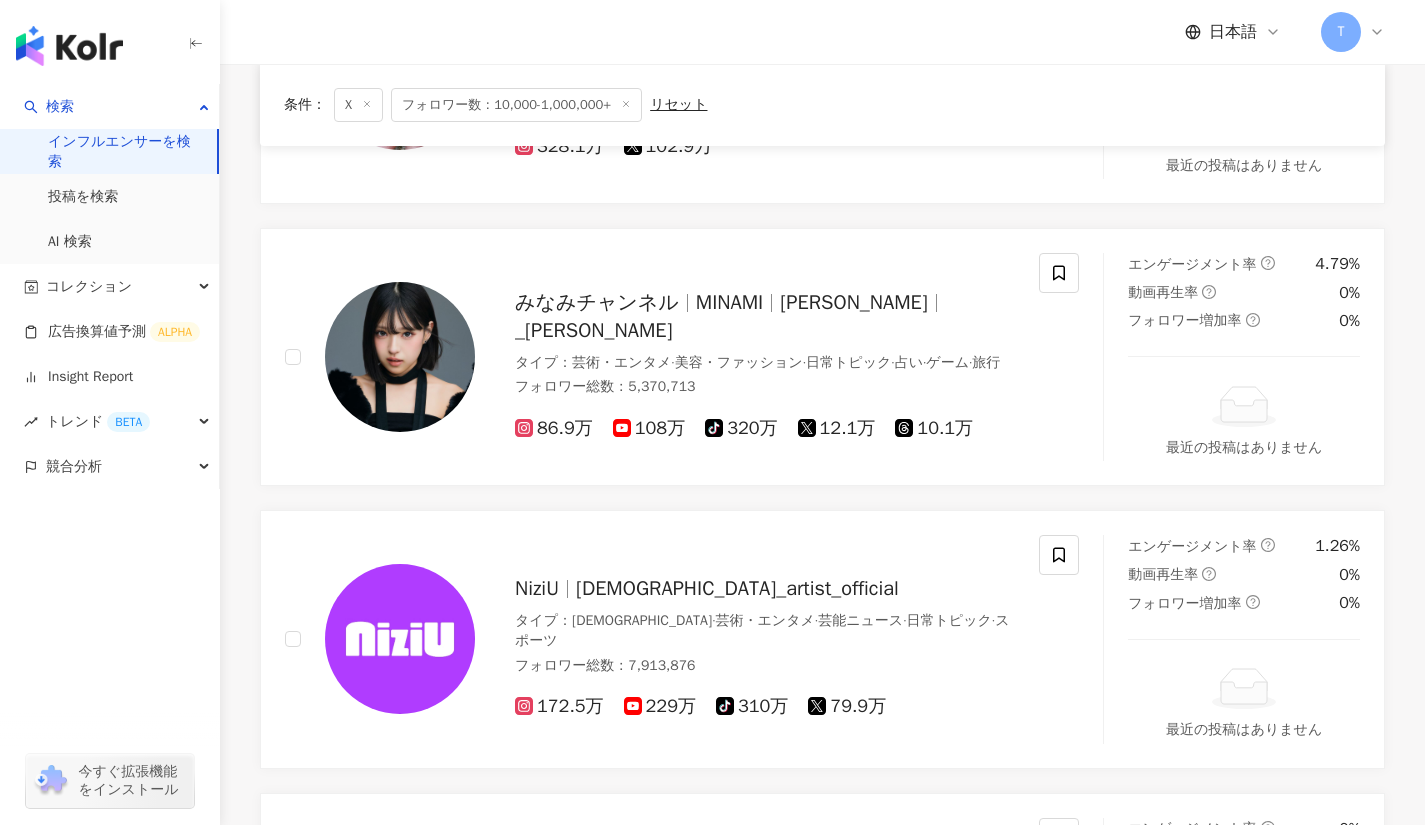 scroll, scrollTop: 10578, scrollLeft: 0, axis: vertical 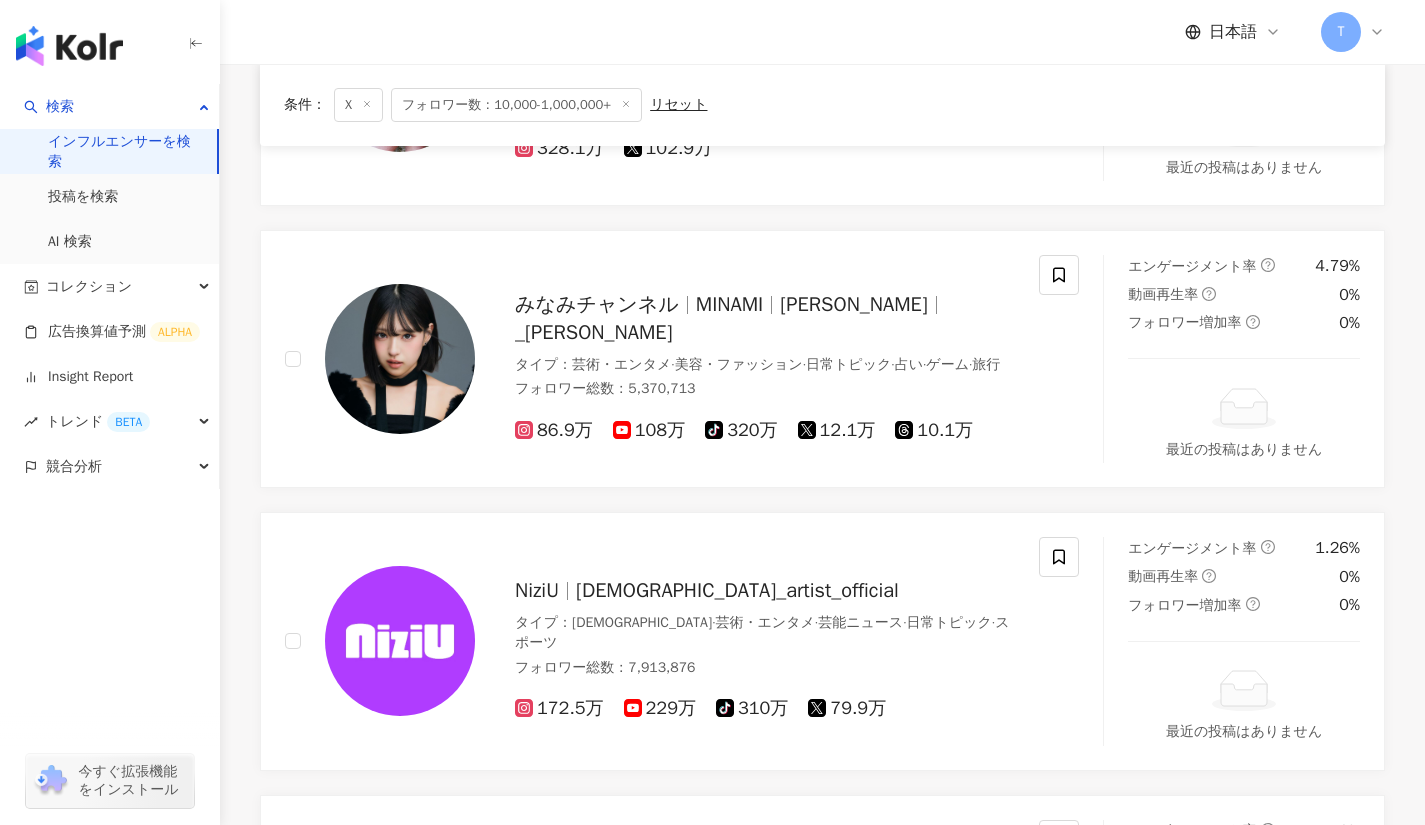 click on "MINAMI" at bounding box center [730, 304] 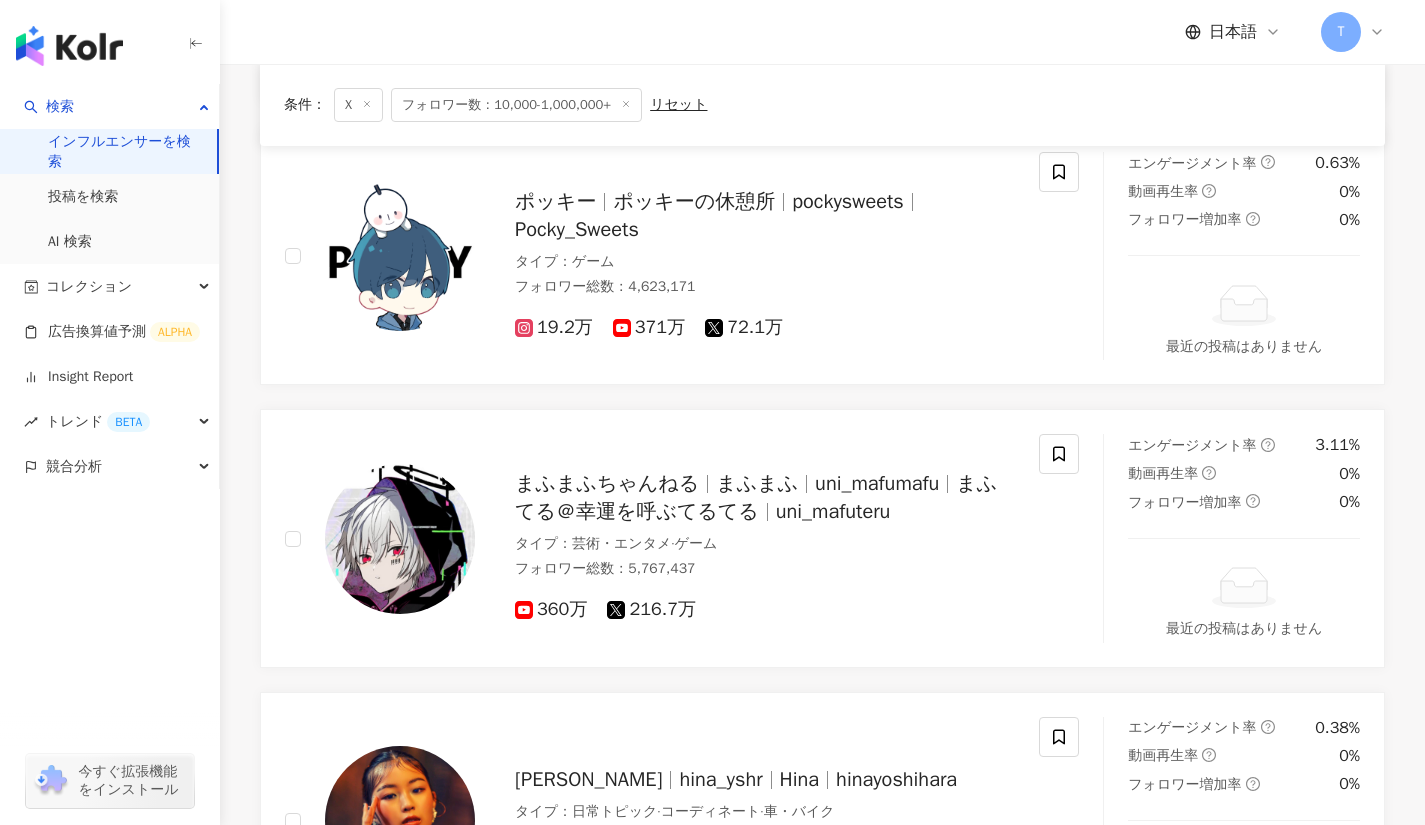 scroll, scrollTop: 9008, scrollLeft: 0, axis: vertical 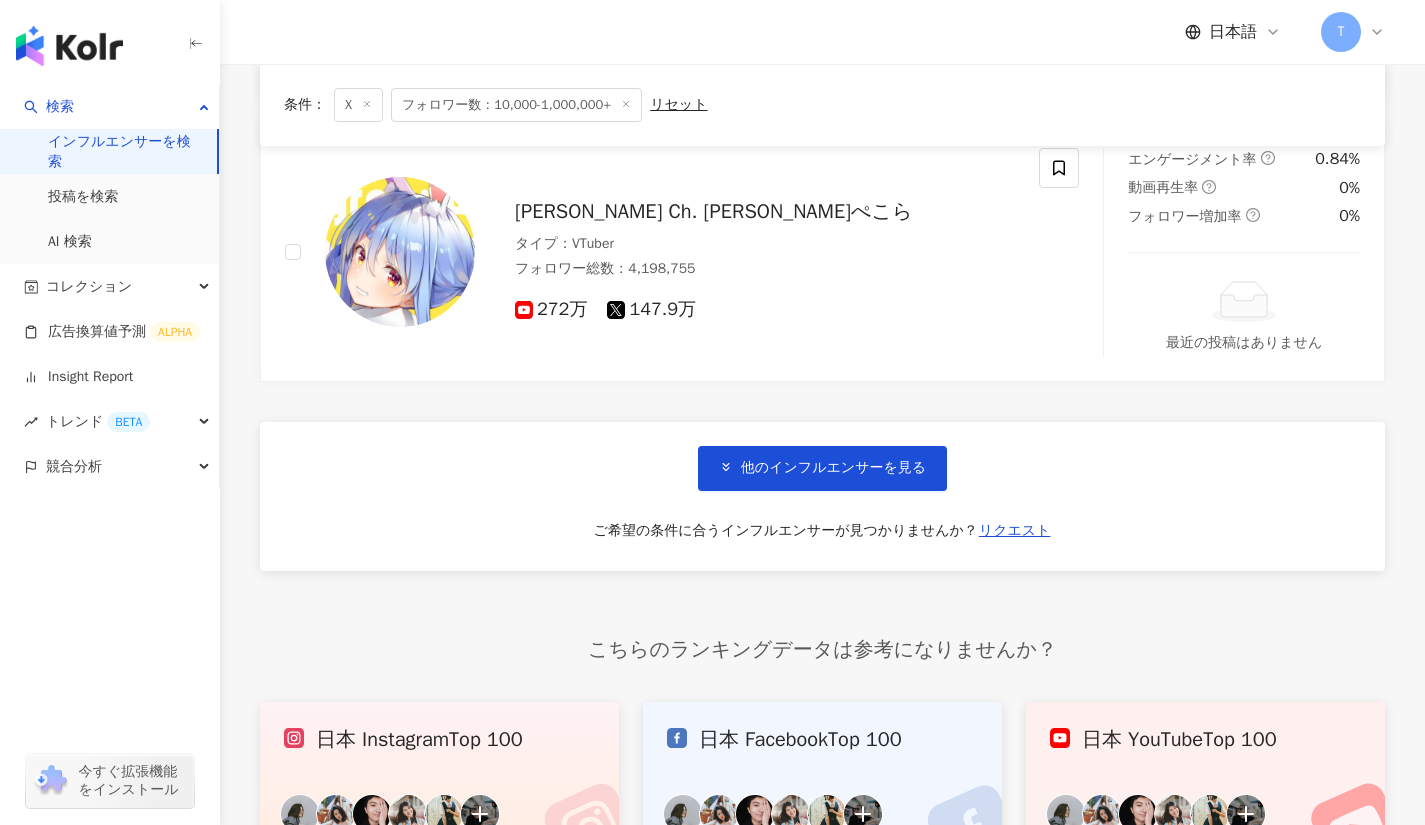 click on "他のインフルエンサーを見る" at bounding box center (833, 468) 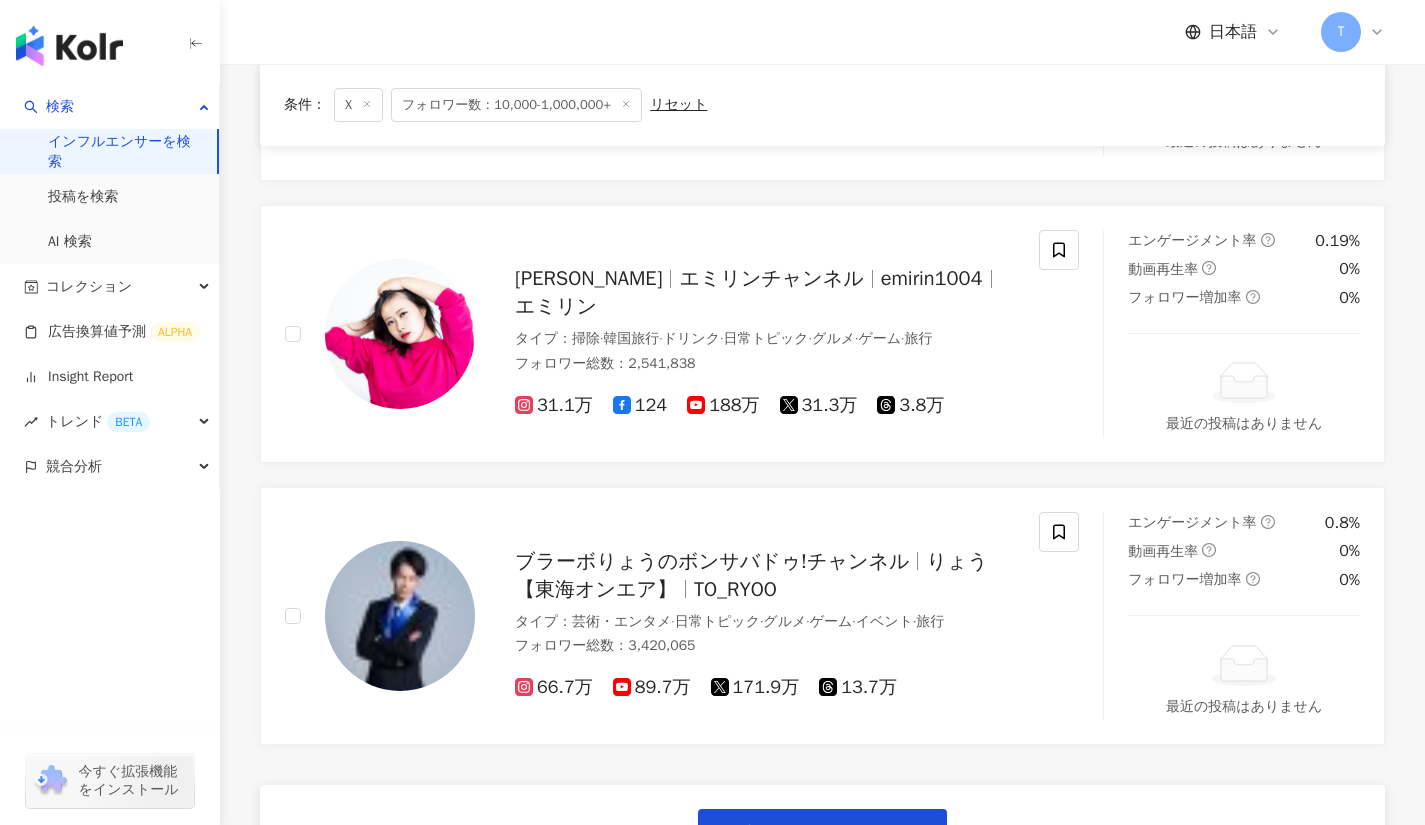 scroll, scrollTop: 16526, scrollLeft: 0, axis: vertical 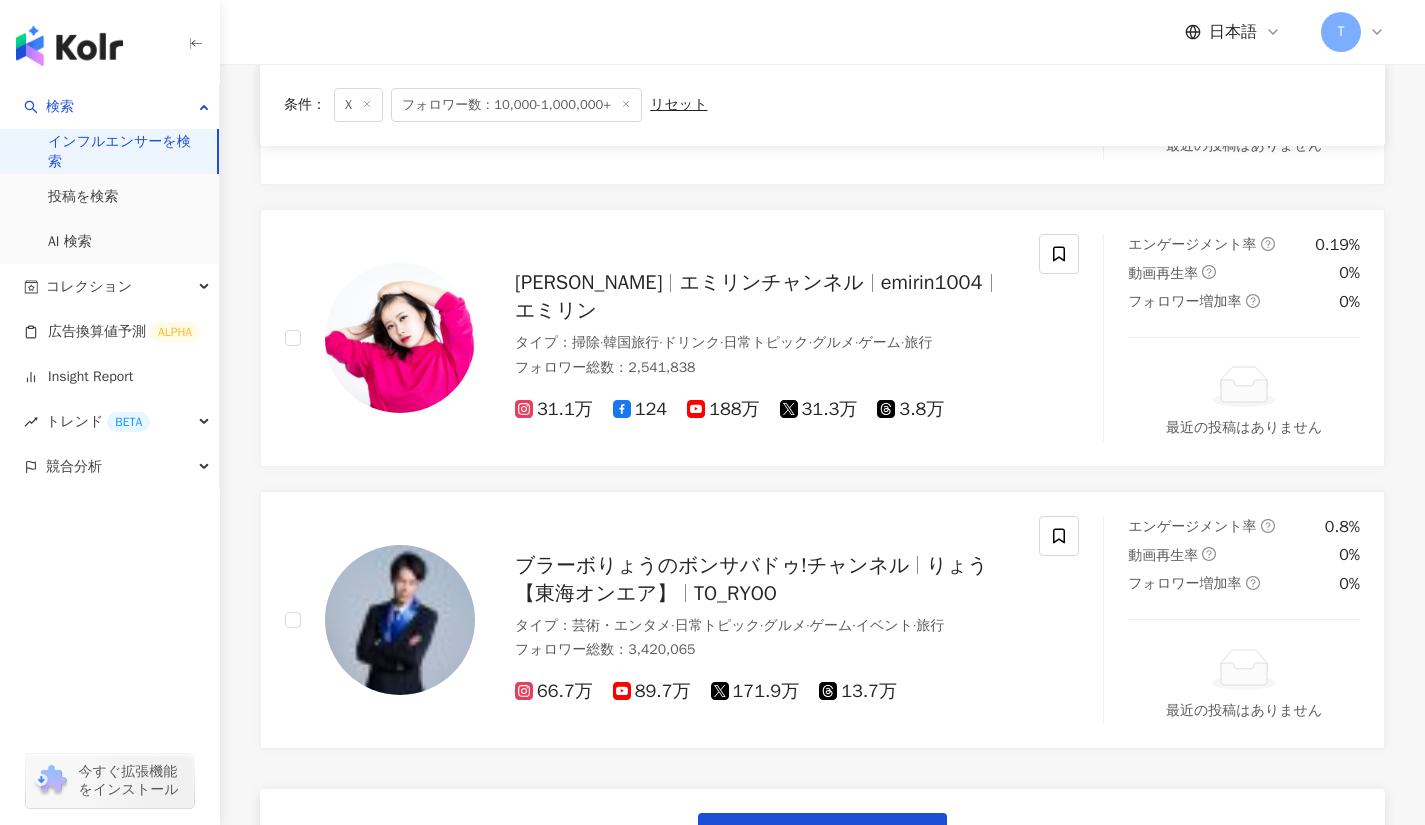click on "他のインフルエンサーを見る" at bounding box center [833, 836] 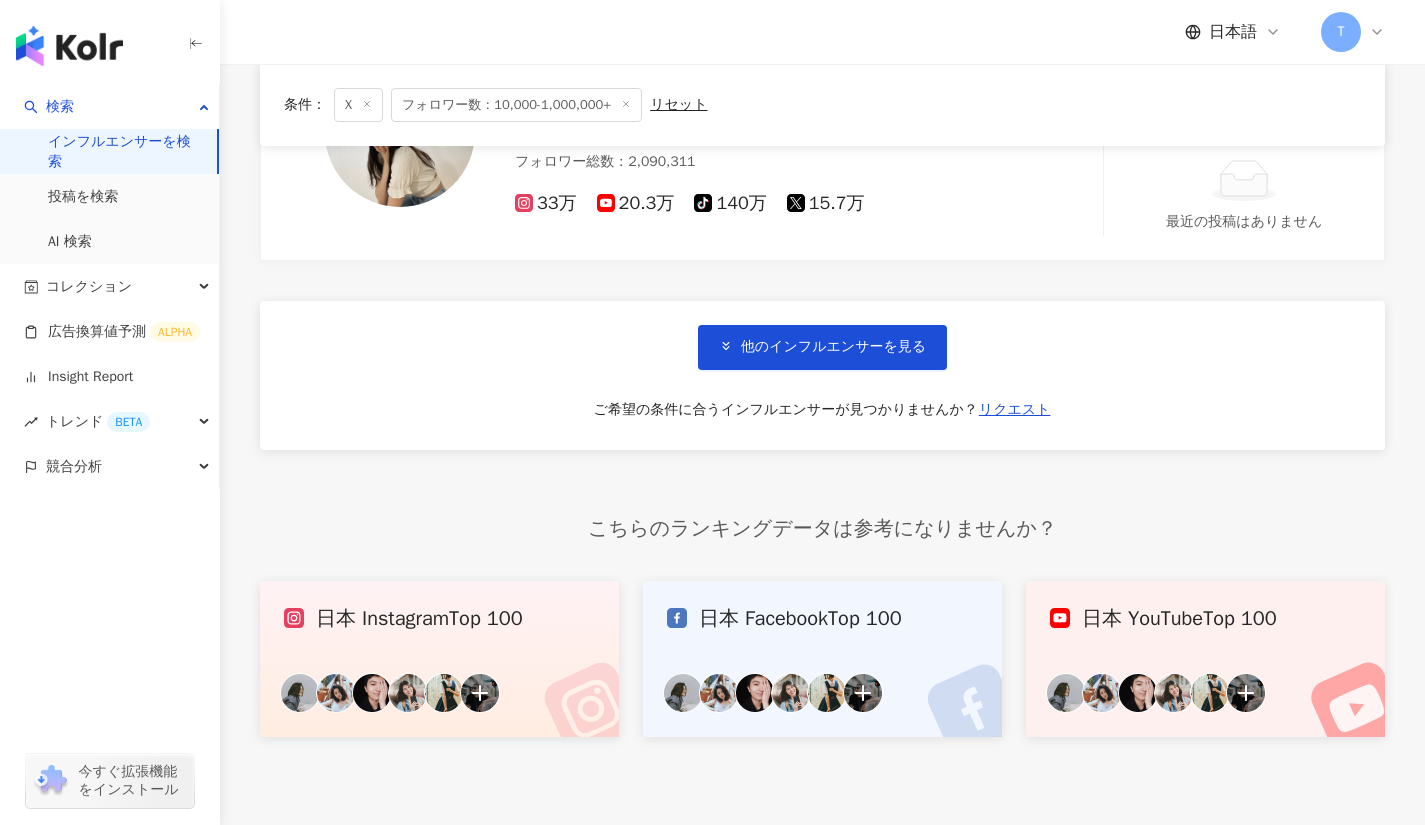 scroll, scrollTop: 20341, scrollLeft: 0, axis: vertical 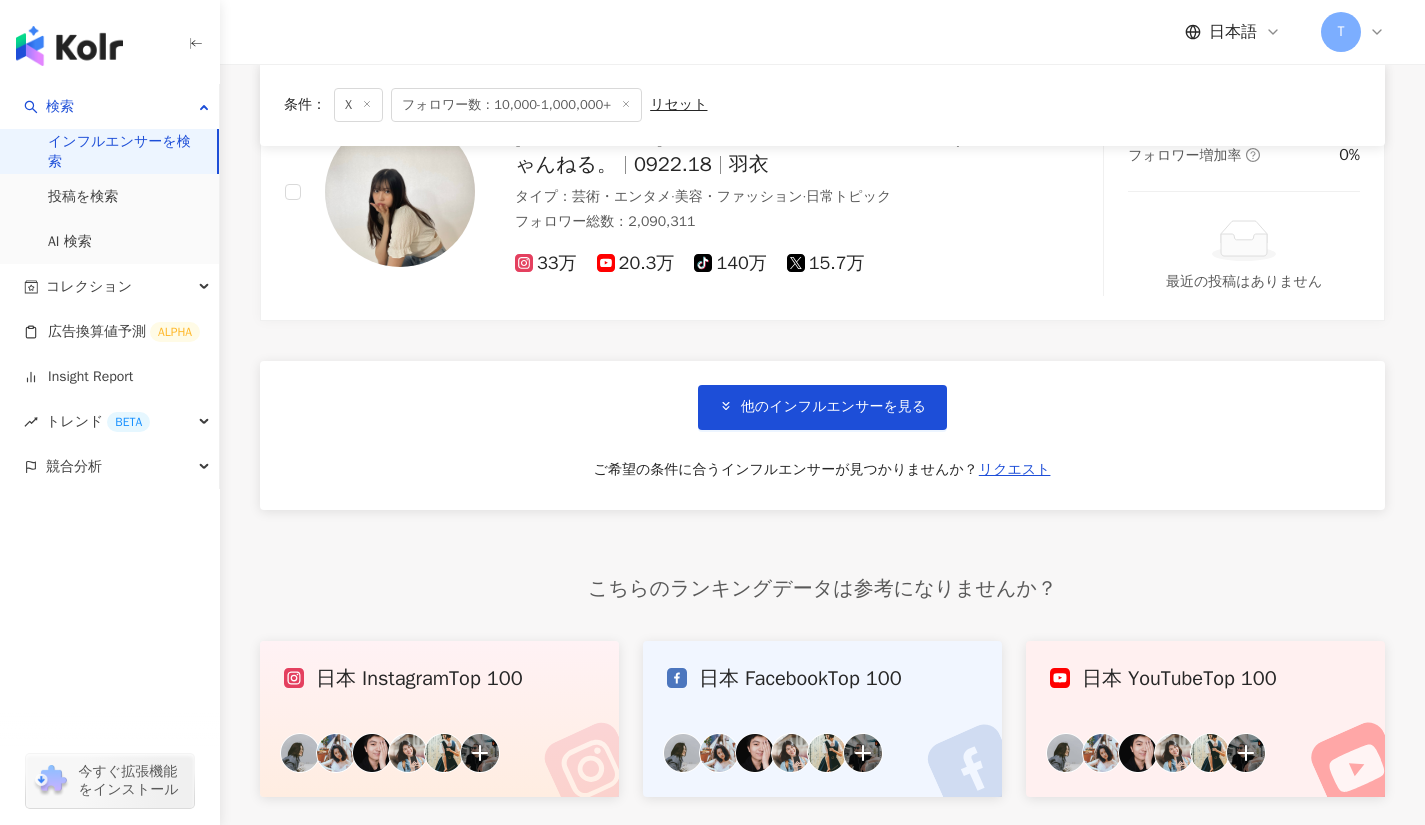 click on "他のインフルエンサーを見る" at bounding box center (833, 407) 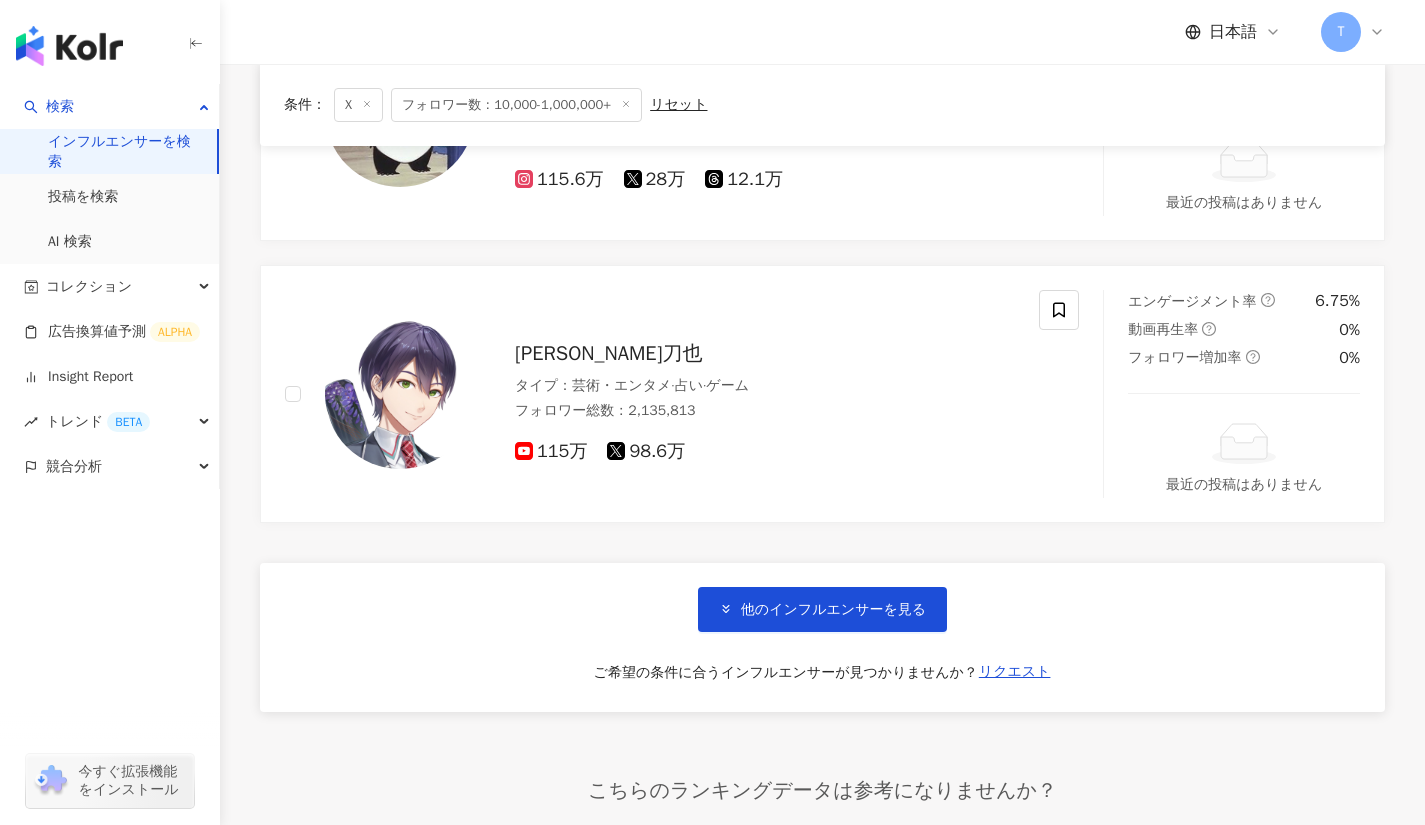scroll, scrollTop: 23534, scrollLeft: 0, axis: vertical 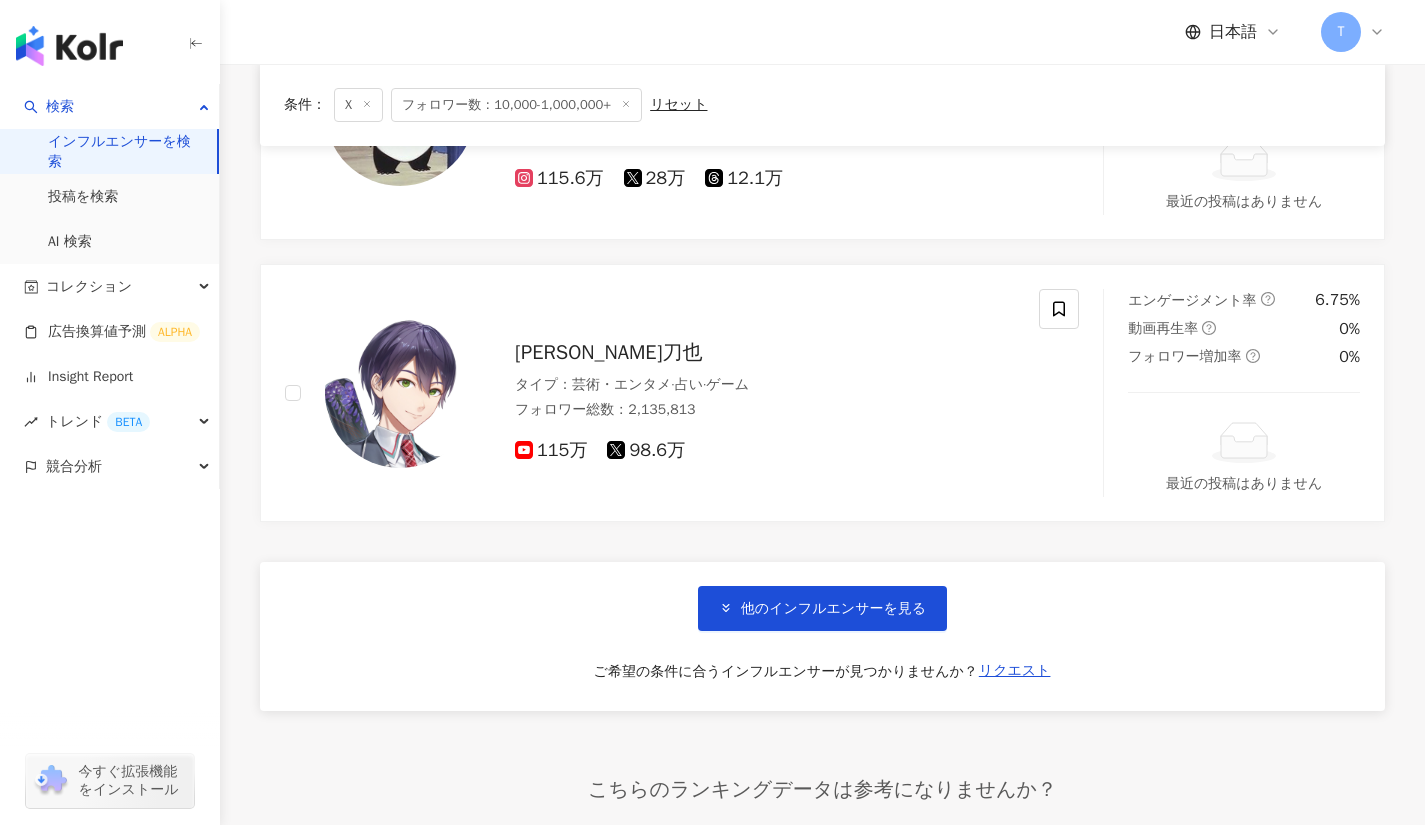 click on "他のインフルエンサーを見る" at bounding box center (833, 609) 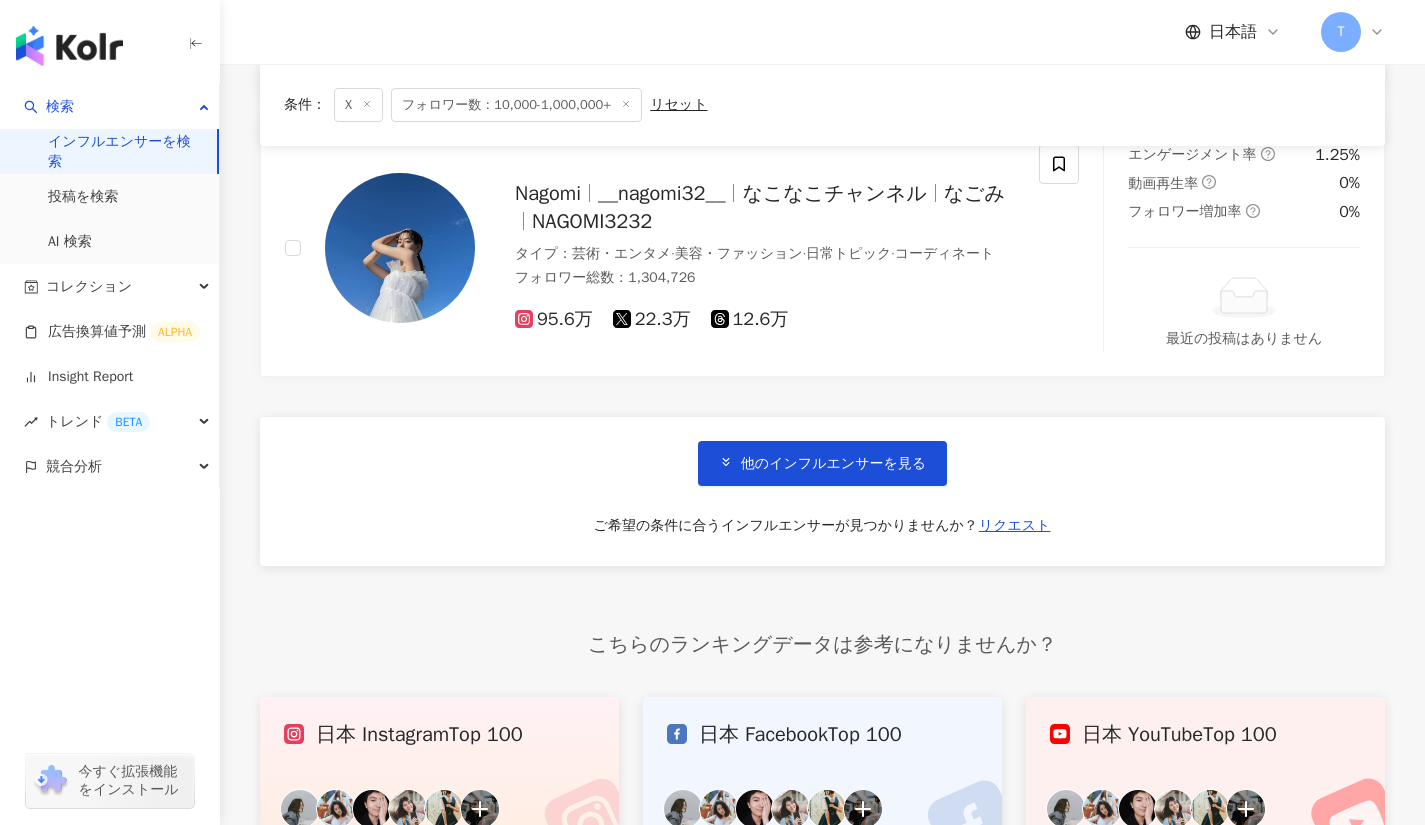 scroll, scrollTop: 27108, scrollLeft: 0, axis: vertical 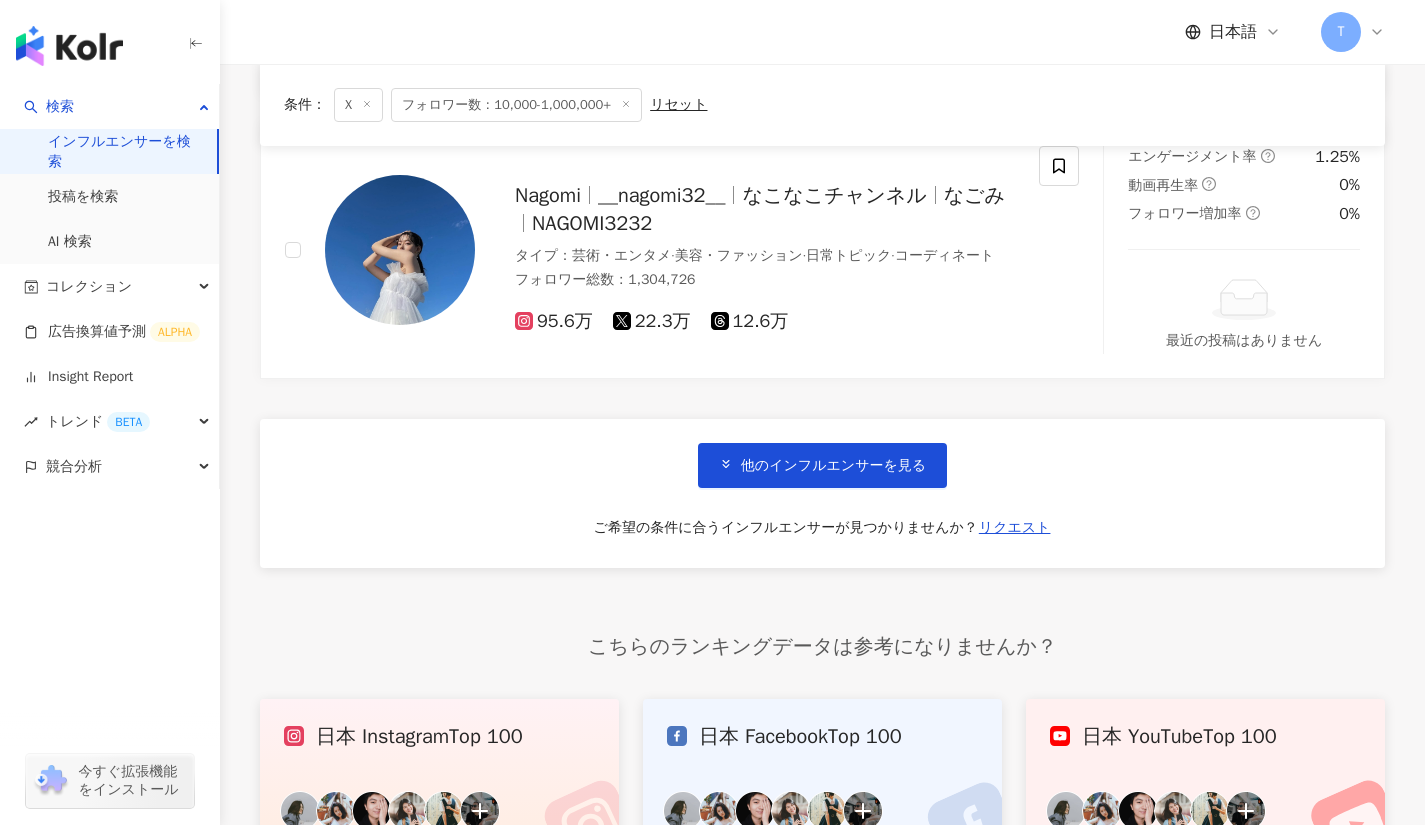 click on "他のインフルエンサーを見る" at bounding box center (833, 466) 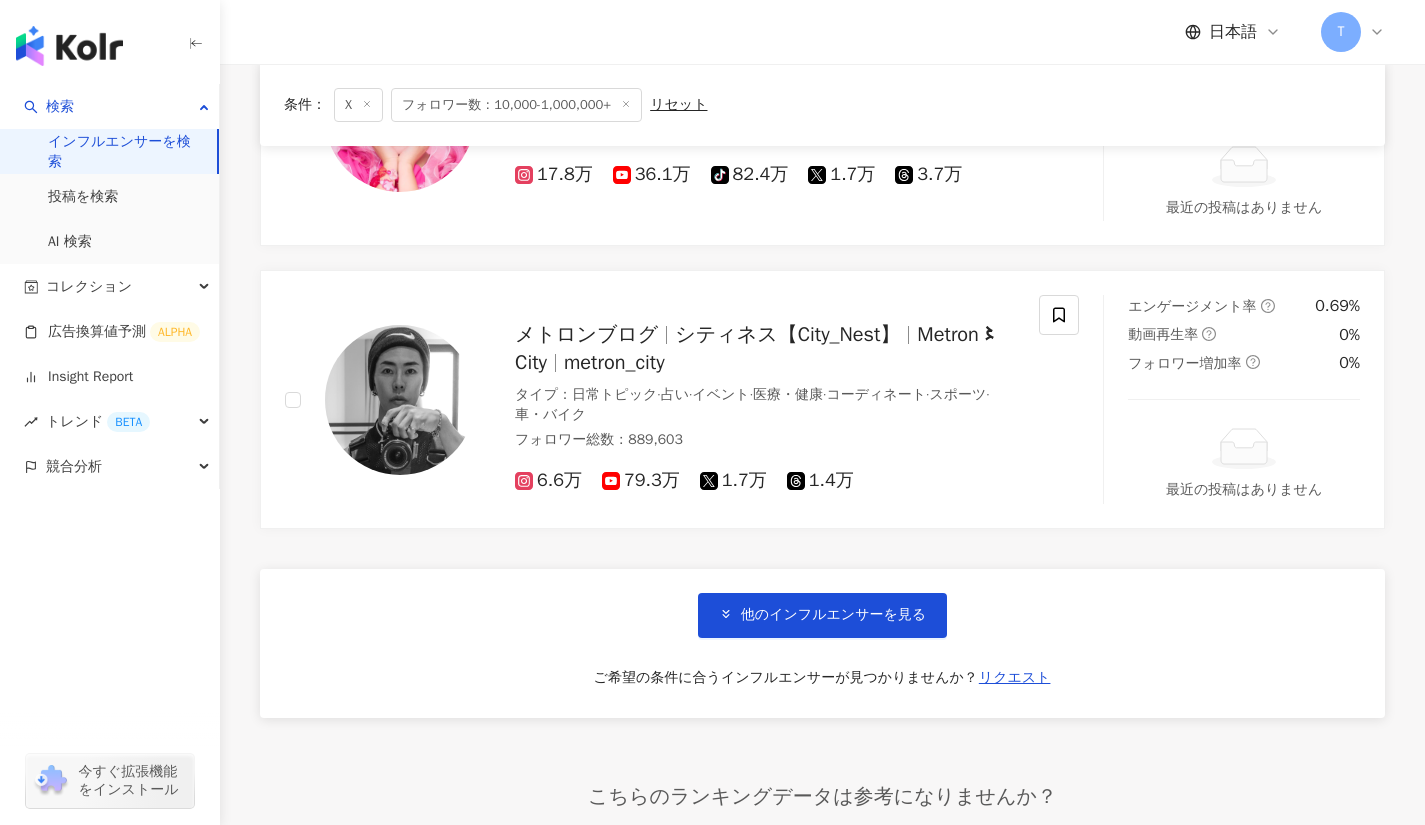 scroll, scrollTop: 30354, scrollLeft: 0, axis: vertical 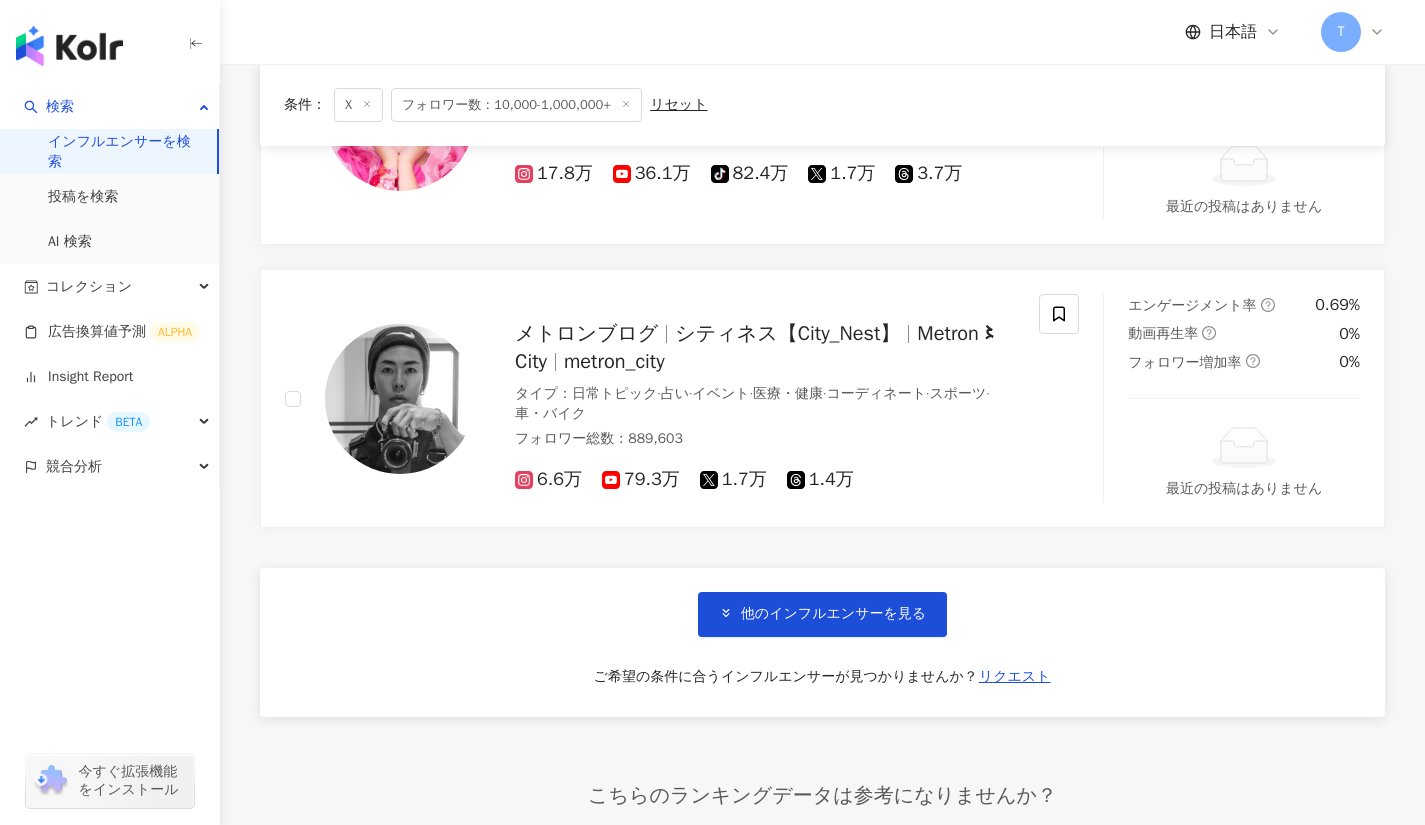 click on "他のインフルエンサーを見る" at bounding box center (833, 614) 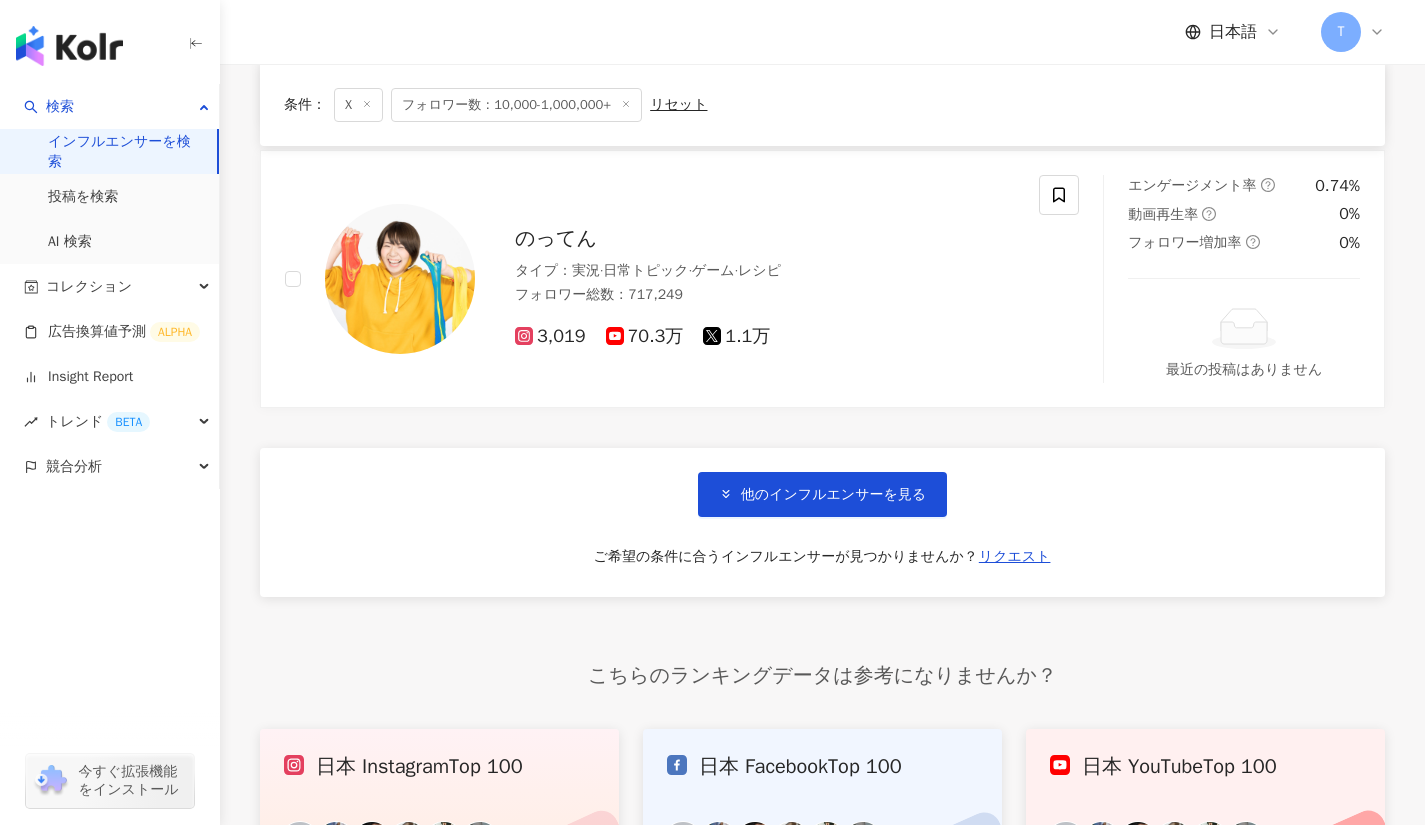 scroll, scrollTop: 33887, scrollLeft: 0, axis: vertical 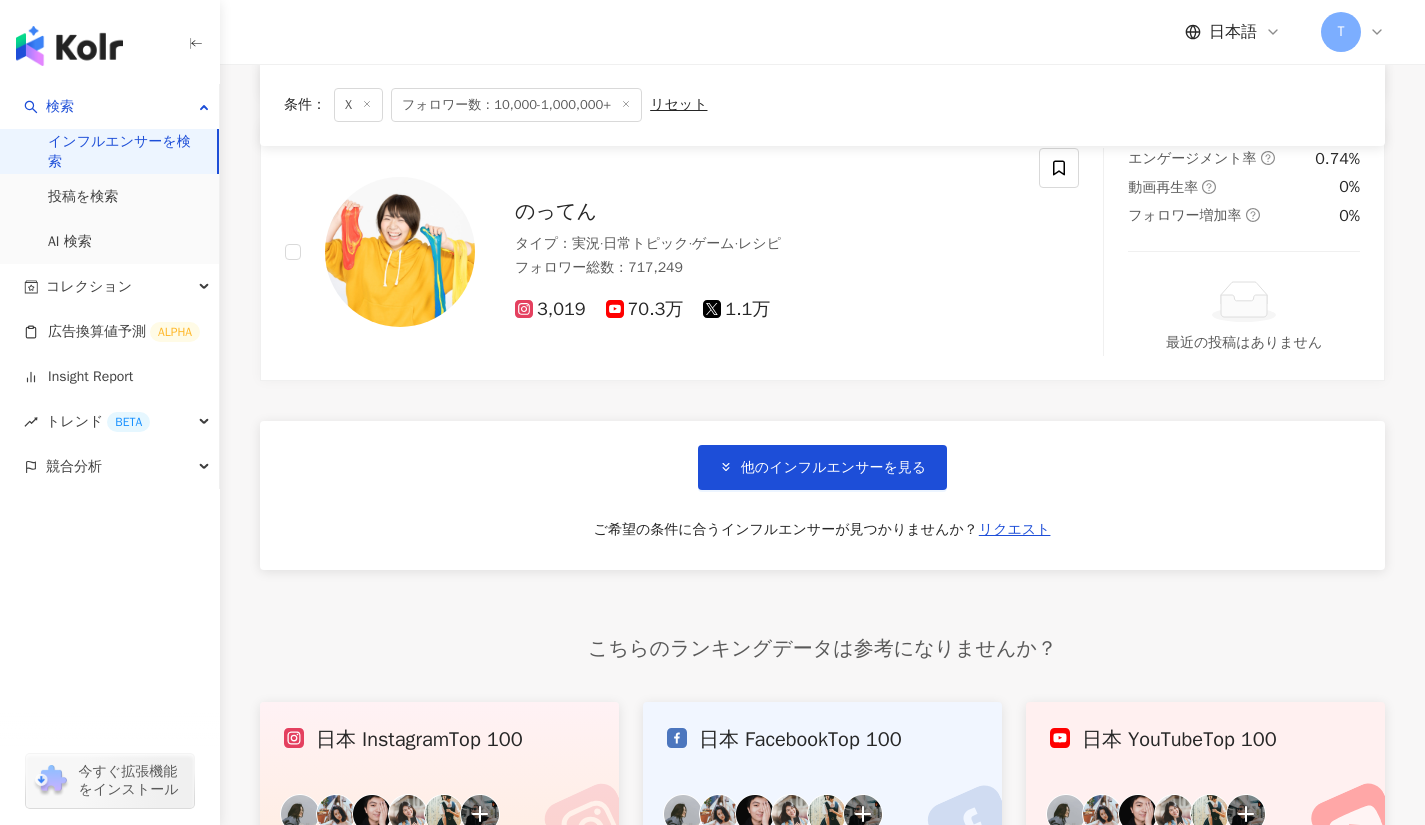 click on "他のインフルエンサーを見る" at bounding box center (833, 468) 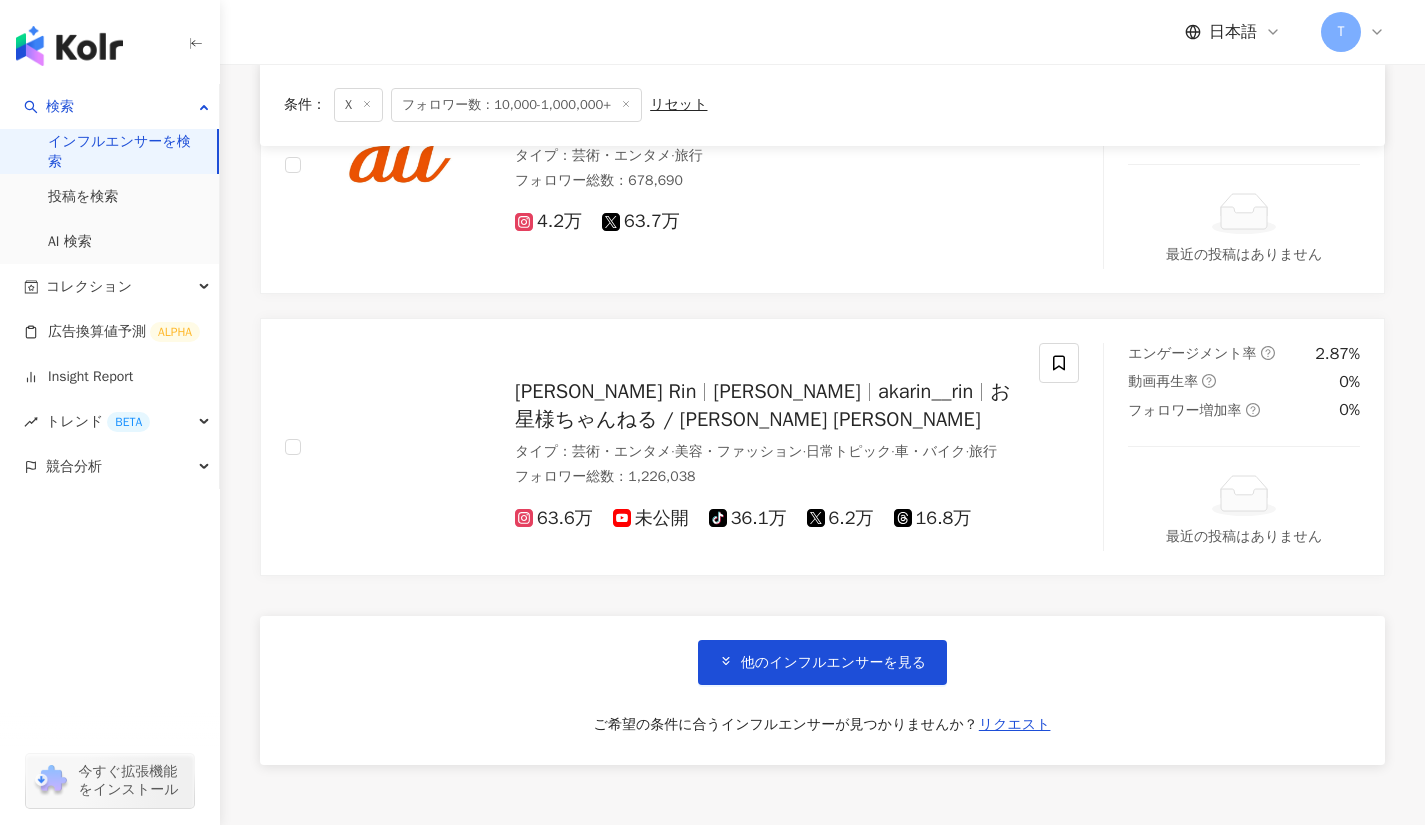 scroll, scrollTop: 37100, scrollLeft: 0, axis: vertical 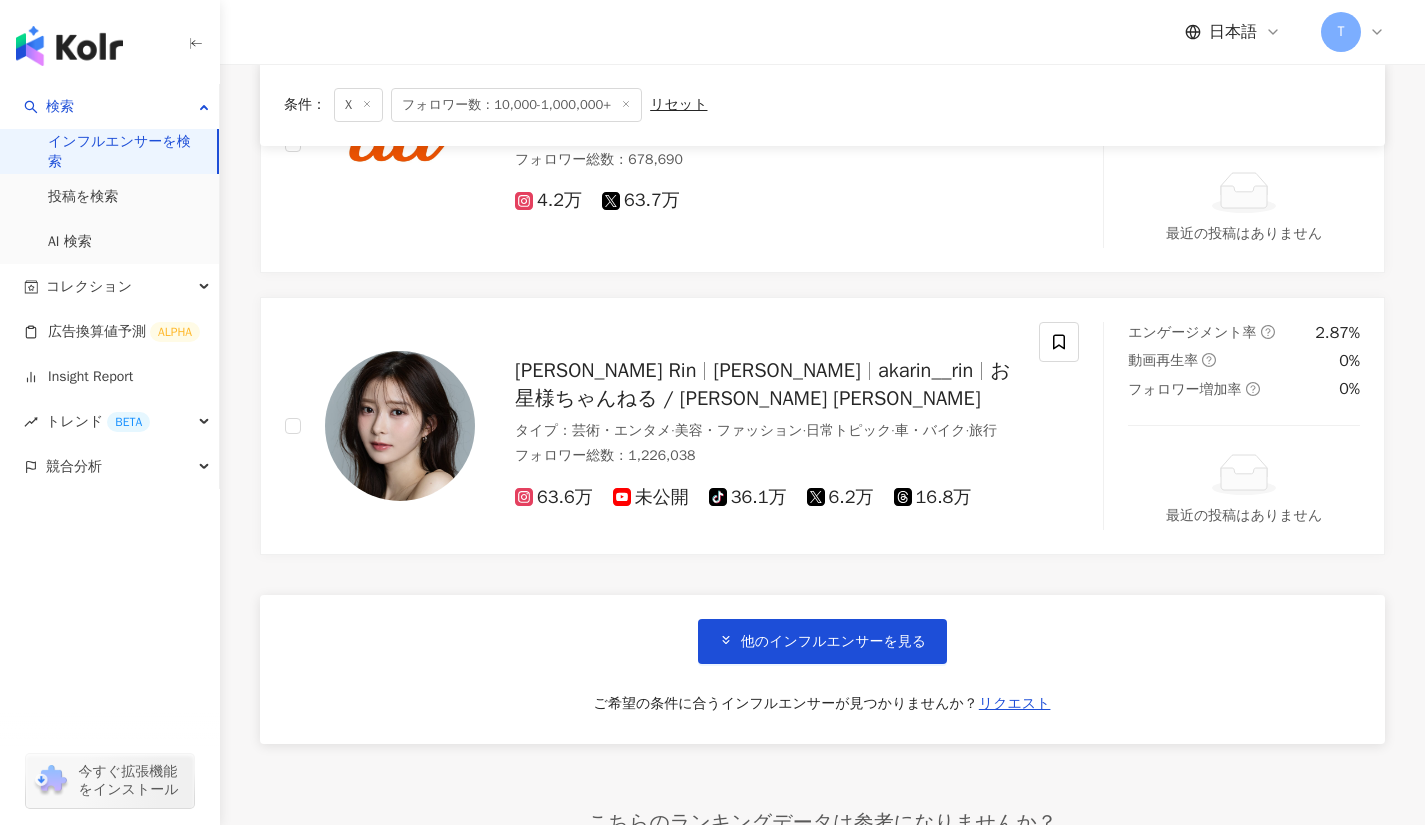 click on "他のインフルエンサーを見る" at bounding box center [822, 641] 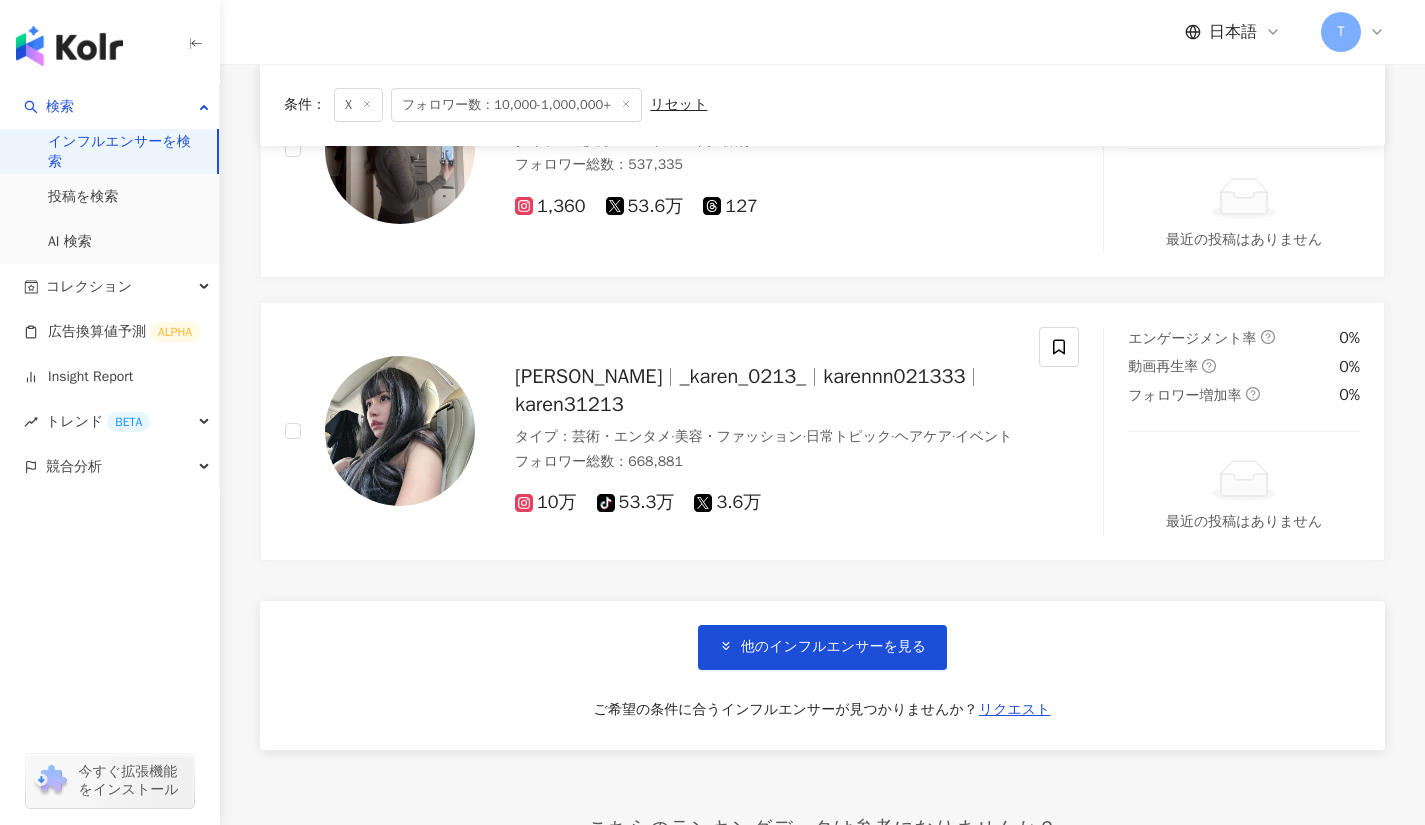 scroll, scrollTop: 40482, scrollLeft: 0, axis: vertical 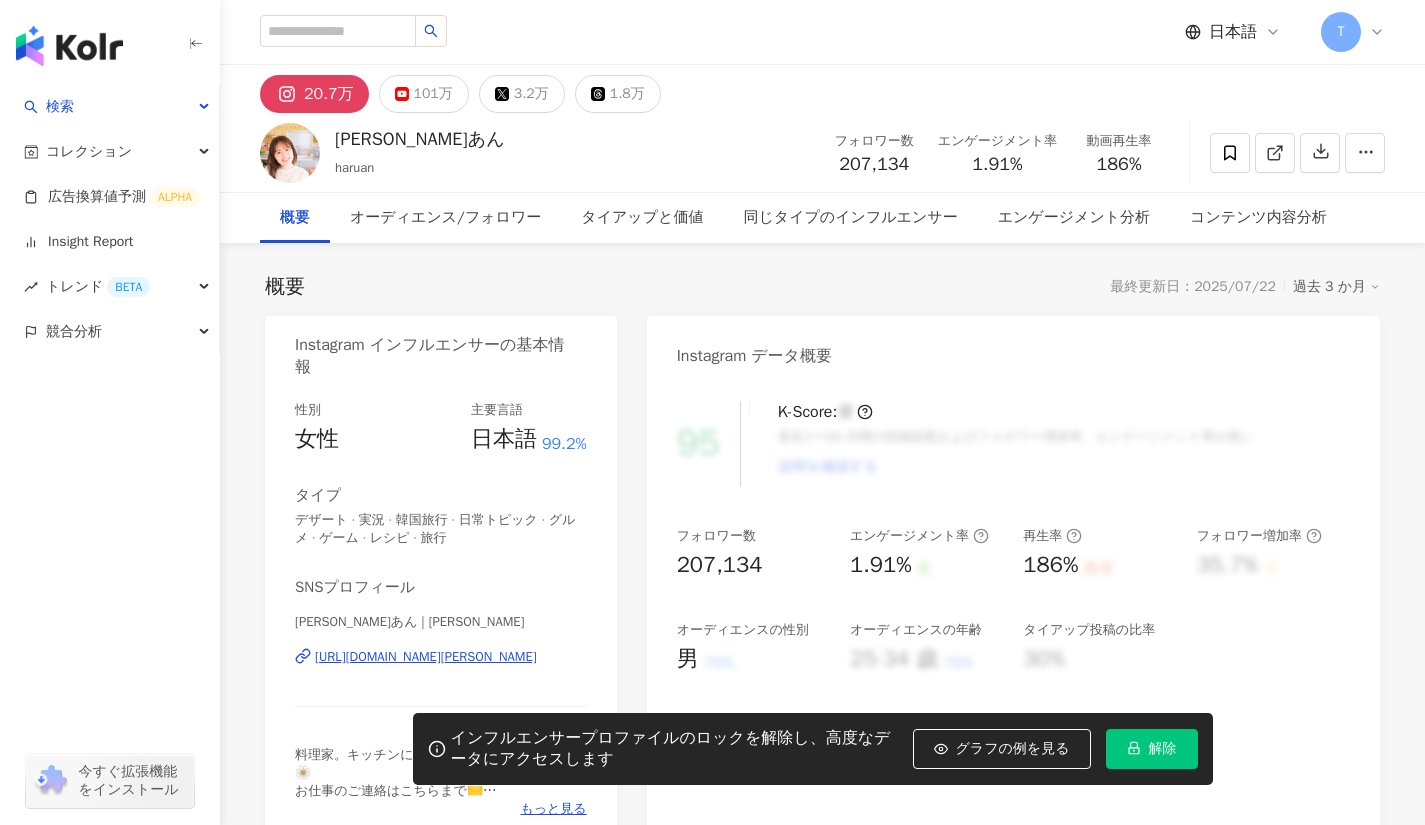 click on "3.2万" at bounding box center [531, 94] 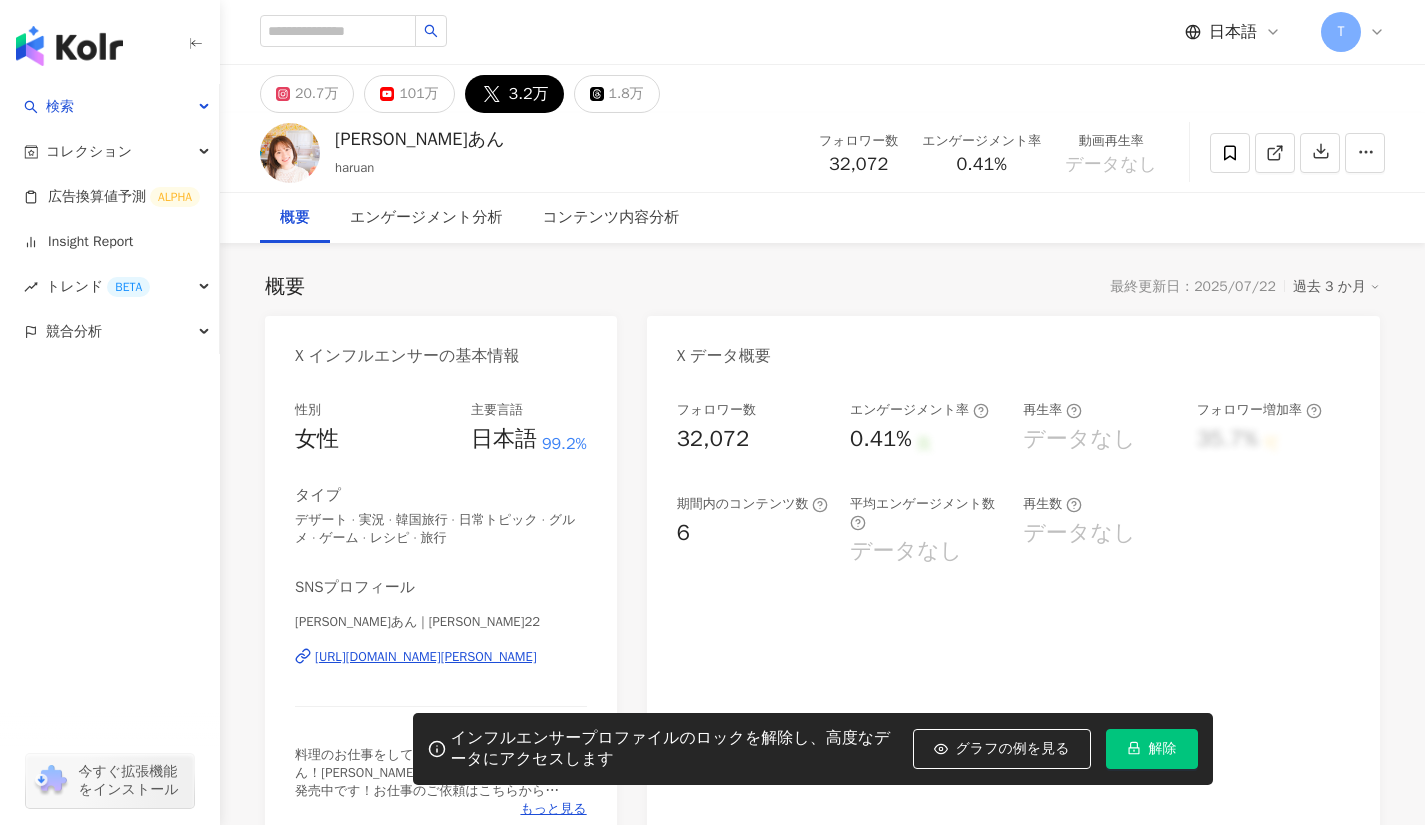 click on "https://twitter.com/haruanne22" at bounding box center (426, 657) 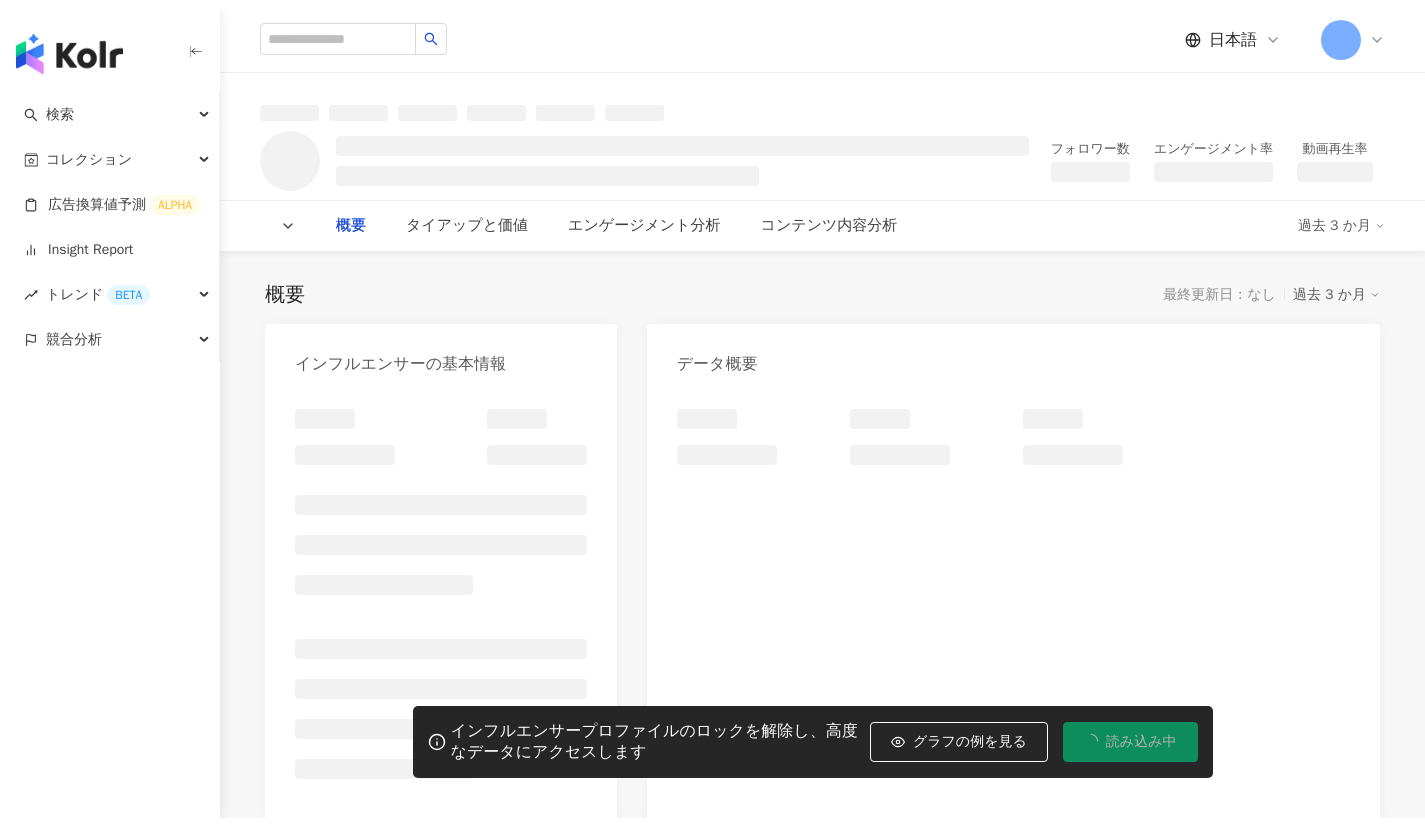 scroll, scrollTop: 0, scrollLeft: 0, axis: both 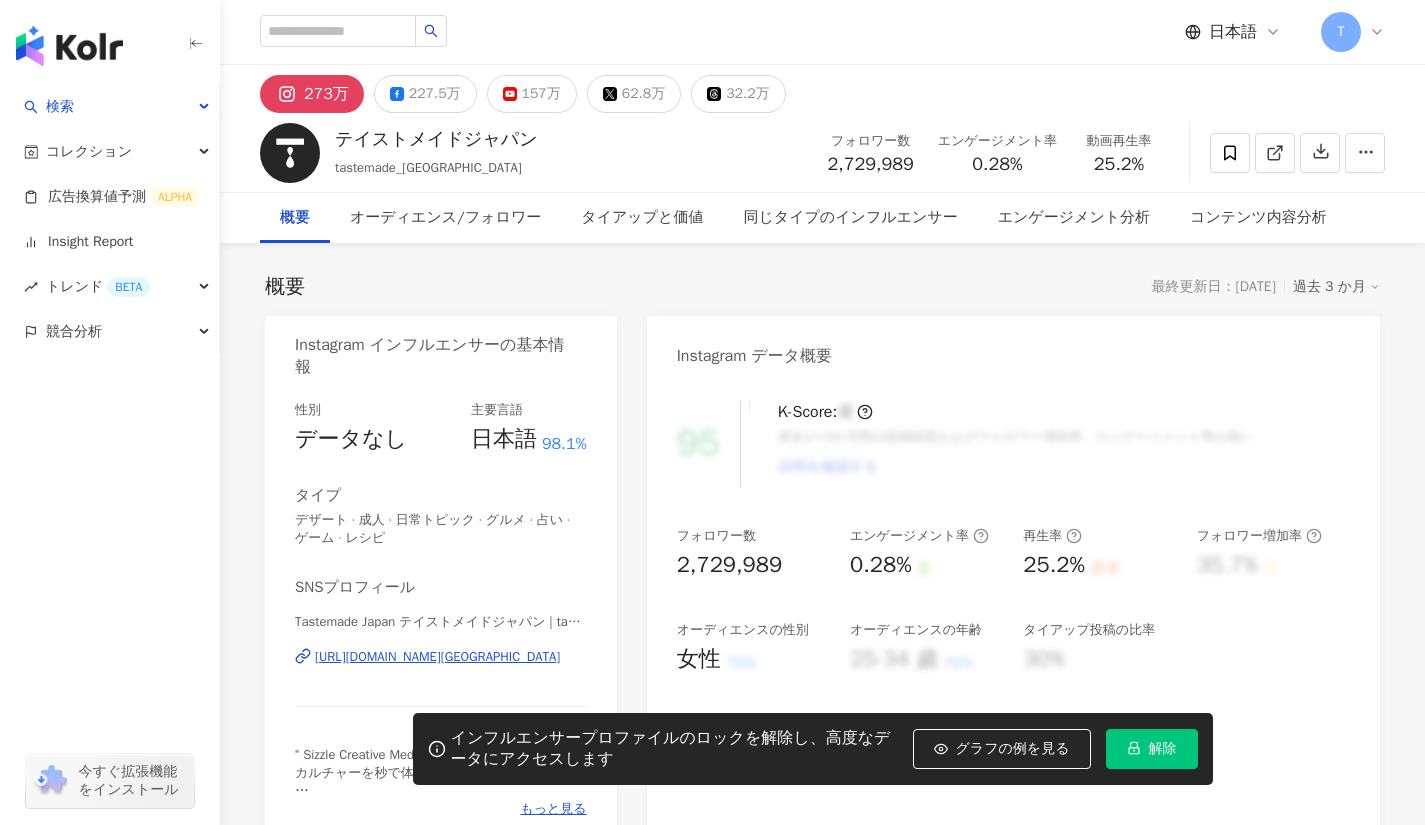 click 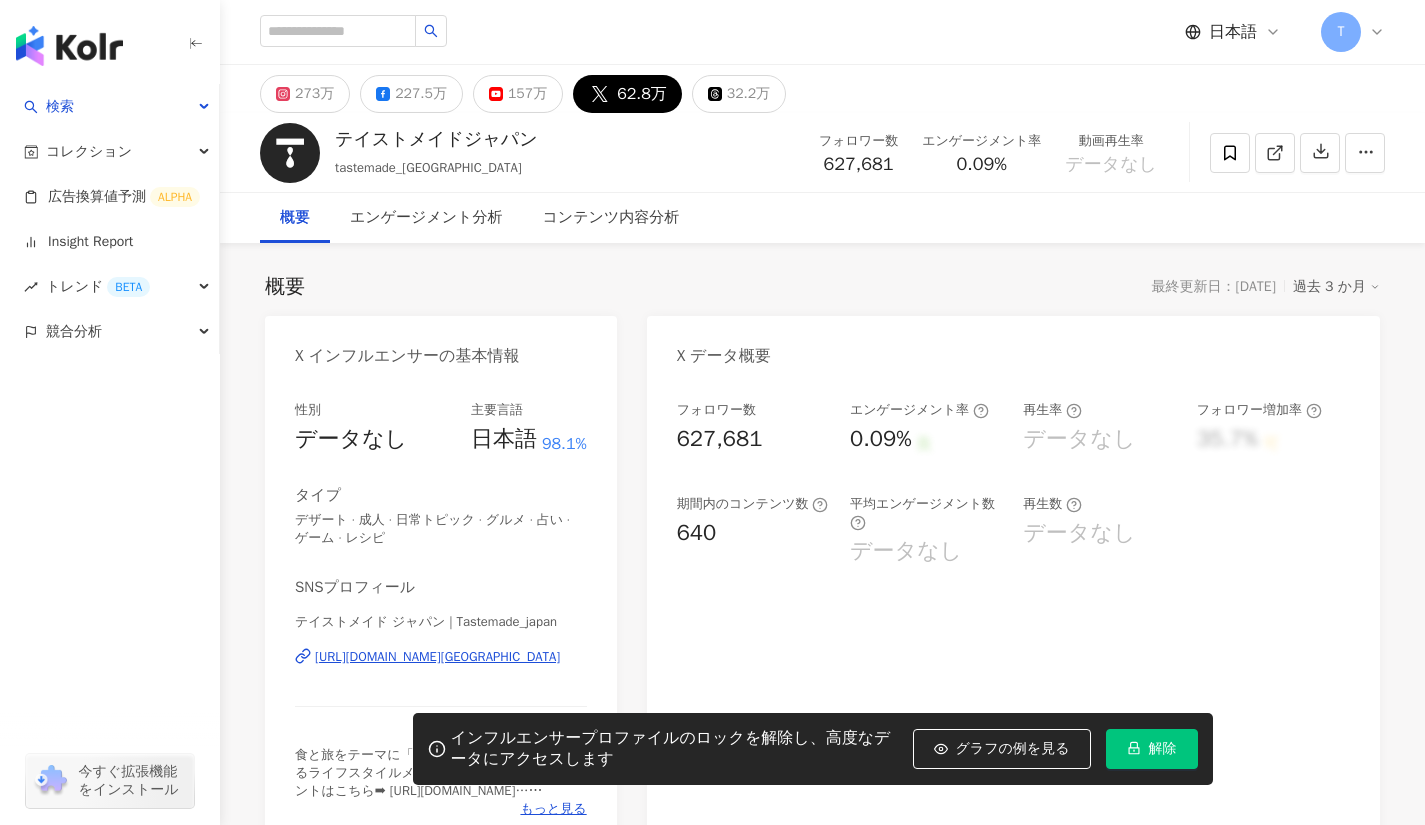 click on "https://twitter.com/Tastemade_japan" at bounding box center (437, 657) 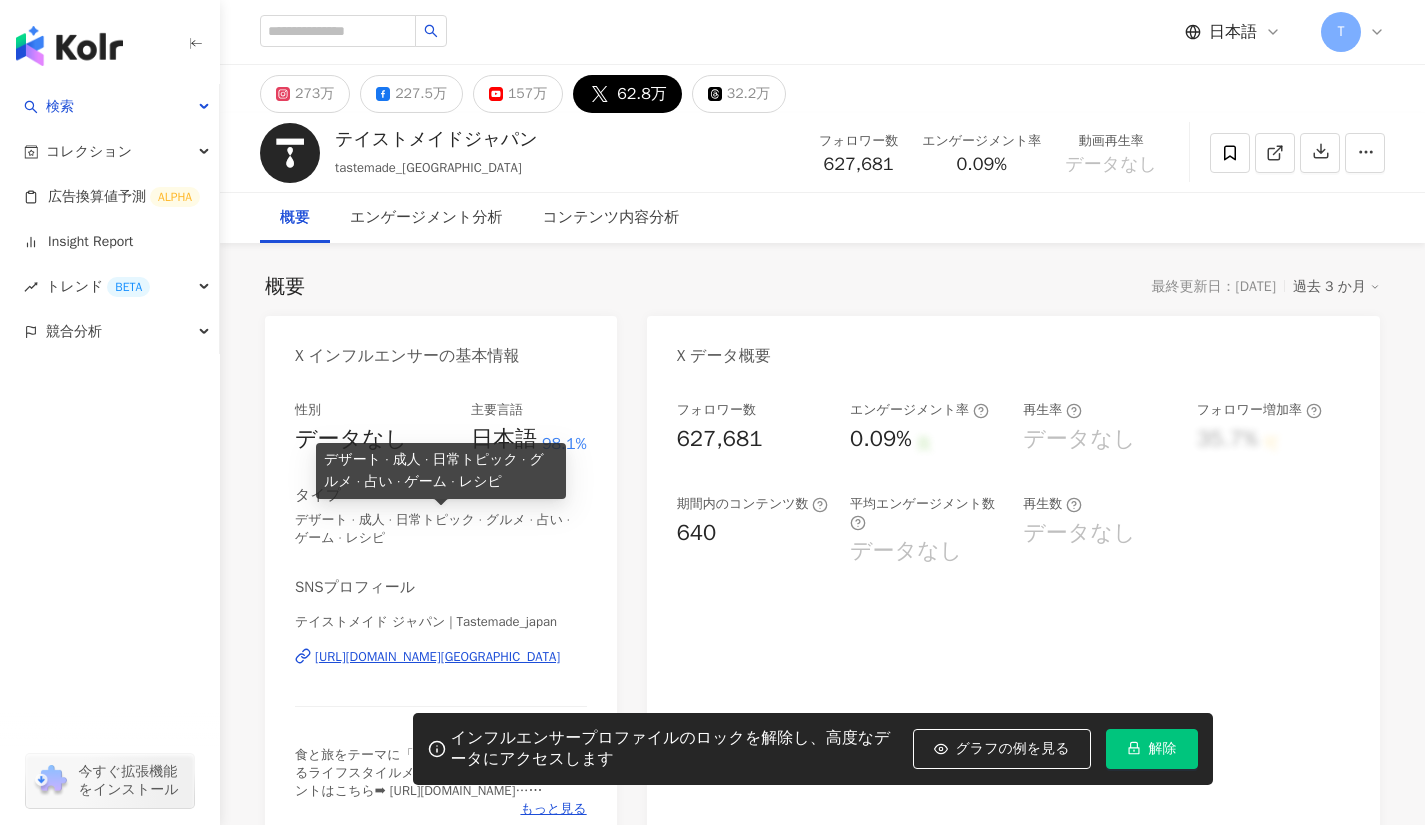 scroll, scrollTop: 0, scrollLeft: 0, axis: both 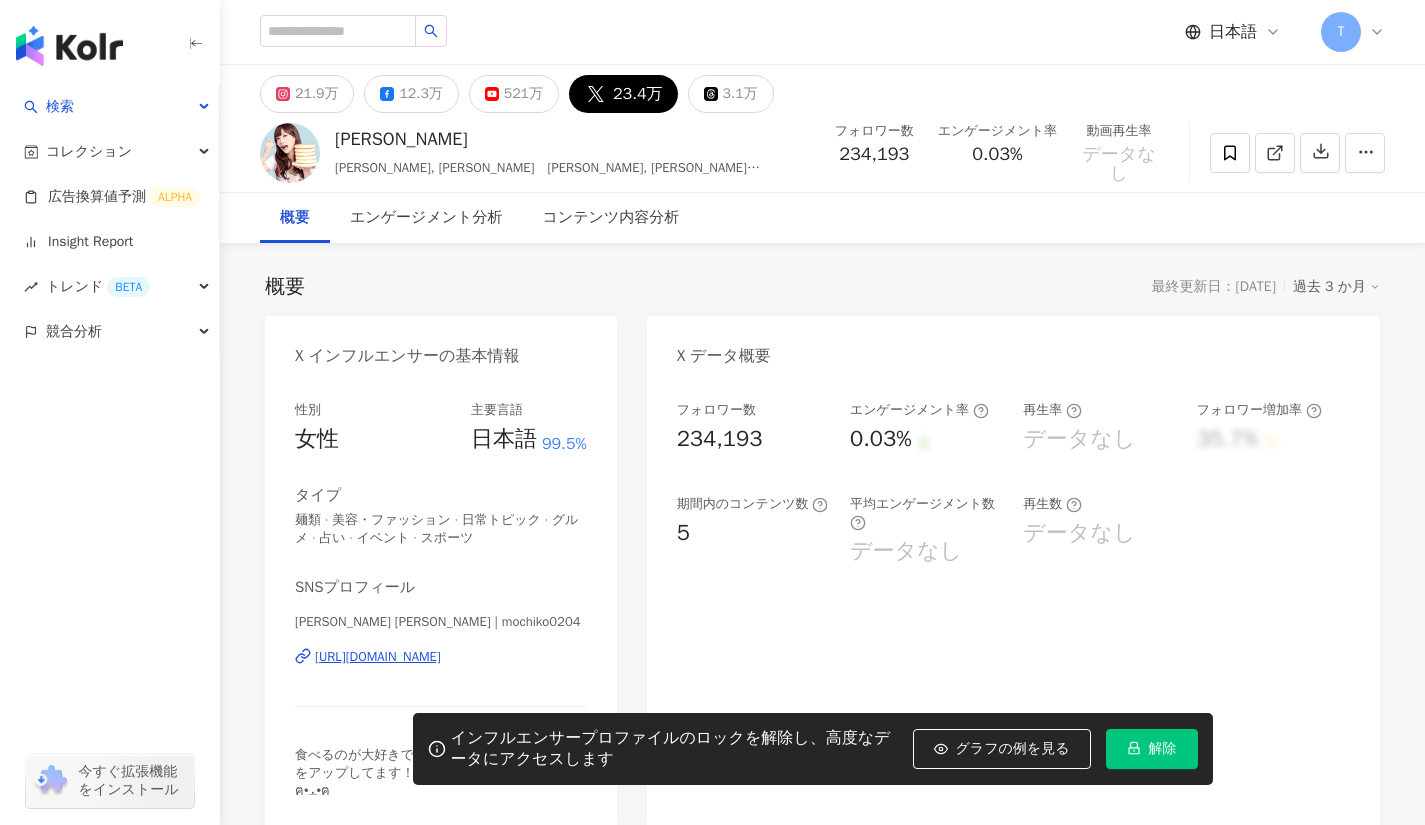 click on "[URL][DOMAIN_NAME]" at bounding box center (378, 657) 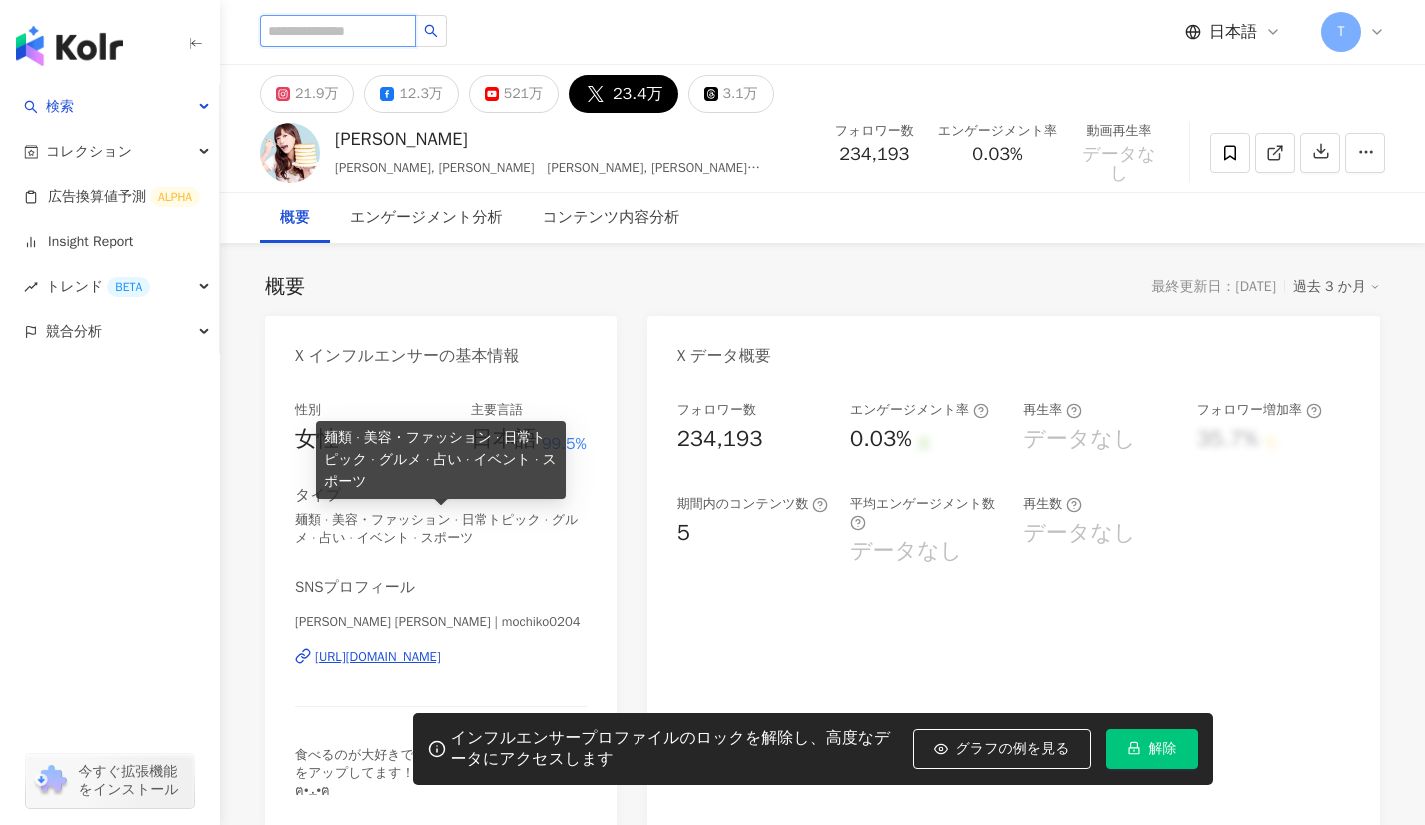 click at bounding box center [338, 31] 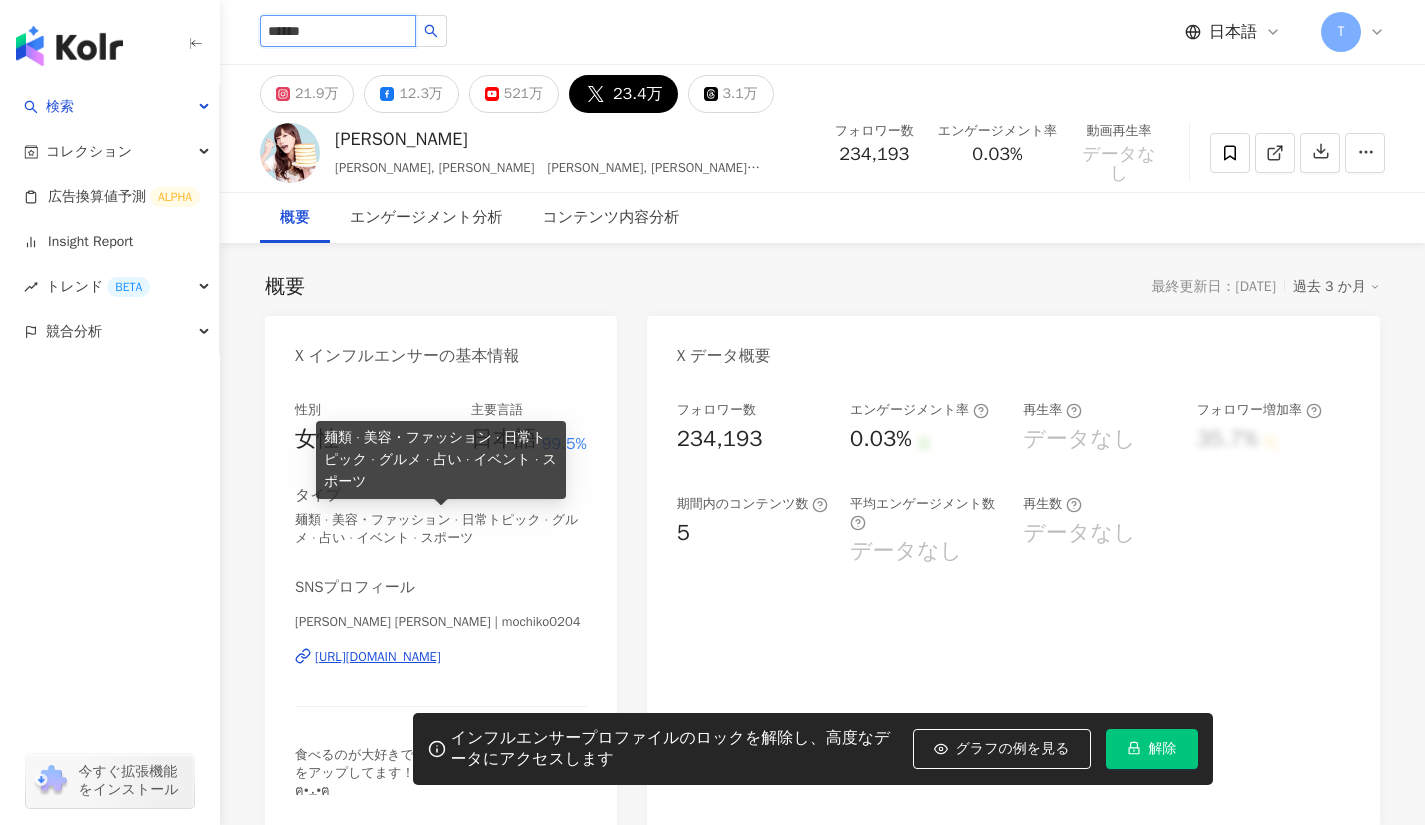 type on "*****" 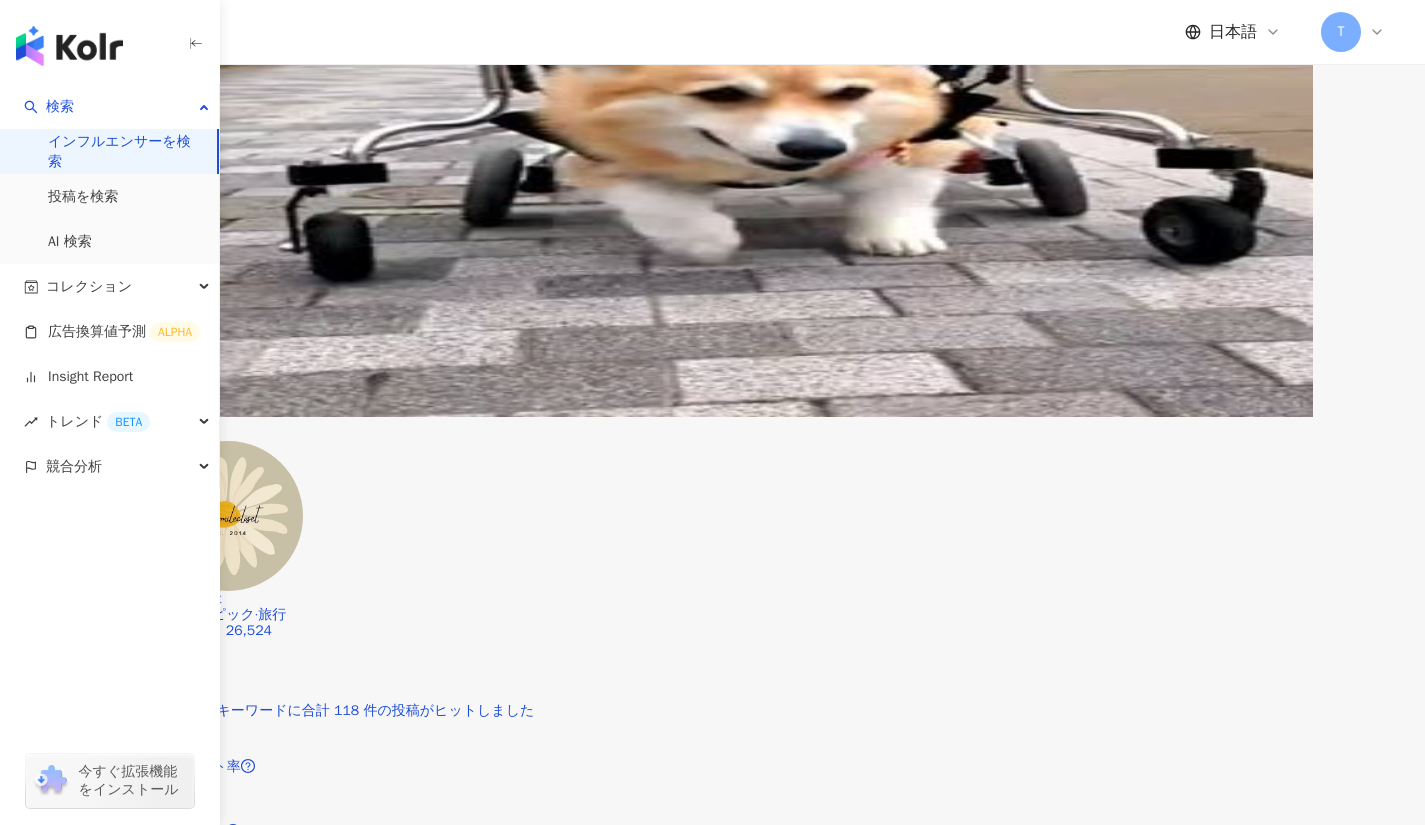 scroll, scrollTop: 947, scrollLeft: 0, axis: vertical 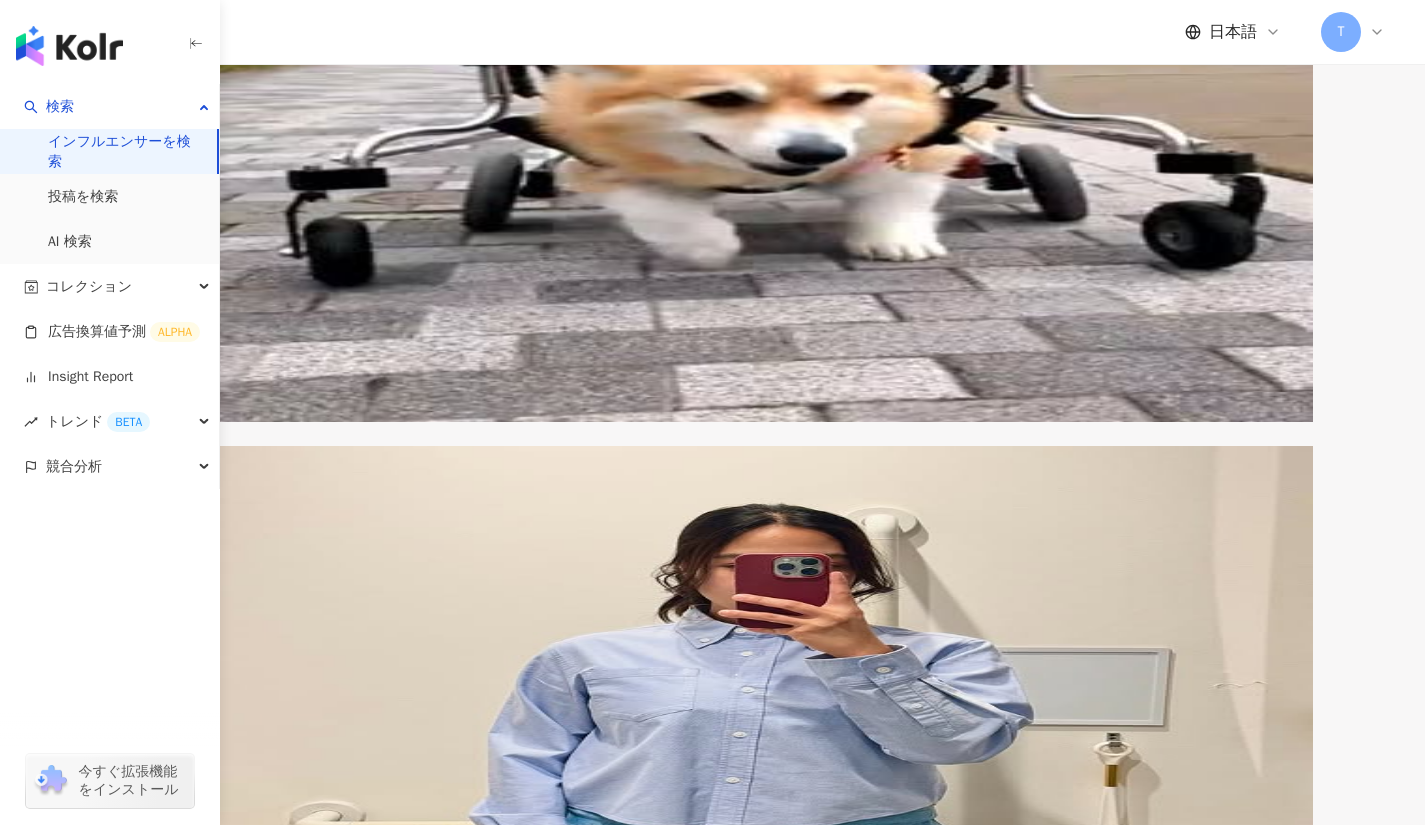 click on "キャンプ" at bounding box center (197, 1108) 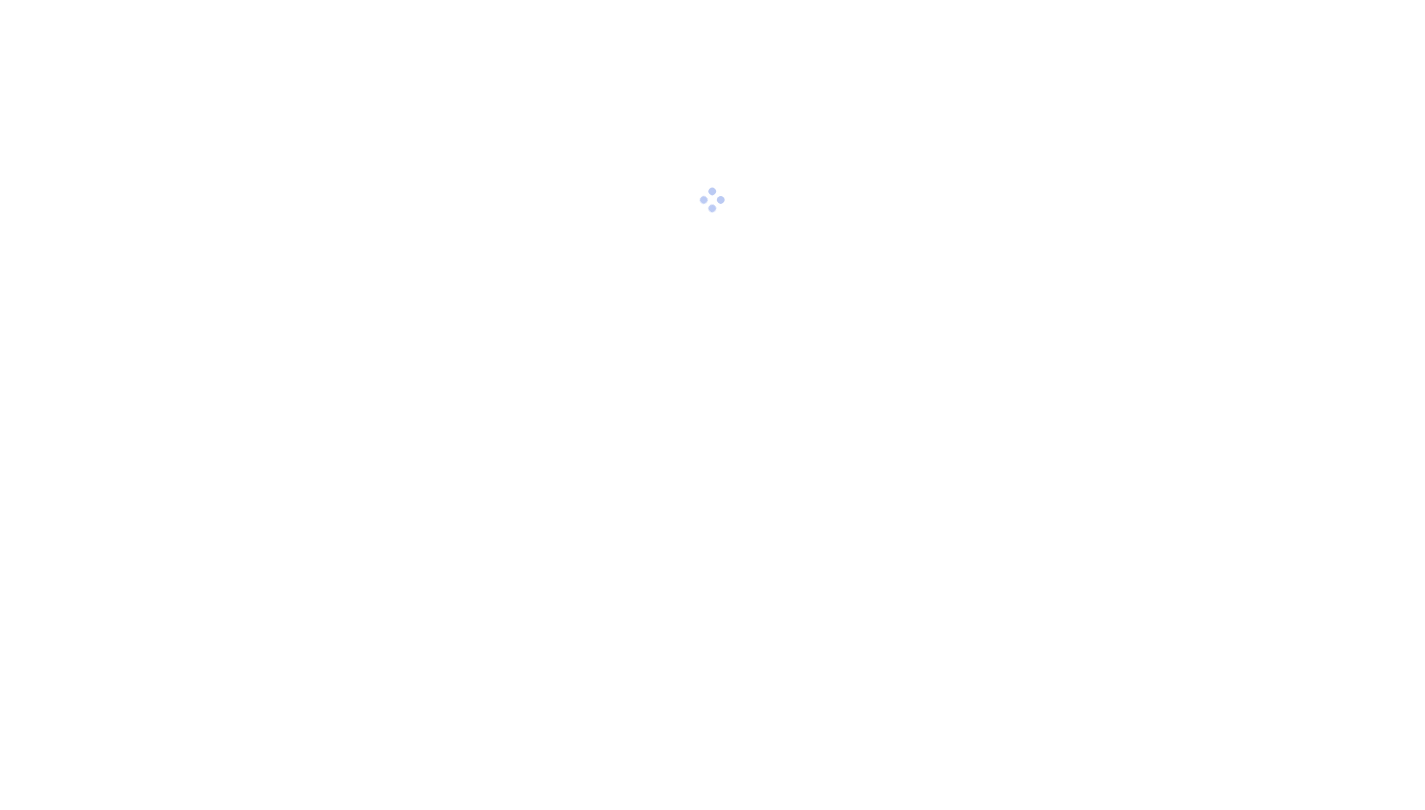 scroll, scrollTop: 0, scrollLeft: 0, axis: both 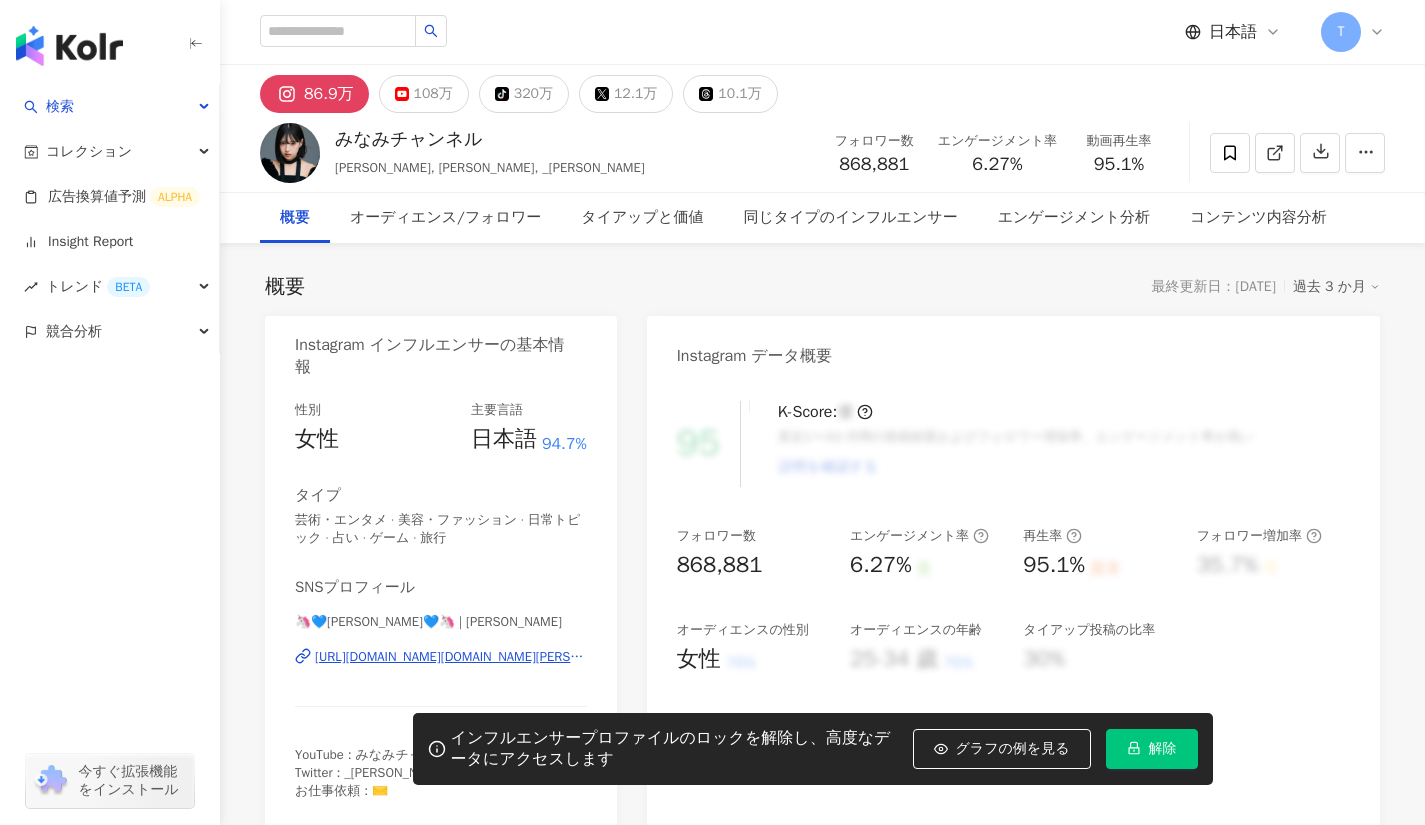 click on "12.1万" at bounding box center (635, 94) 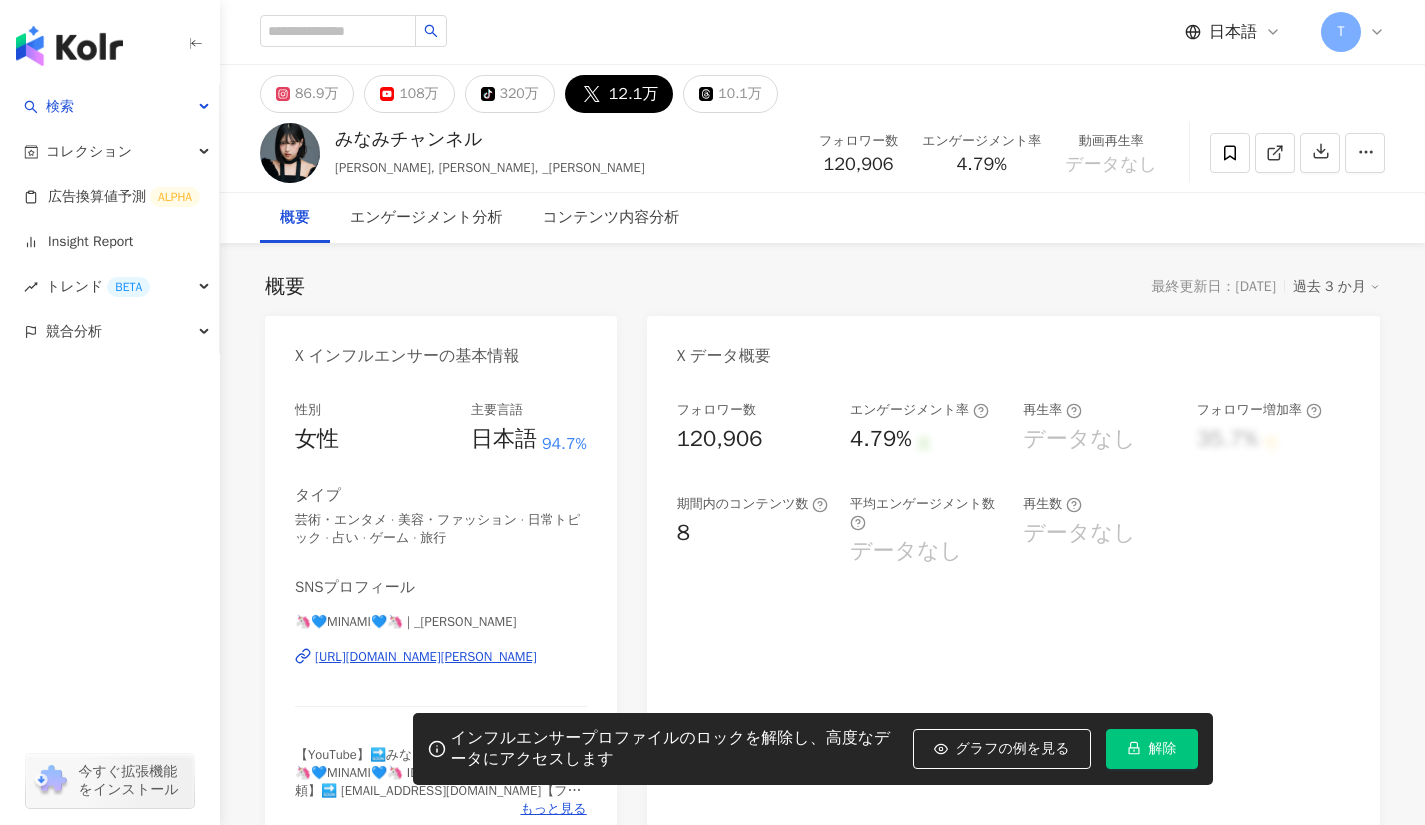 click on "https://mobile.twitter.com/_mimi_minami_" at bounding box center [426, 657] 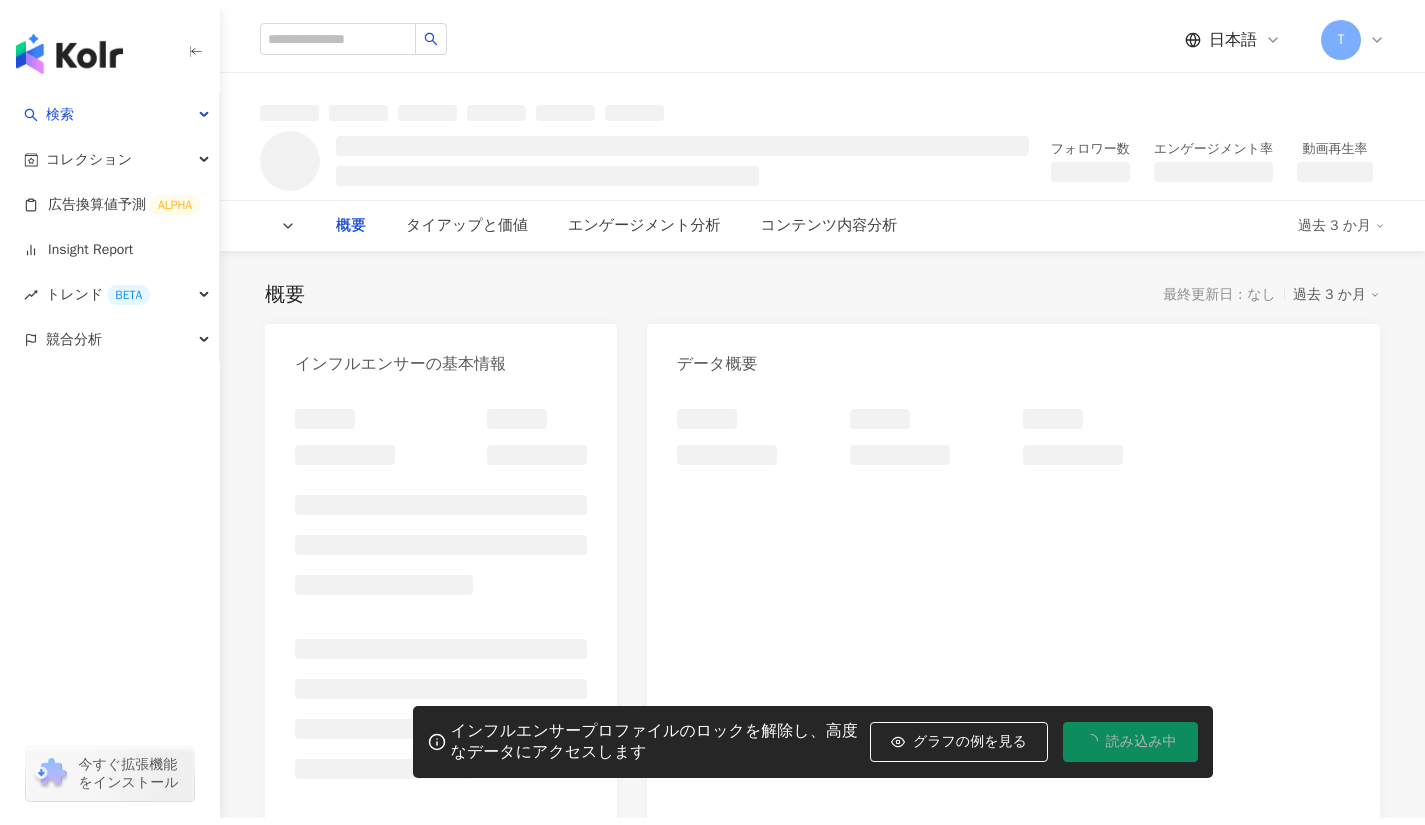 scroll, scrollTop: 0, scrollLeft: 0, axis: both 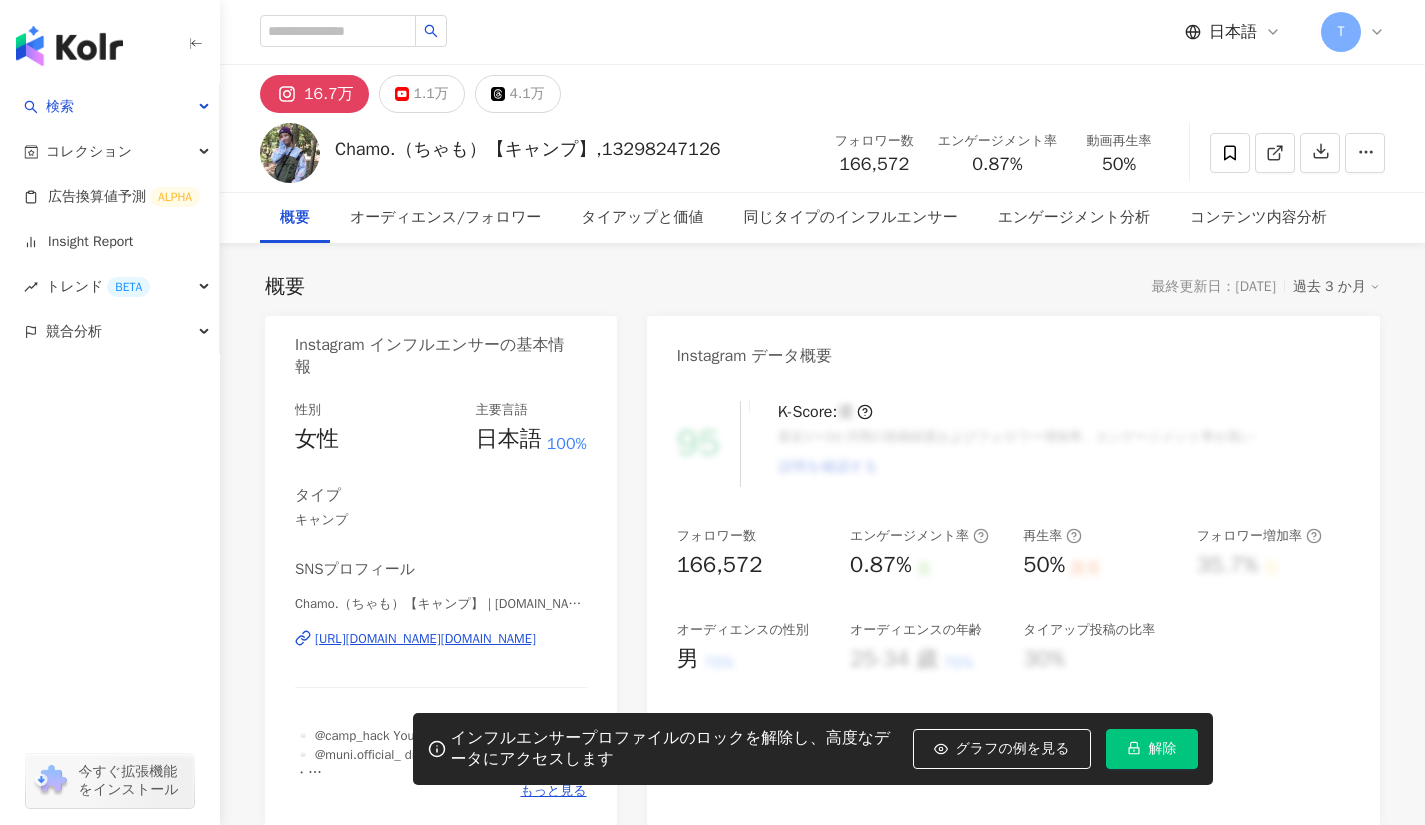 click on "Chamo.（ちゃも）【キャンプ】,13298247126" at bounding box center (527, 149) 